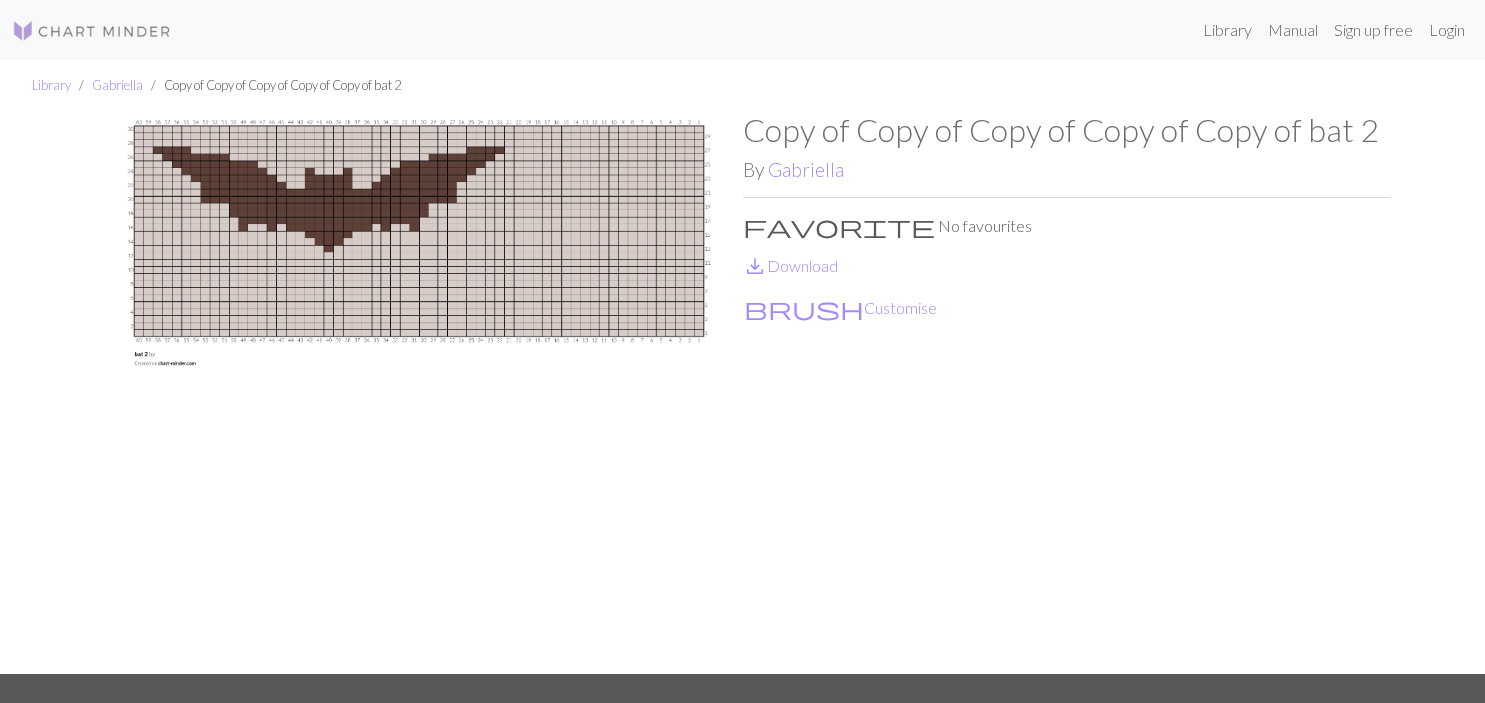scroll, scrollTop: 0, scrollLeft: 0, axis: both 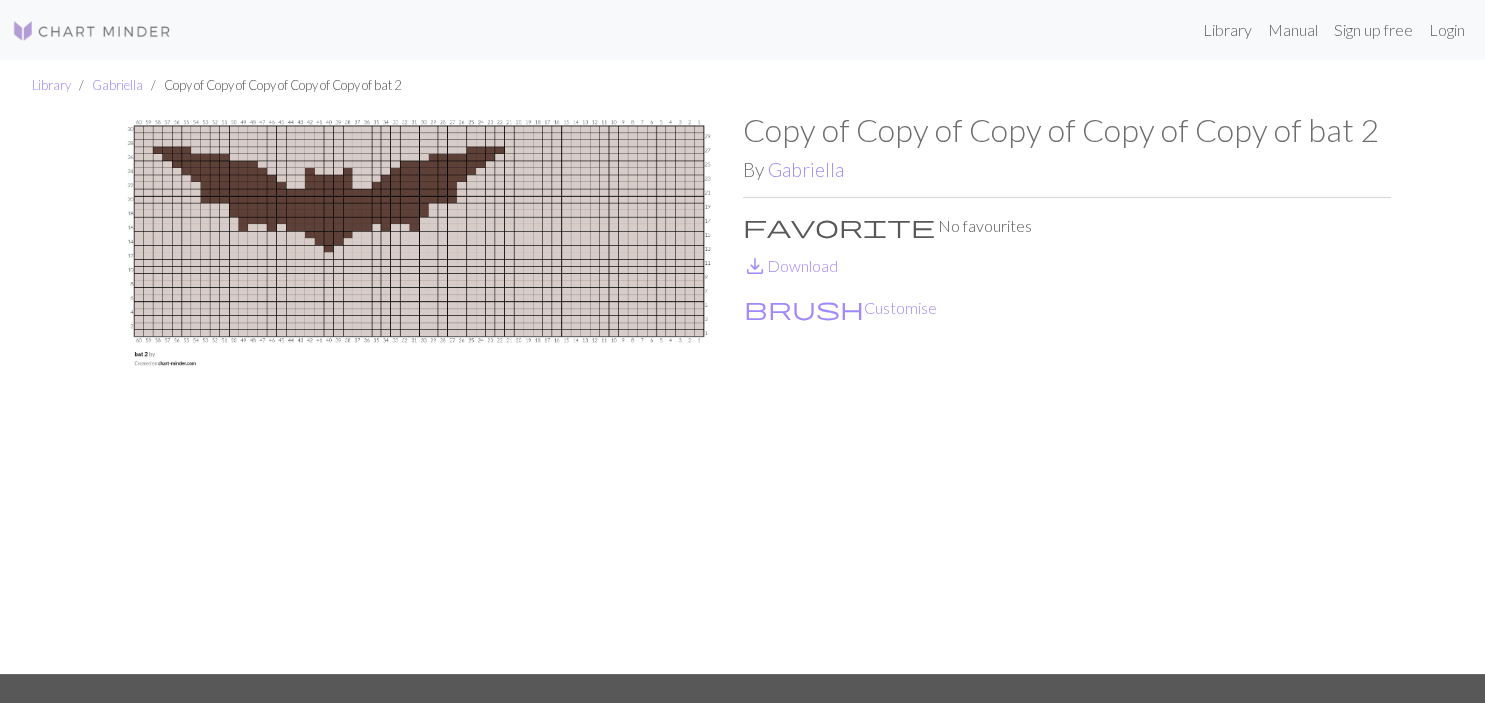 click at bounding box center [92, 31] 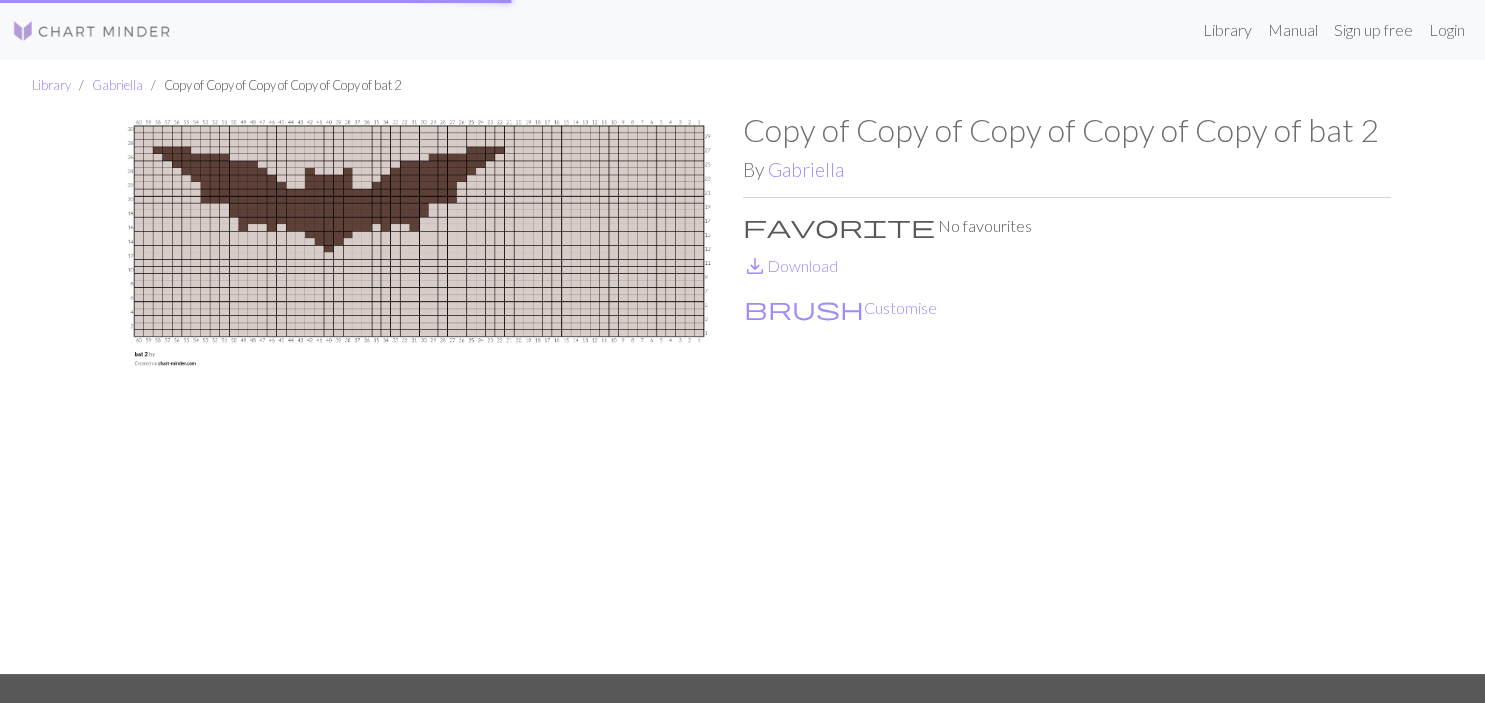 click at bounding box center [92, 31] 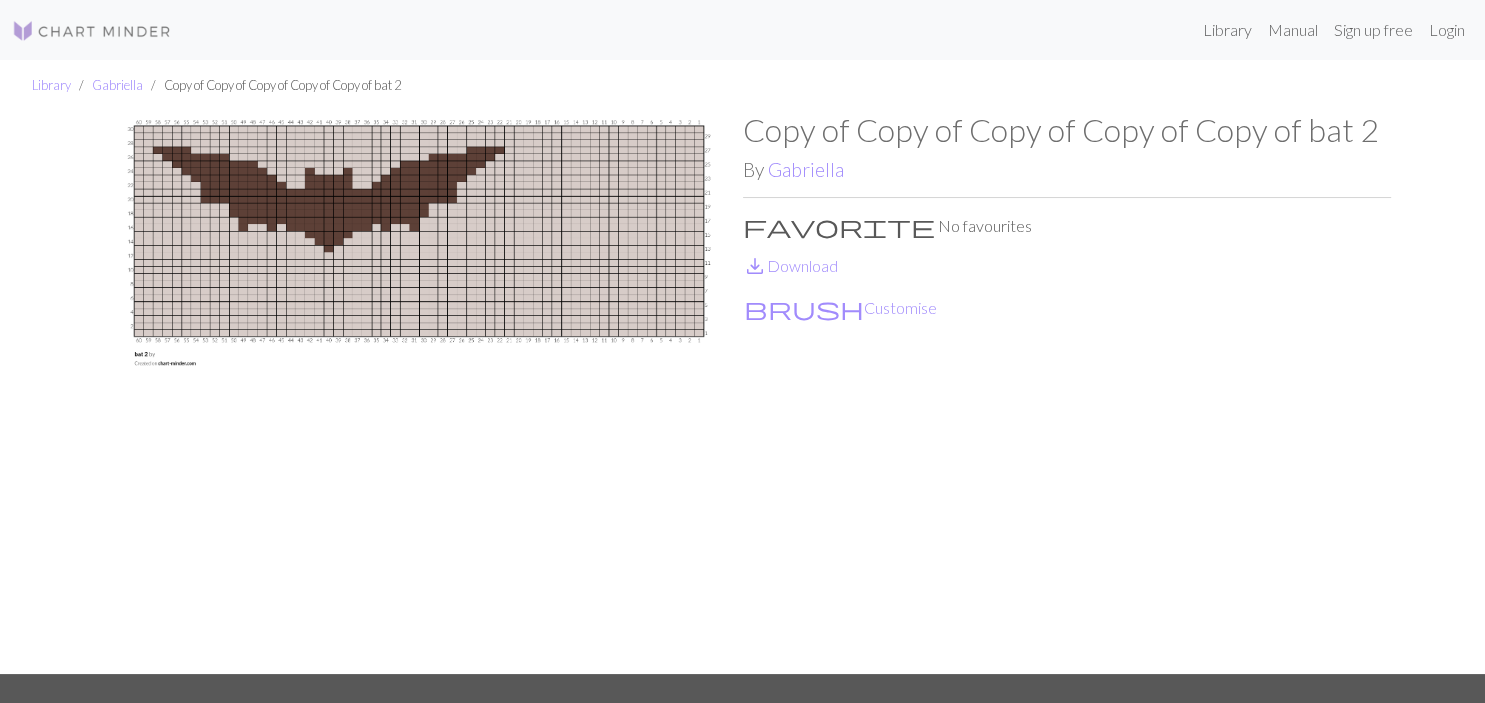 click at bounding box center (92, 31) 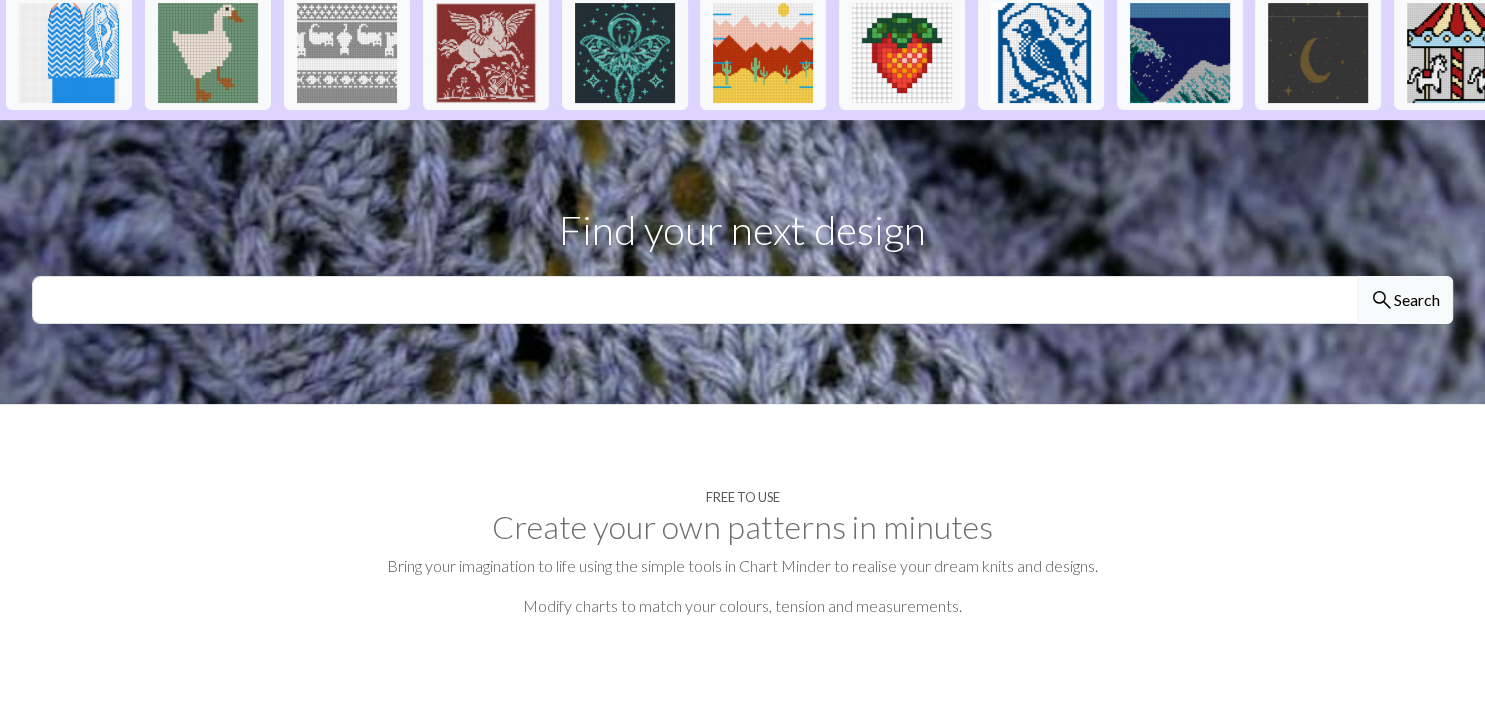 scroll, scrollTop: 550, scrollLeft: 0, axis: vertical 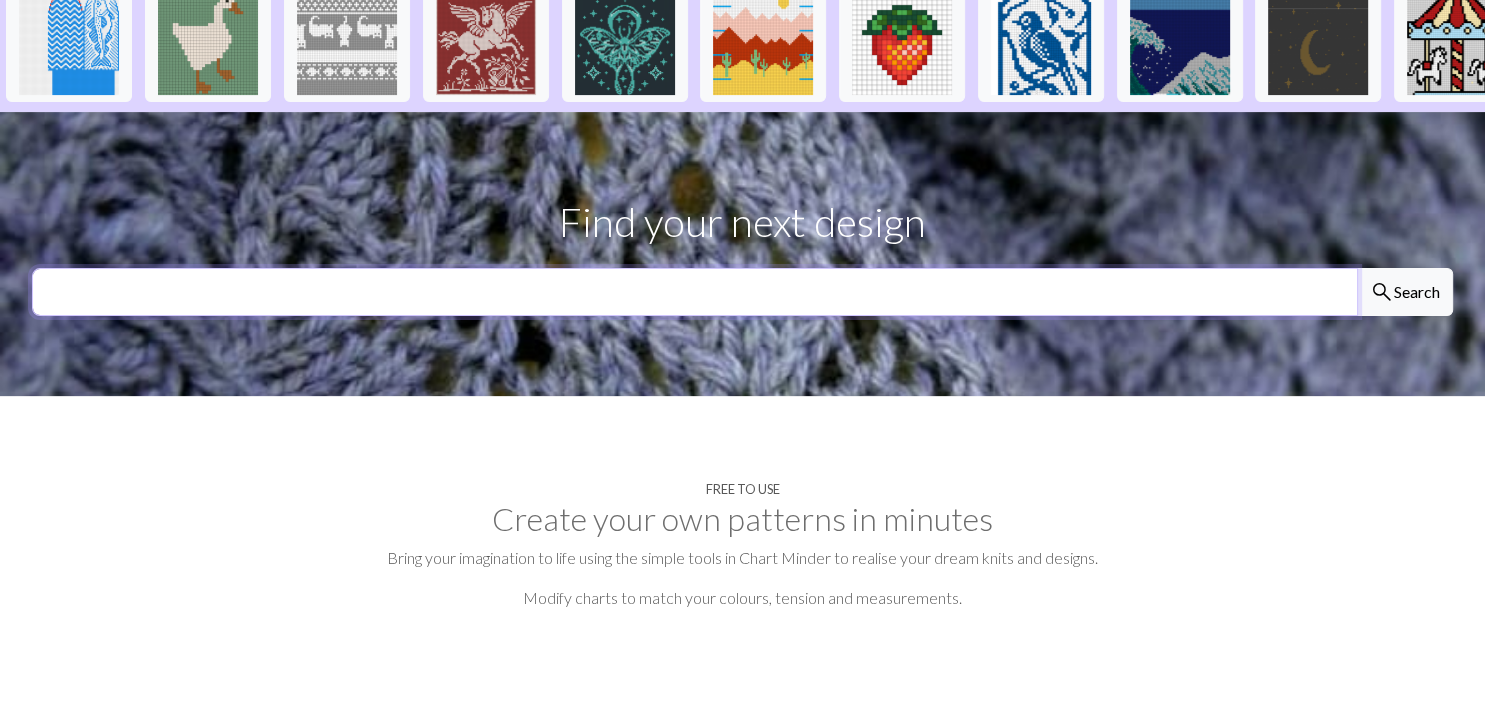 click at bounding box center [695, 292] 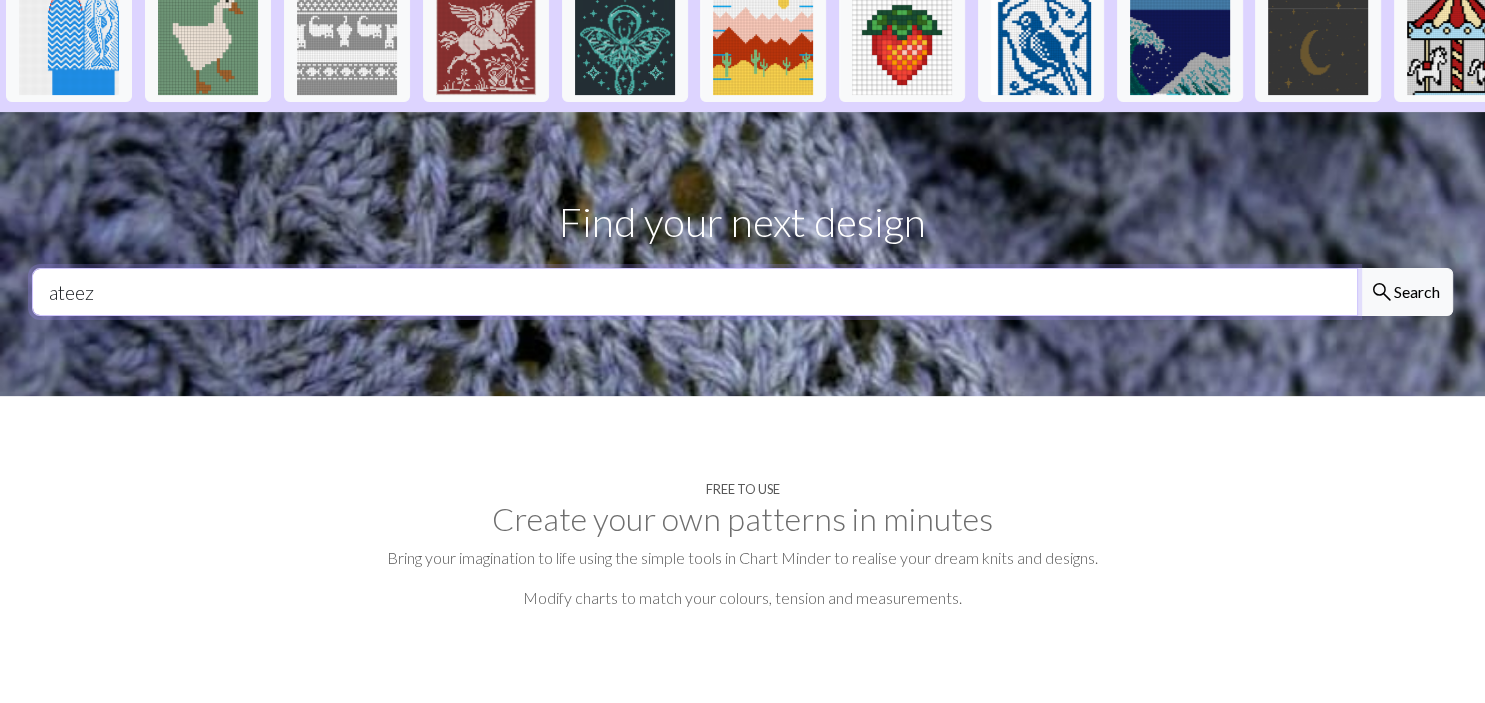 type on "ateez" 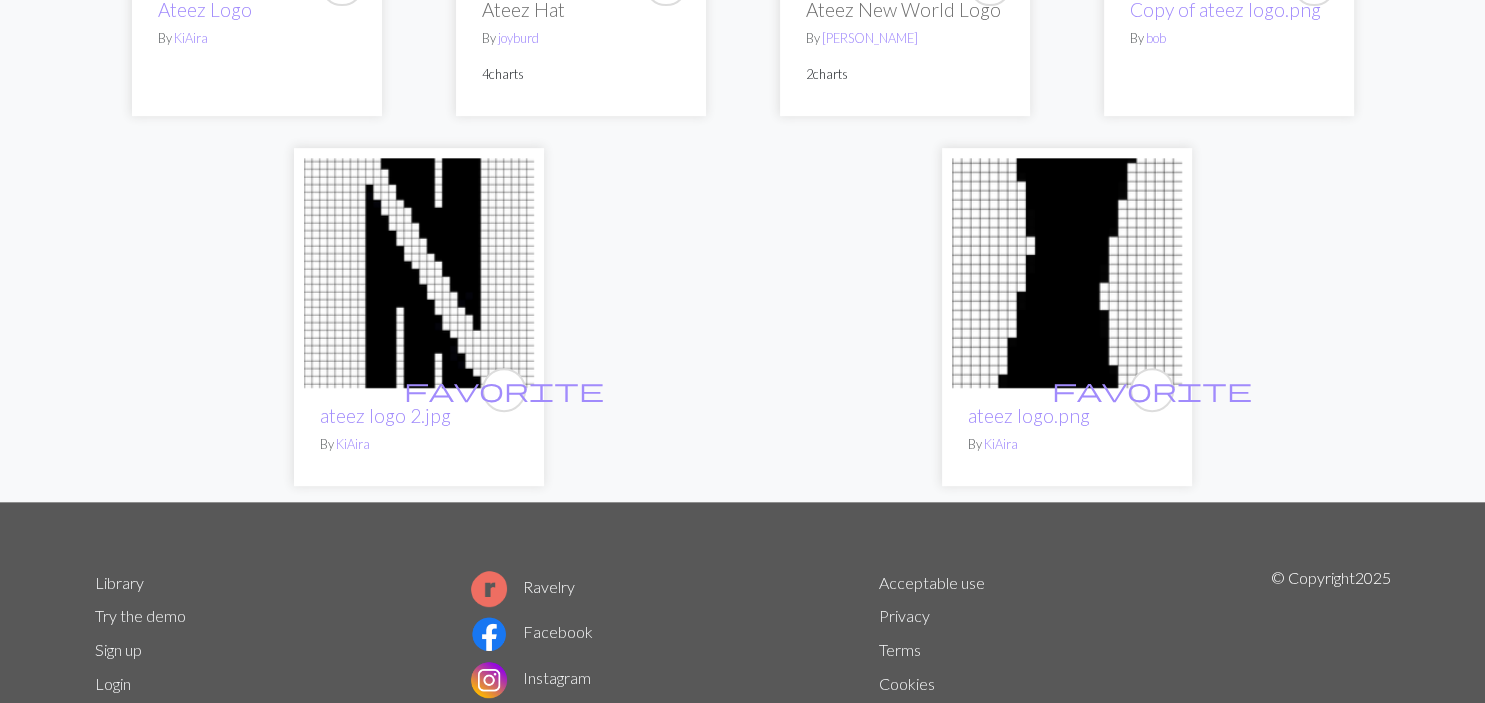 scroll, scrollTop: 850, scrollLeft: 0, axis: vertical 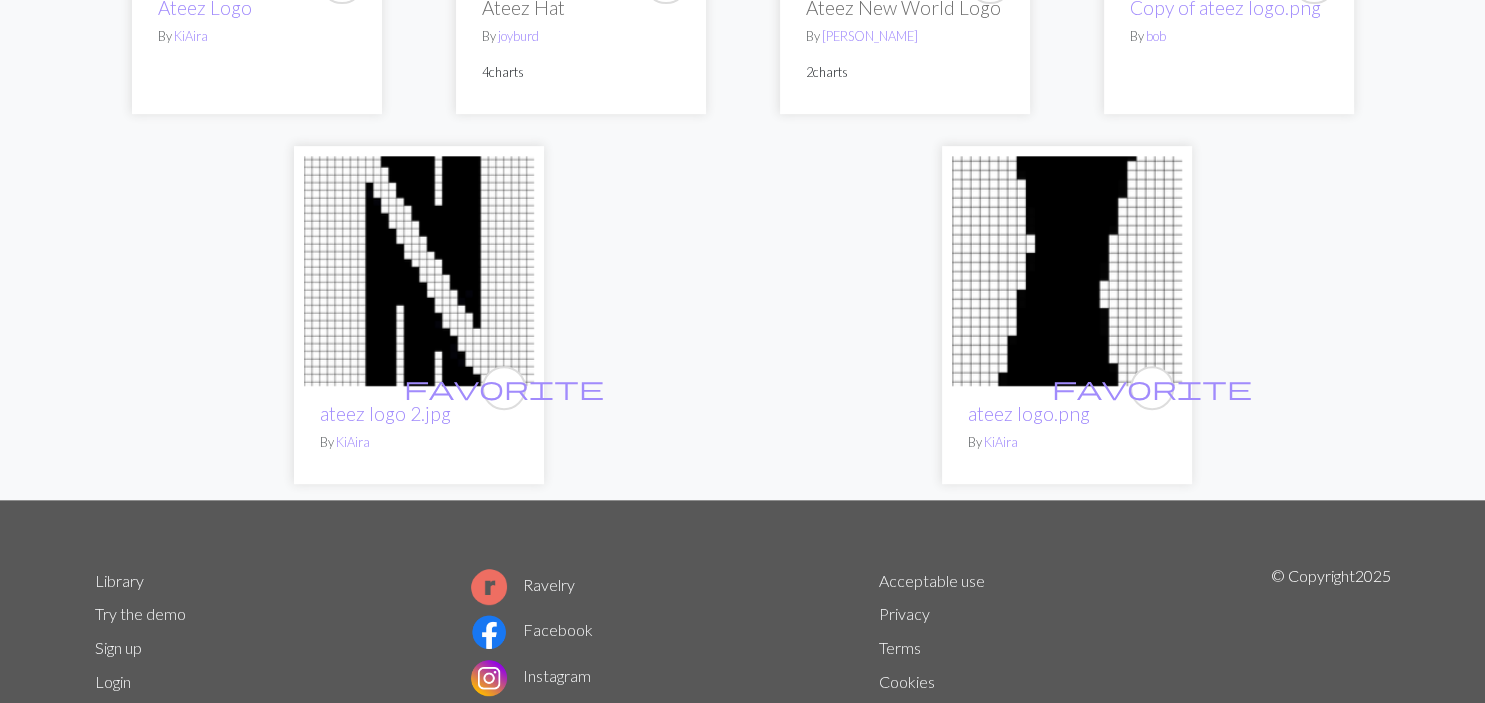 click at bounding box center [1067, 271] 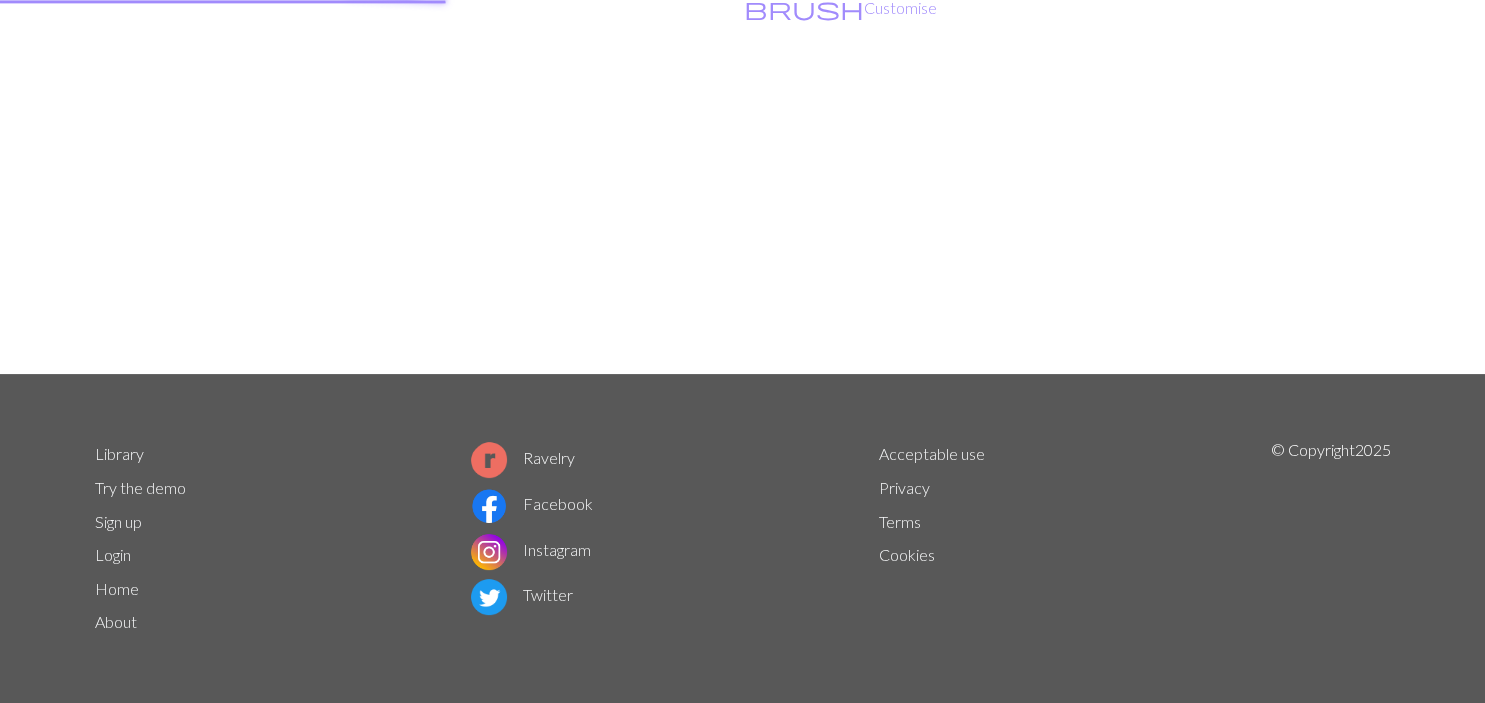 scroll, scrollTop: 0, scrollLeft: 0, axis: both 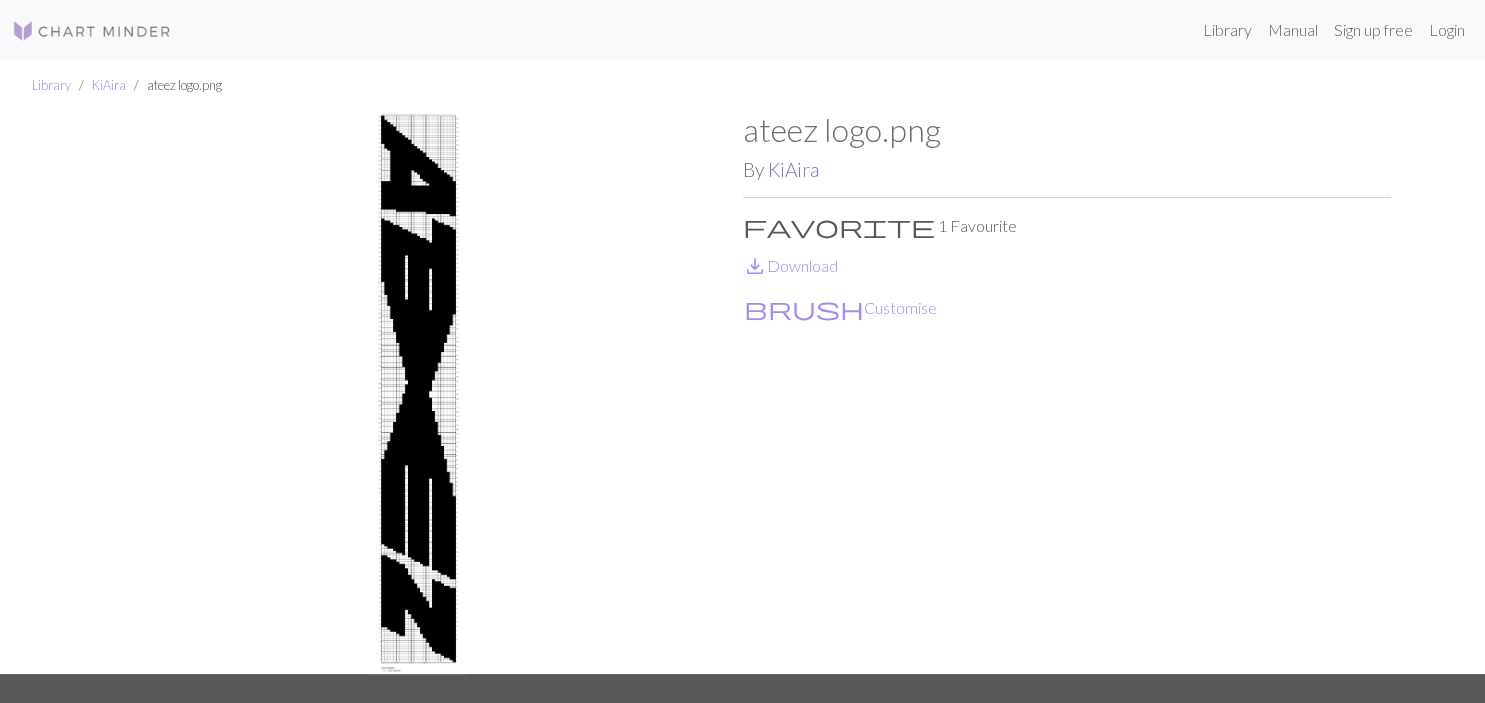click on "KiAira" at bounding box center [793, 169] 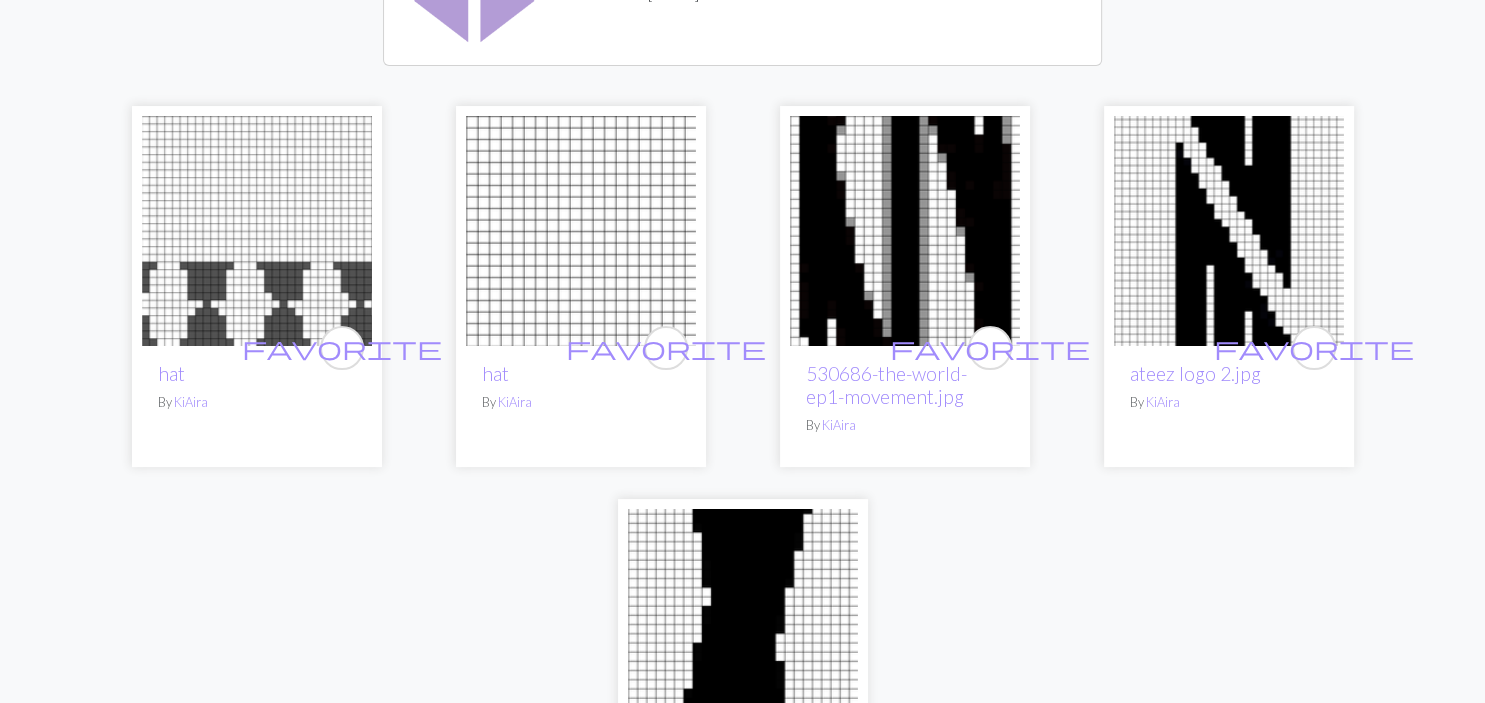 scroll, scrollTop: 255, scrollLeft: 0, axis: vertical 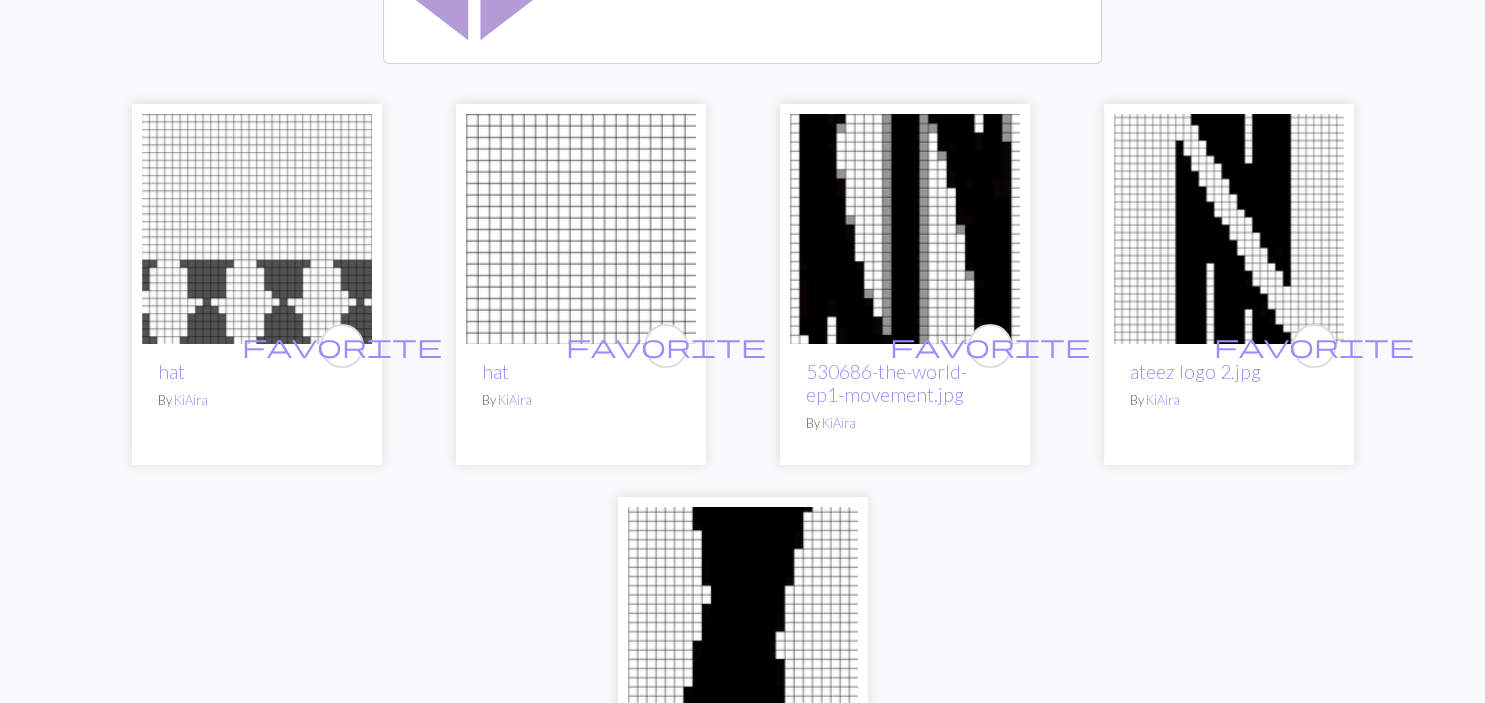 click at bounding box center [905, 229] 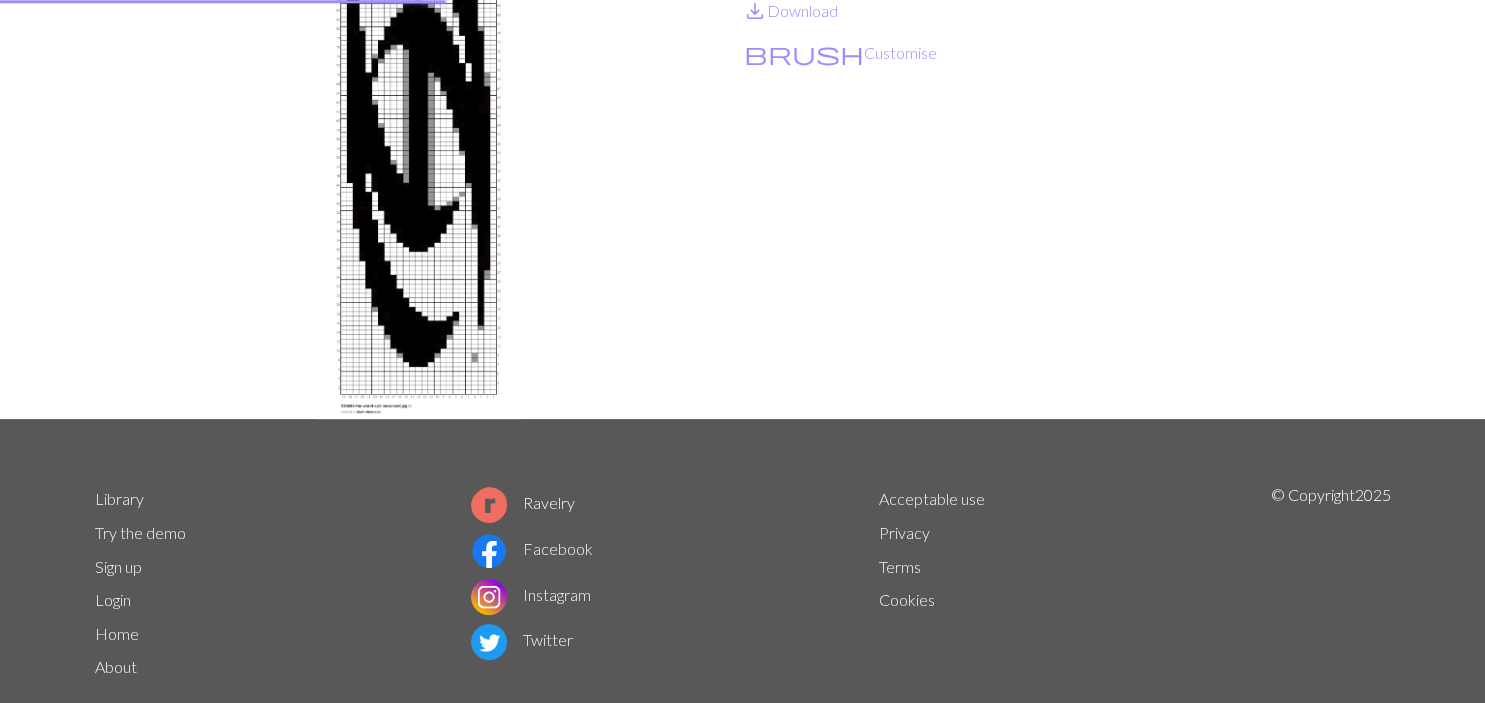 scroll, scrollTop: 0, scrollLeft: 0, axis: both 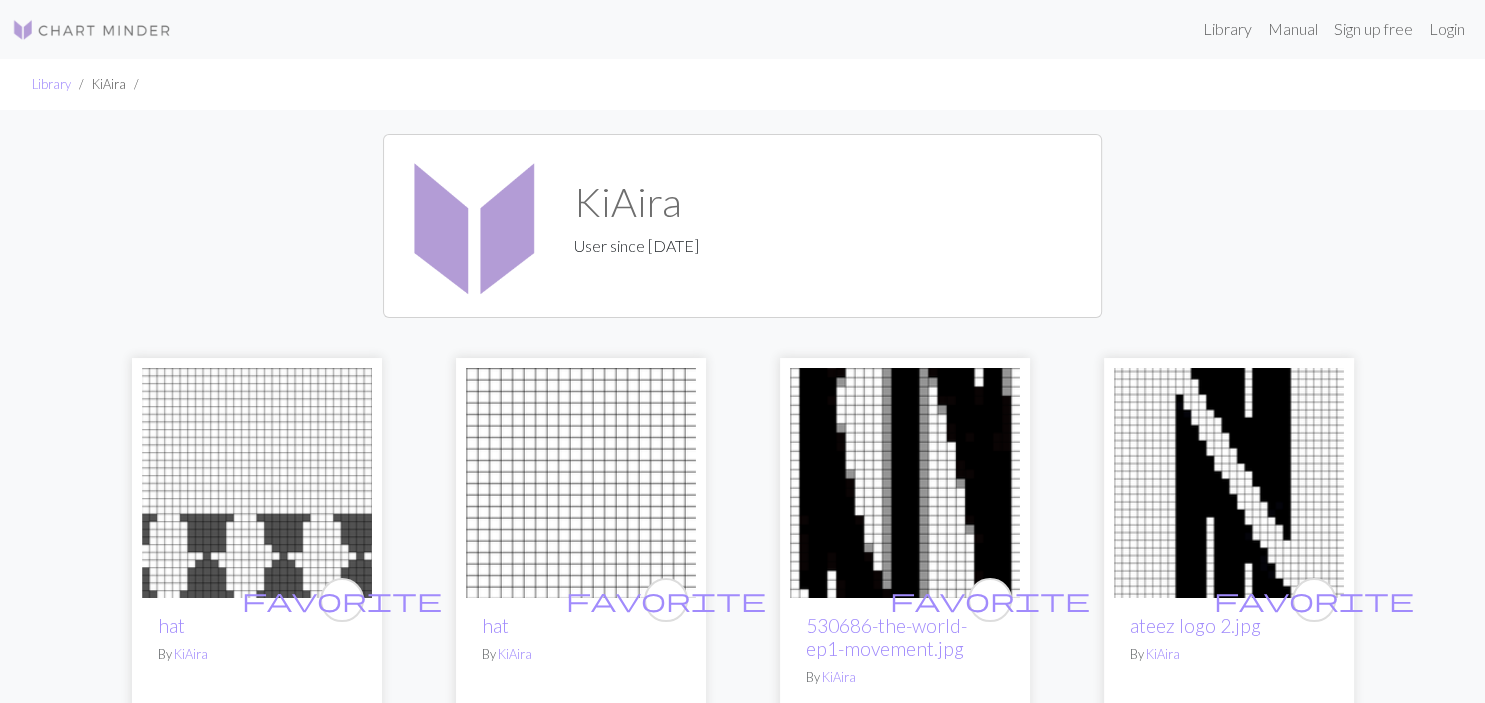 click at bounding box center [257, 483] 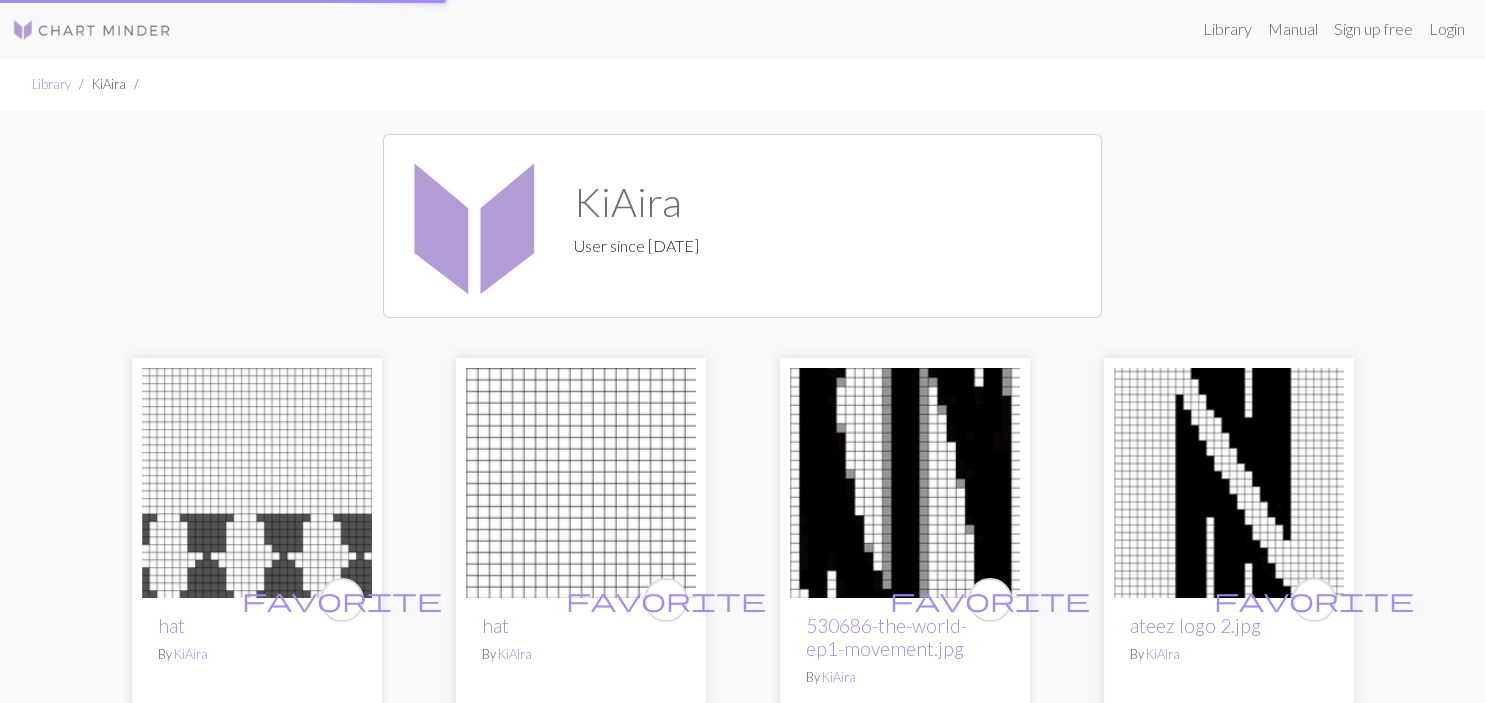 scroll, scrollTop: 0, scrollLeft: 0, axis: both 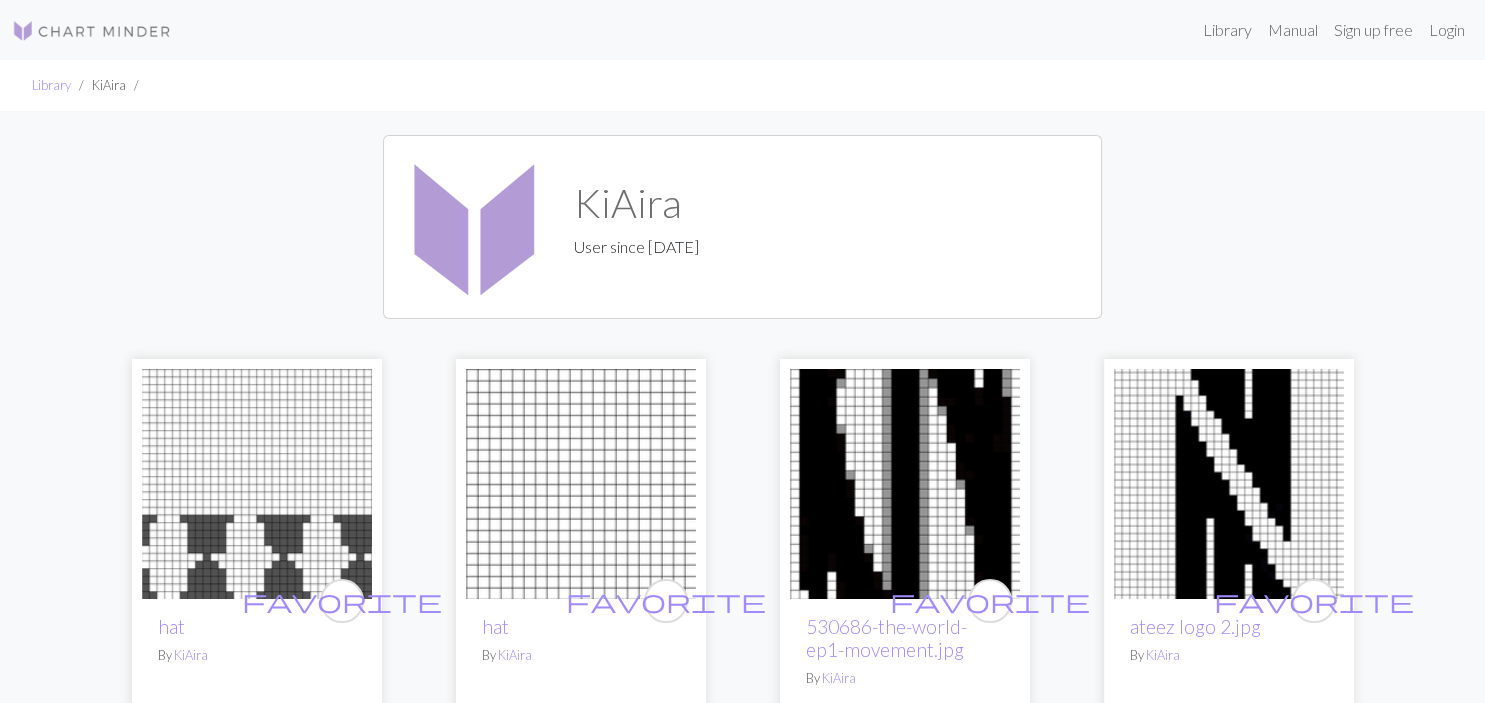 click at bounding box center [92, 31] 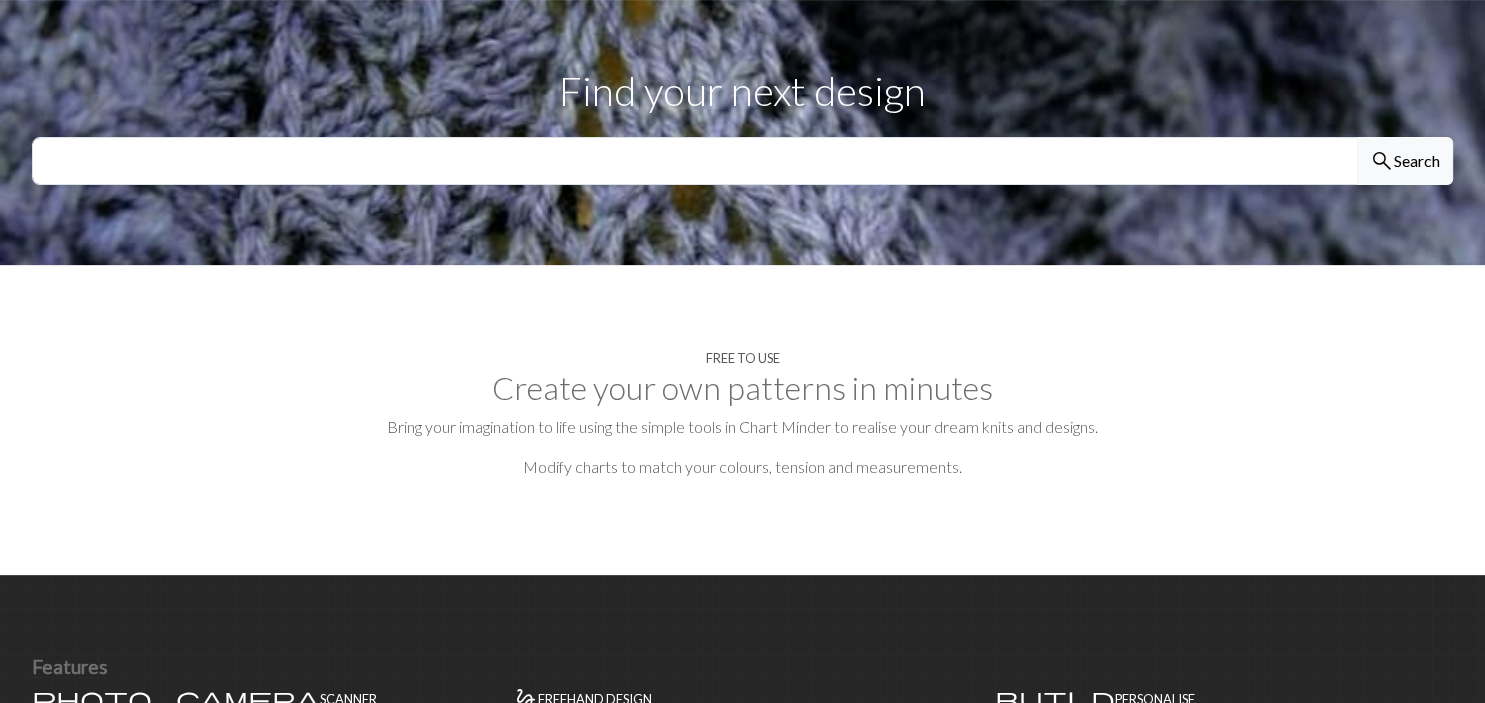 scroll, scrollTop: 680, scrollLeft: 0, axis: vertical 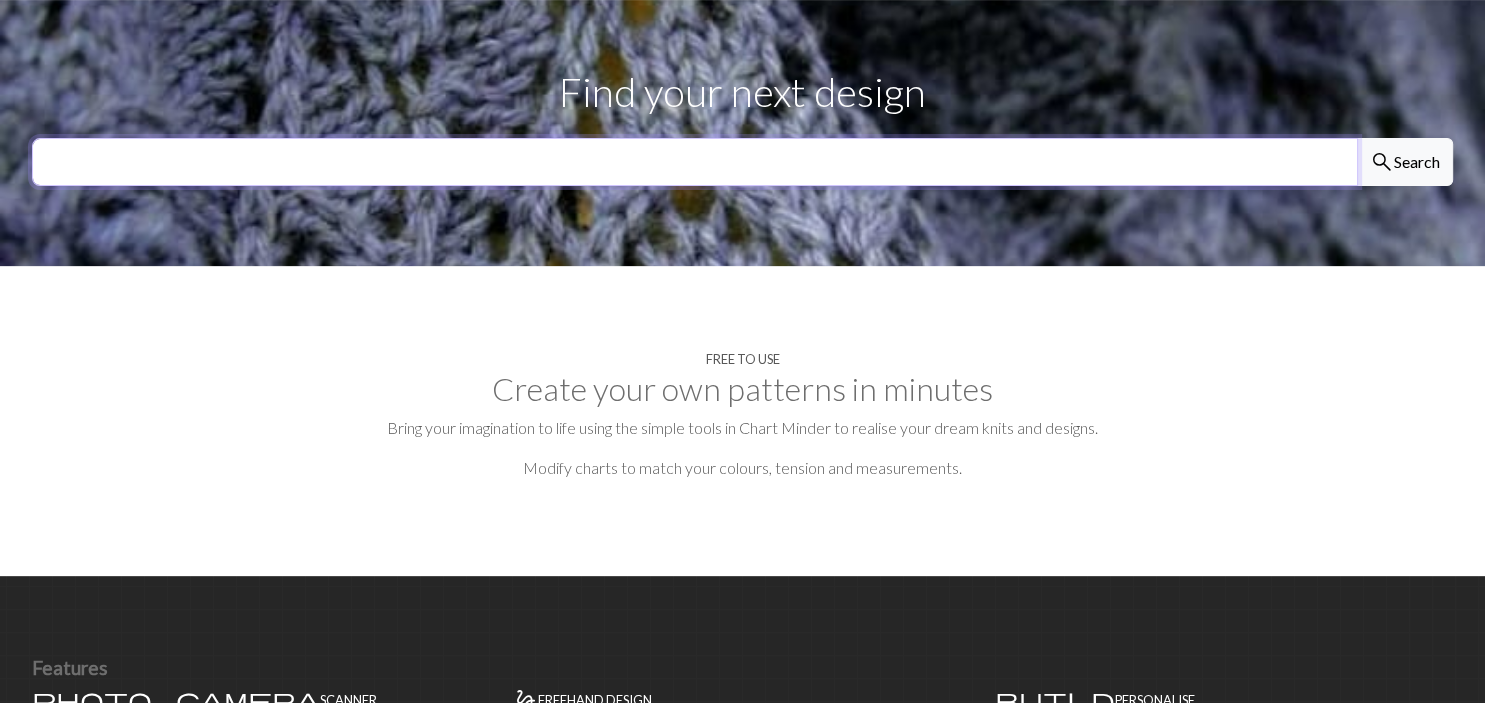 click at bounding box center (695, 162) 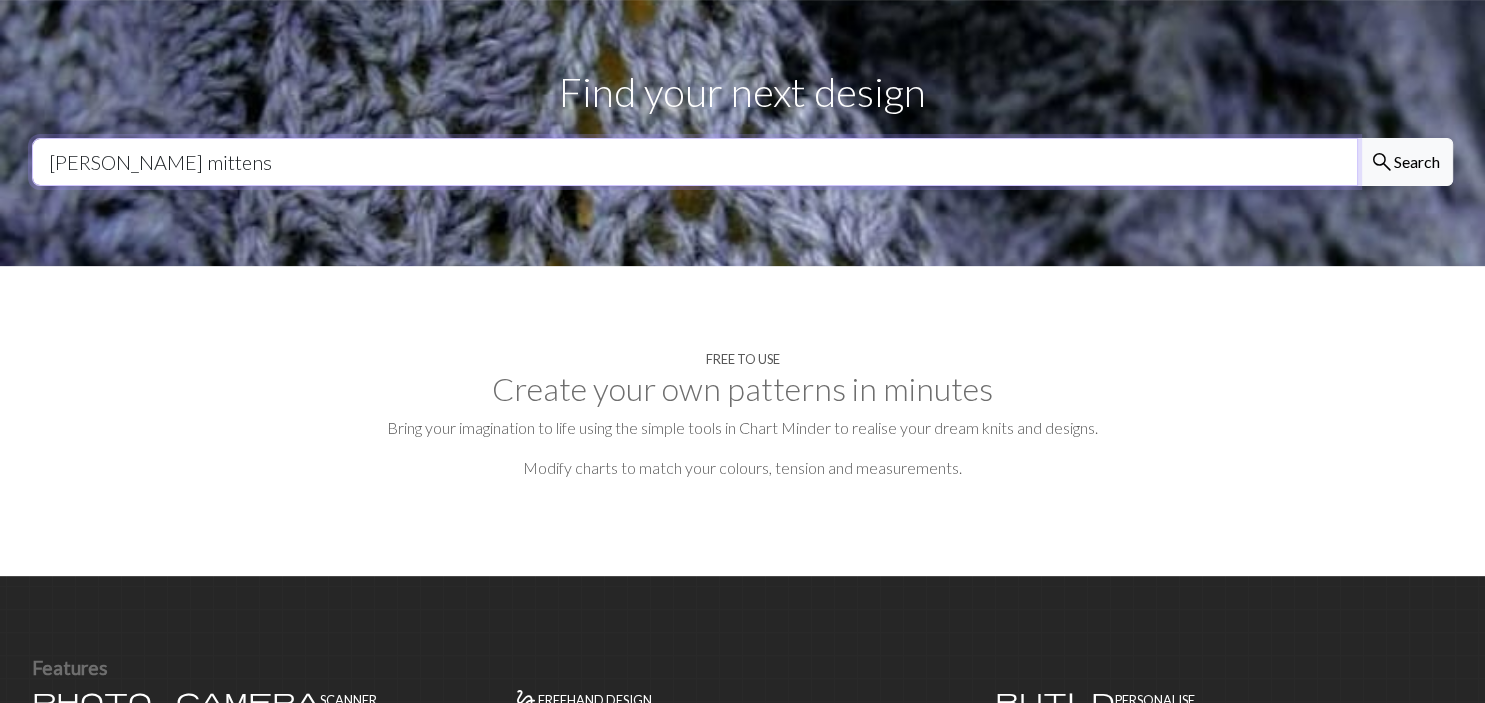 type on "harry potter mittens" 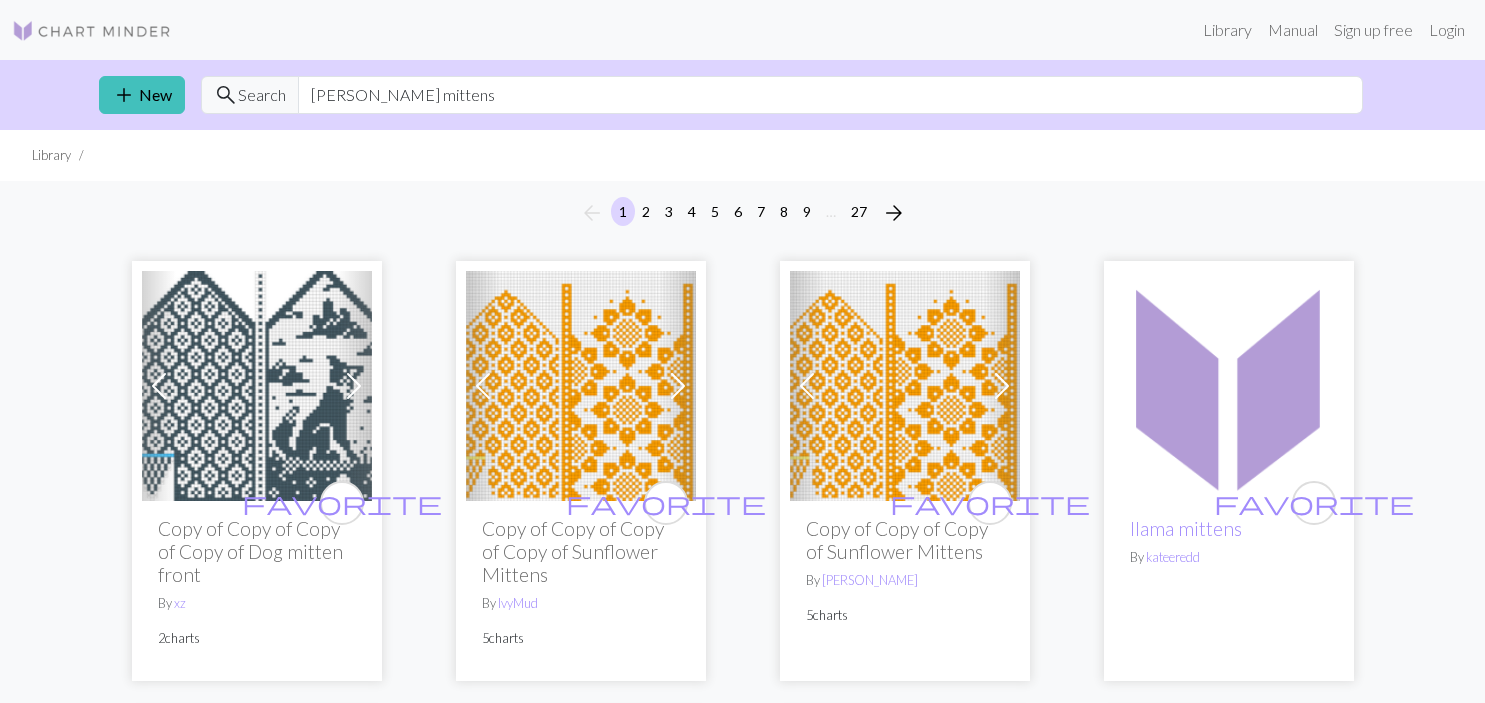 scroll, scrollTop: 0, scrollLeft: 0, axis: both 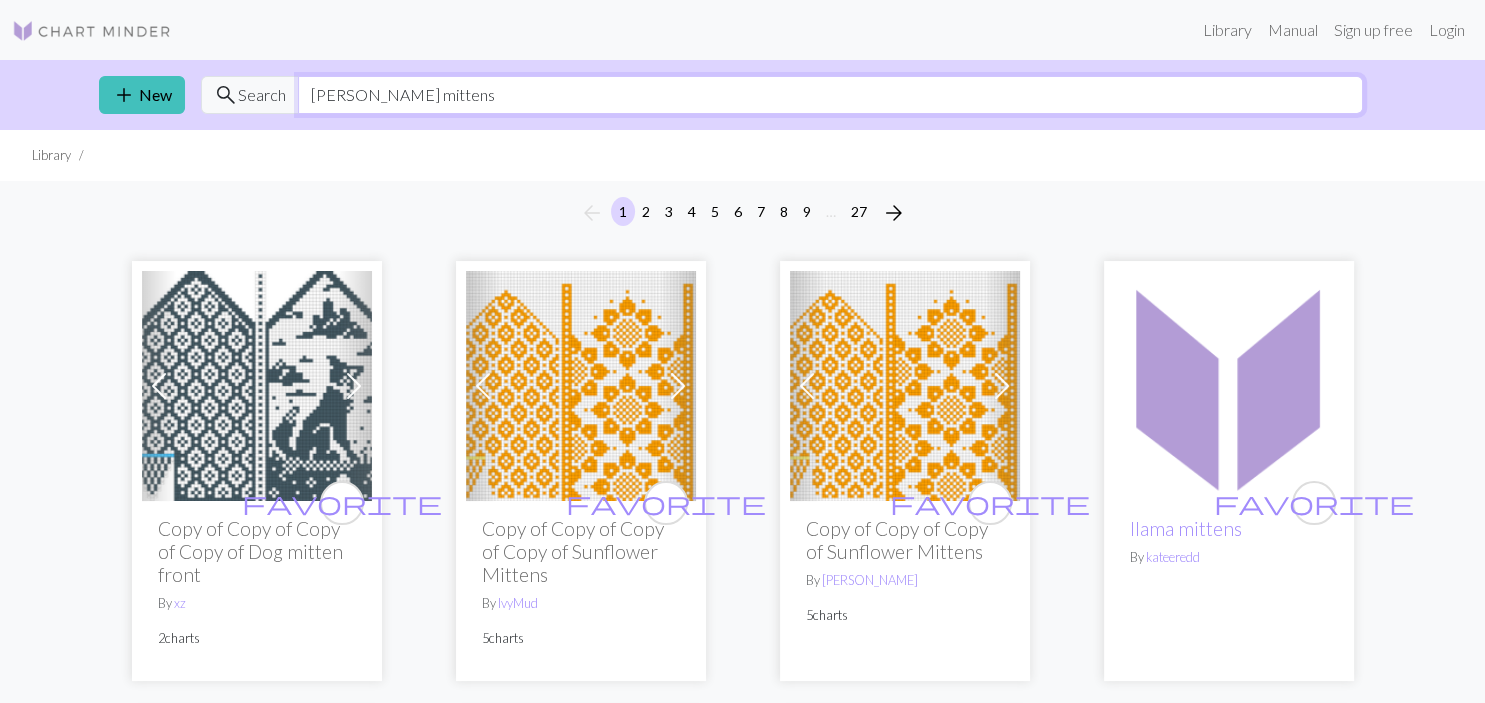 click on "[PERSON_NAME] mittens" at bounding box center (830, 95) 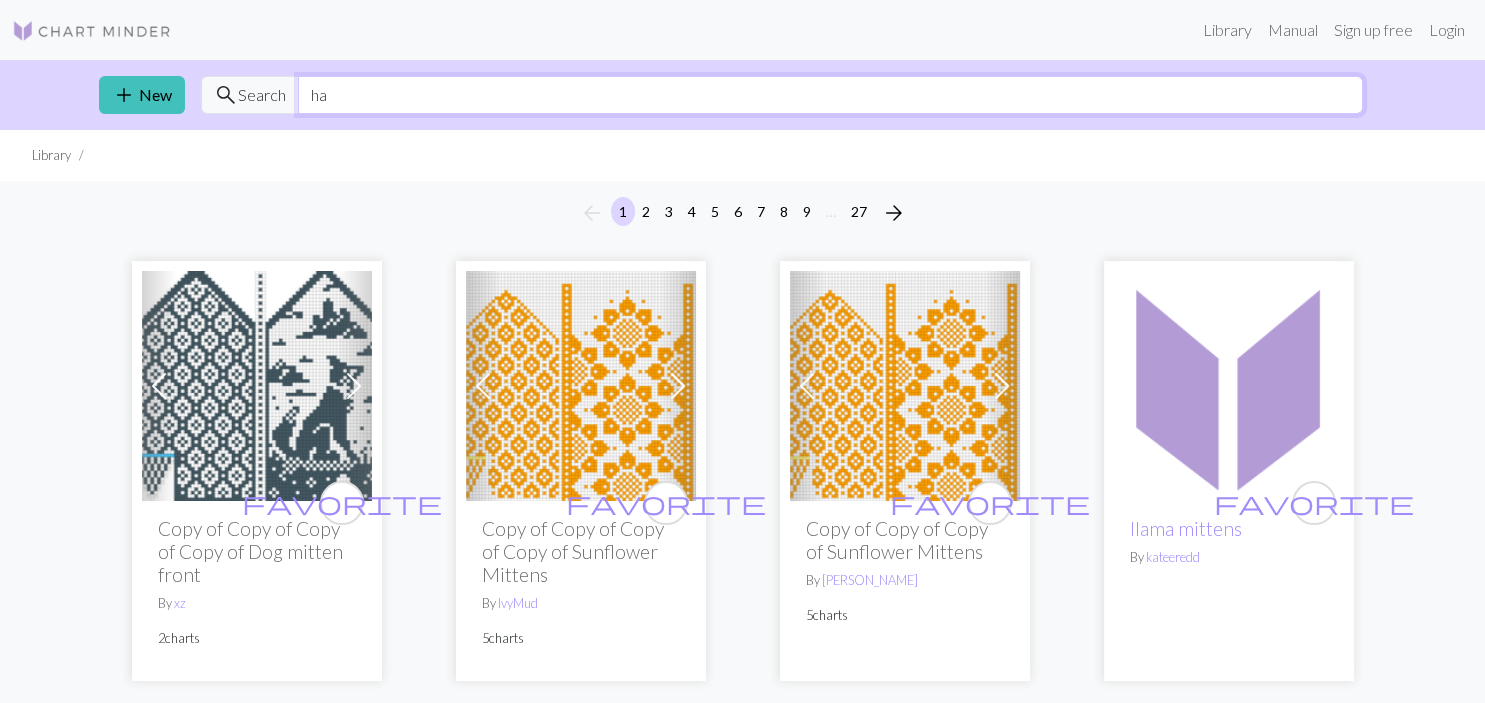 type on "h" 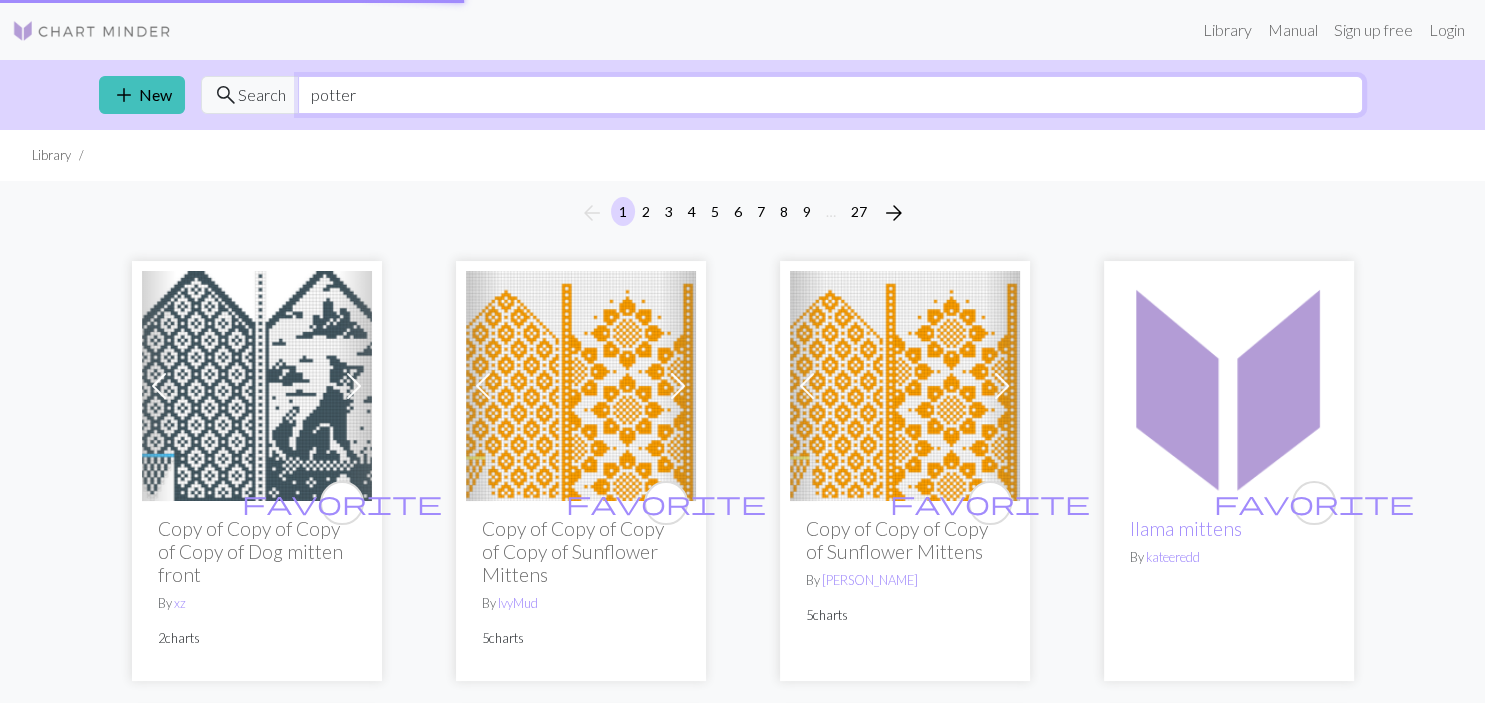 type on "potter" 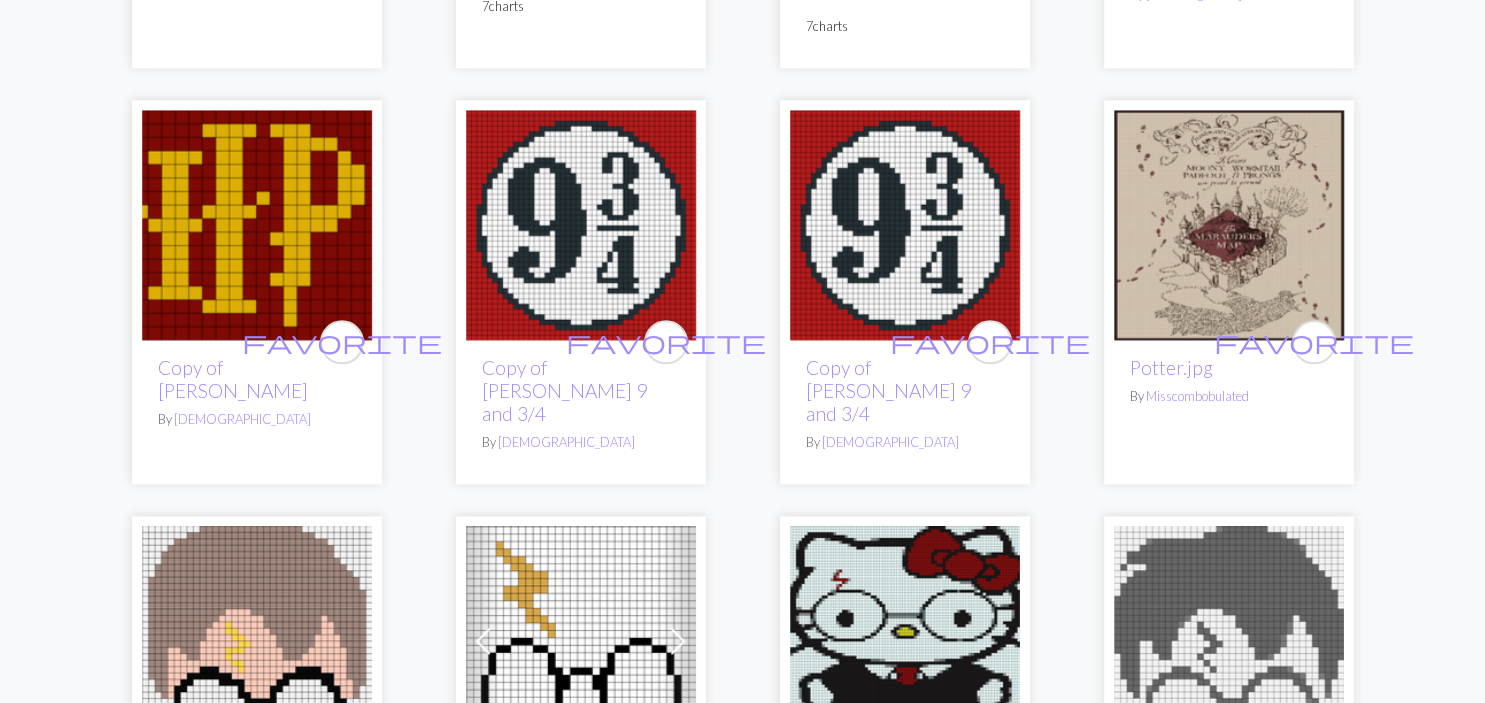 scroll, scrollTop: 2360, scrollLeft: 0, axis: vertical 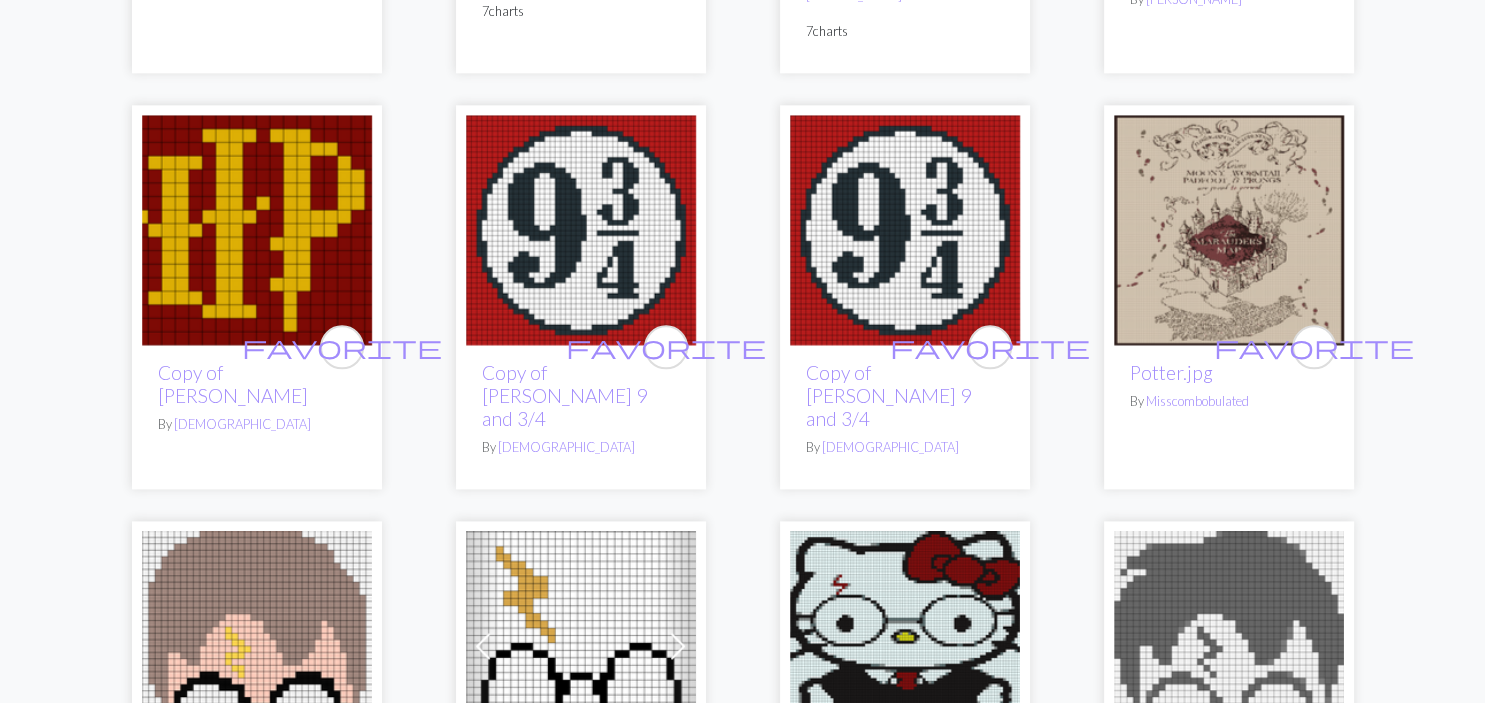 click at bounding box center [257, 230] 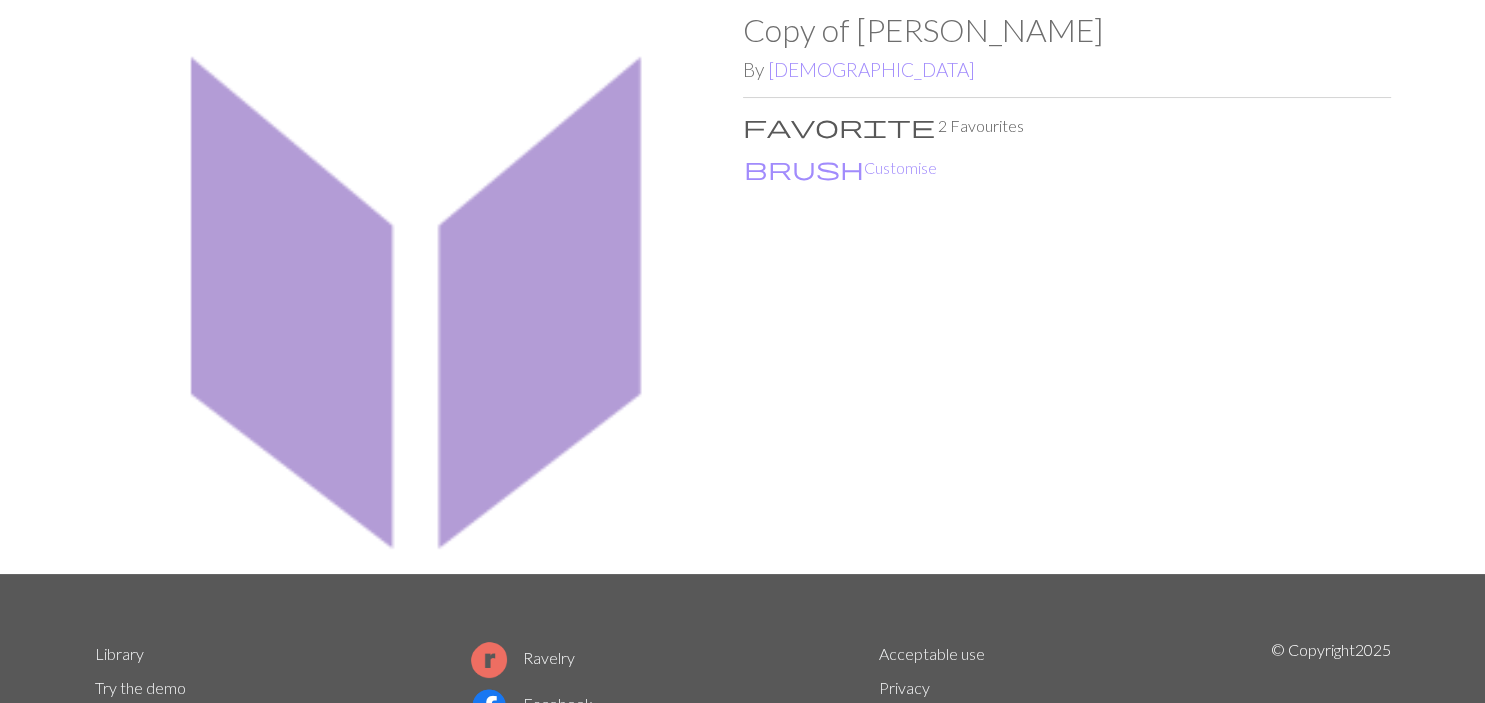 scroll, scrollTop: 0, scrollLeft: 0, axis: both 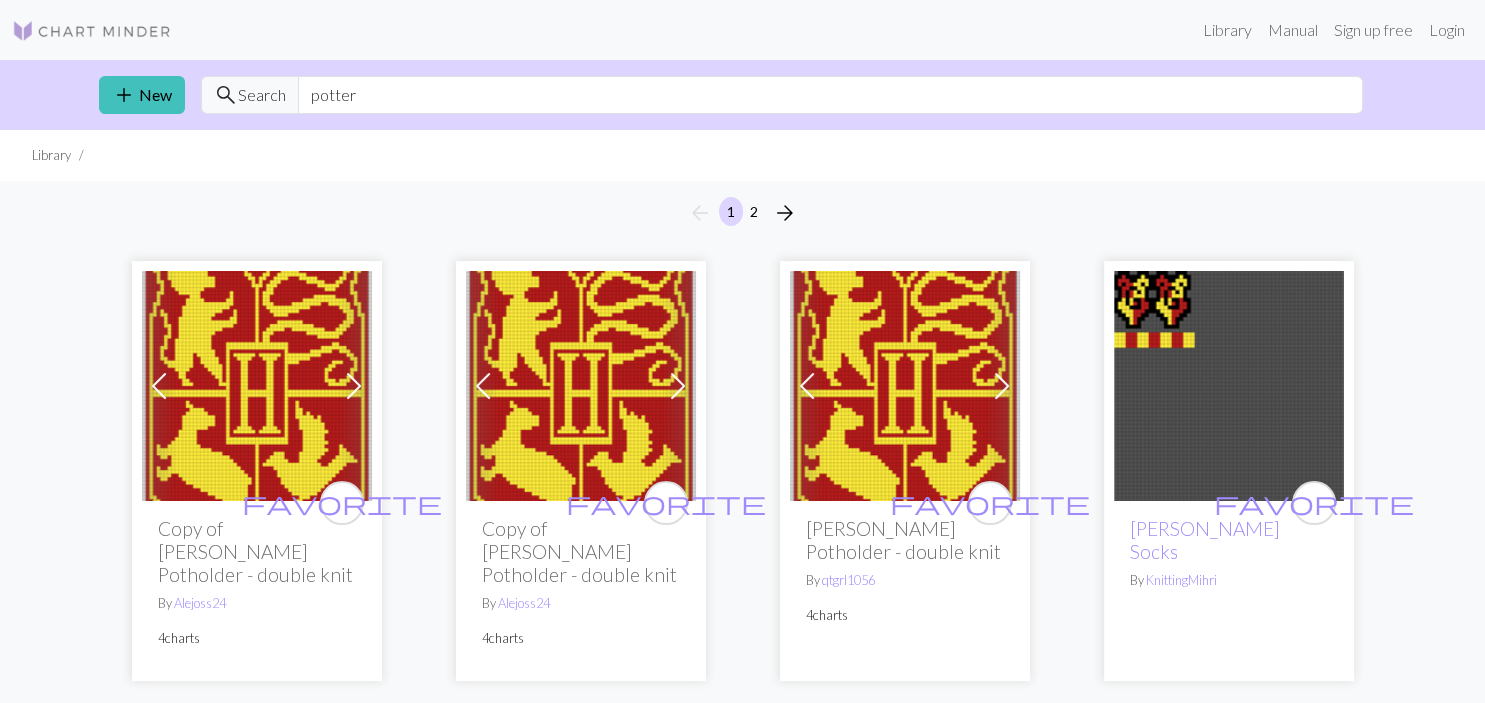 click at bounding box center (905, 386) 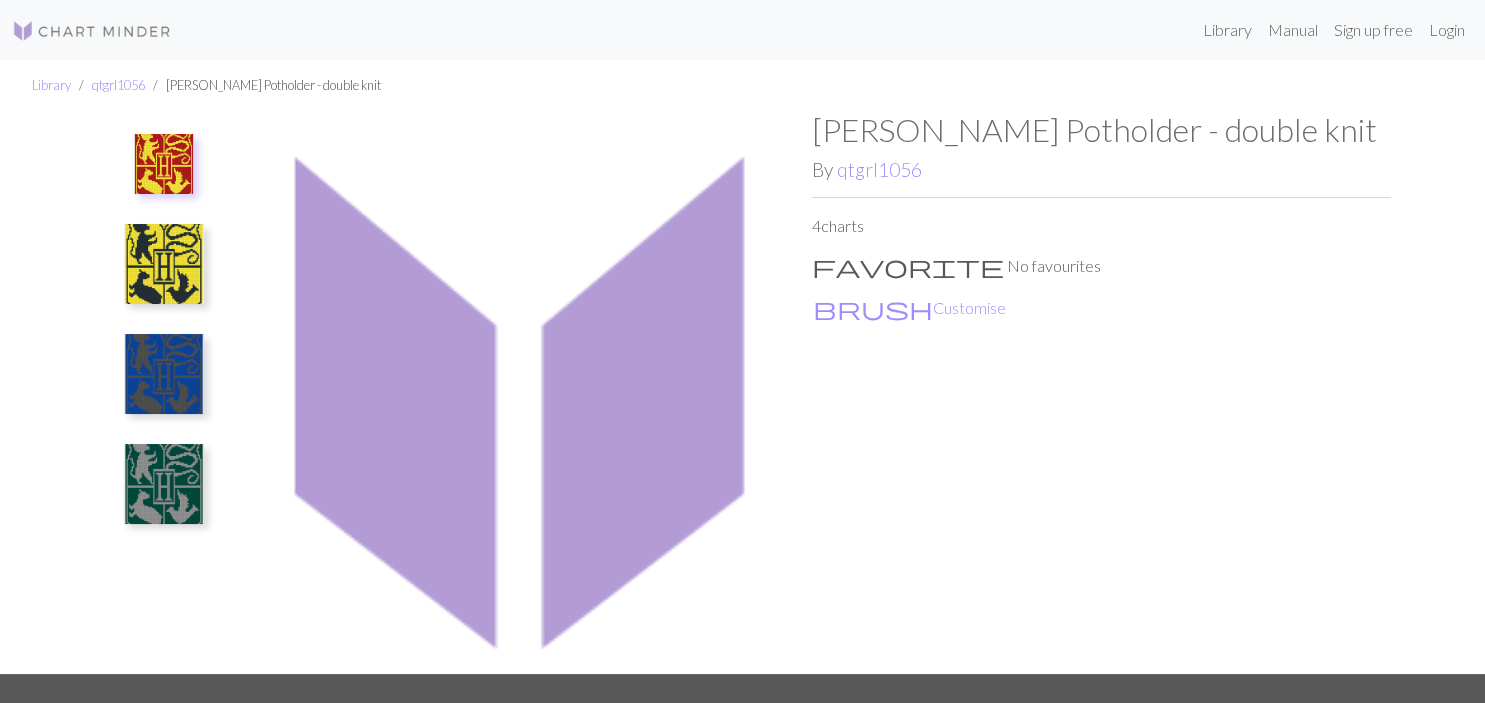 click at bounding box center [164, 264] 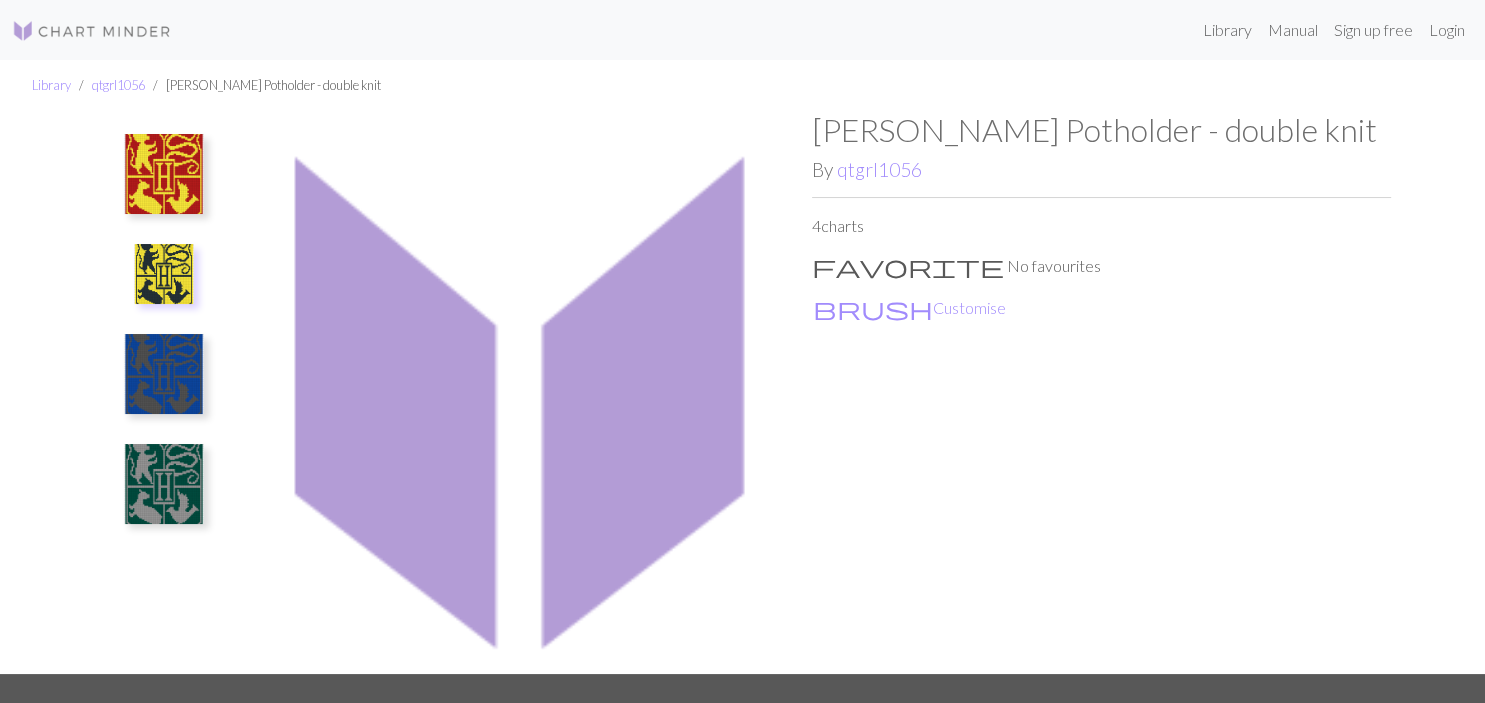 click at bounding box center (164, 374) 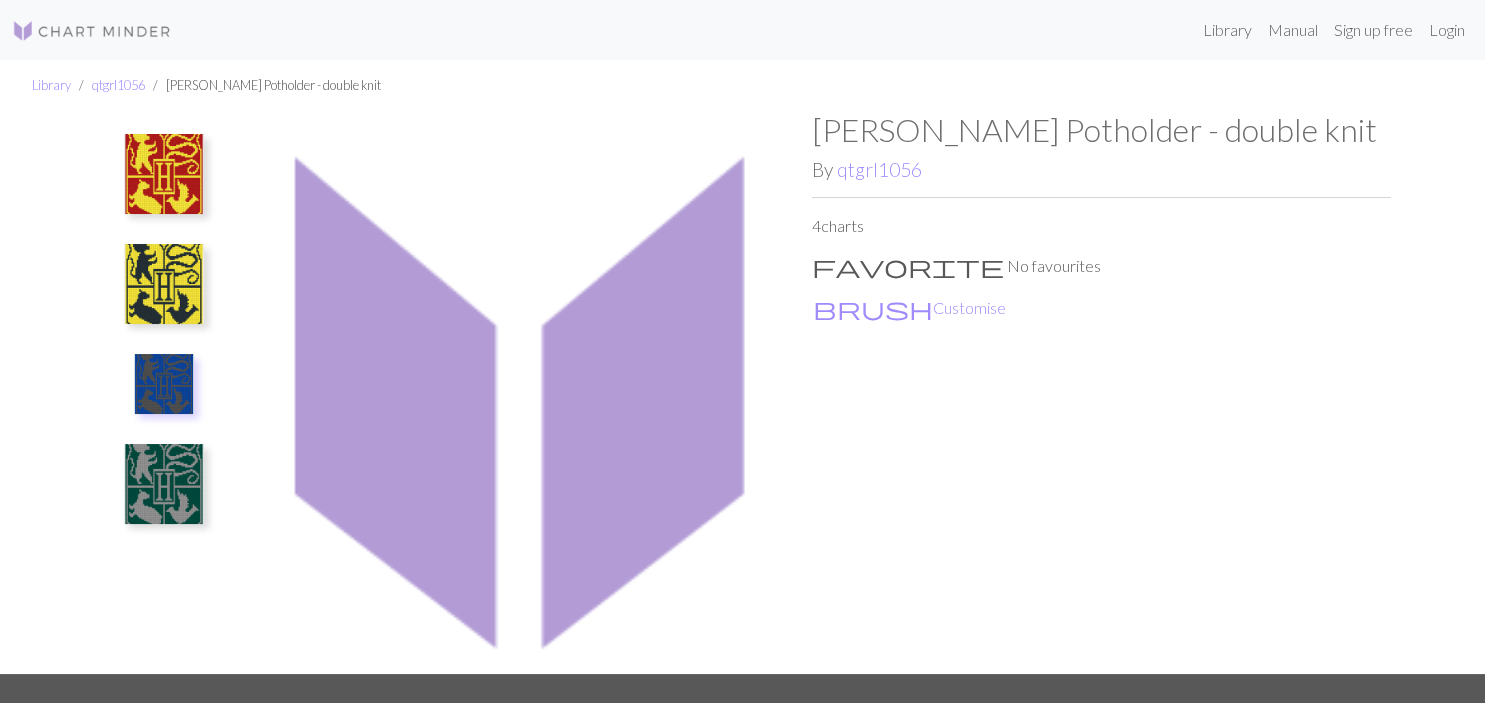 click at bounding box center [164, 484] 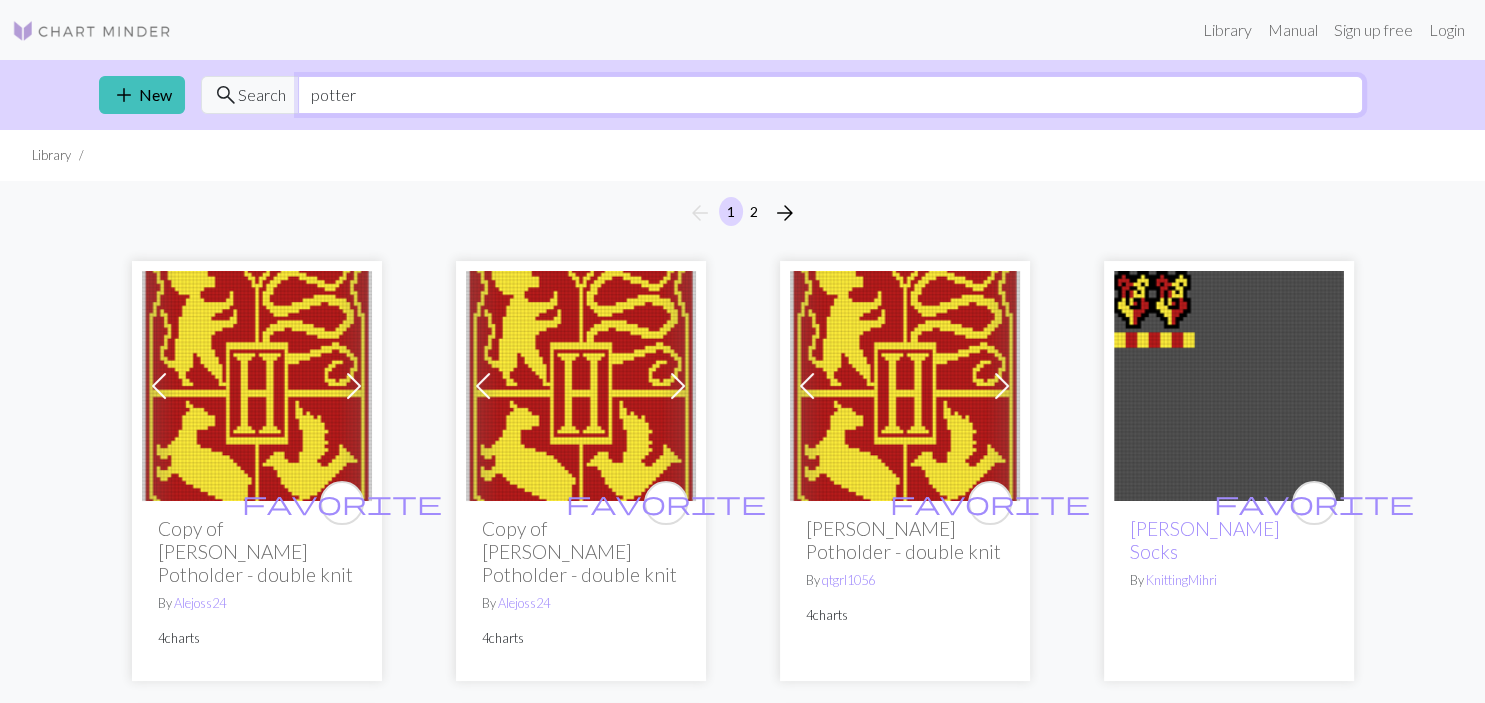 click on "potter" at bounding box center (830, 95) 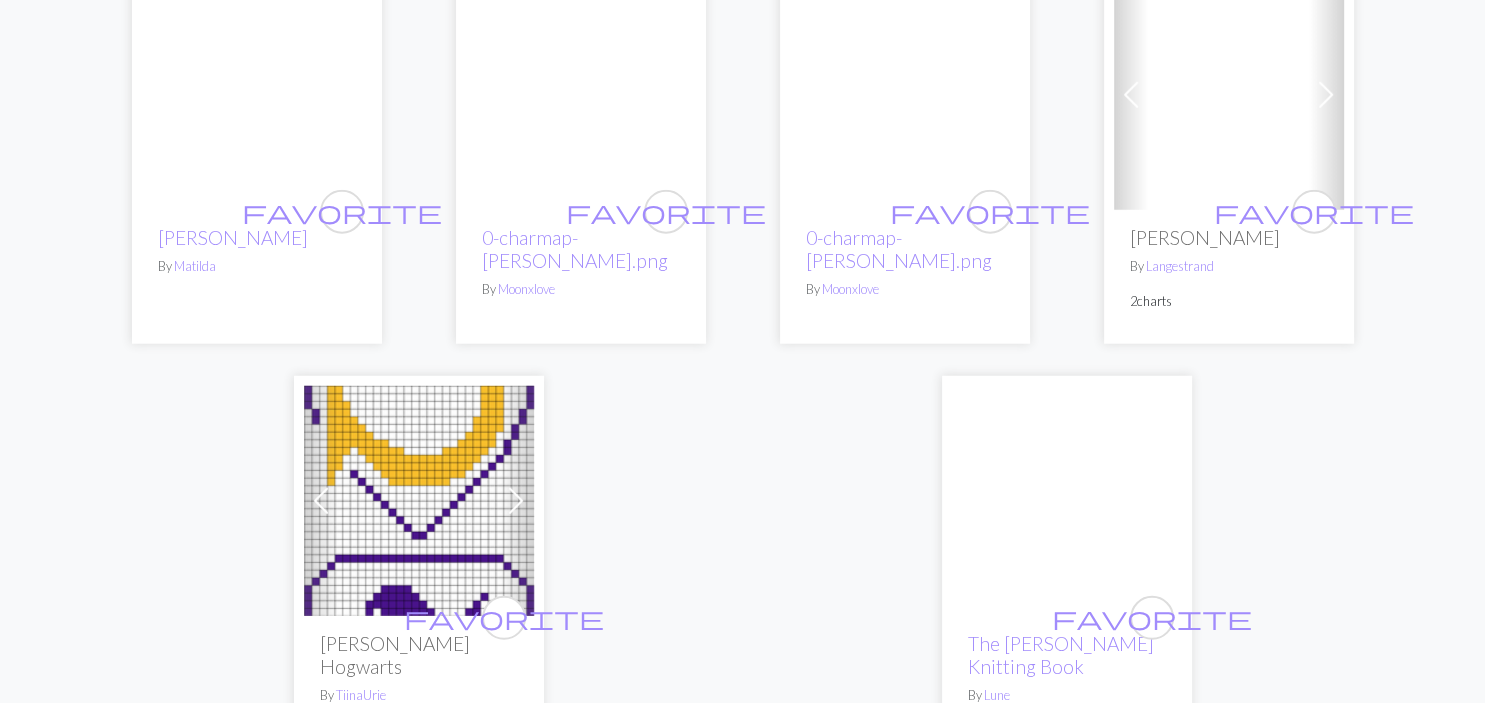 scroll, scrollTop: 5147, scrollLeft: 0, axis: vertical 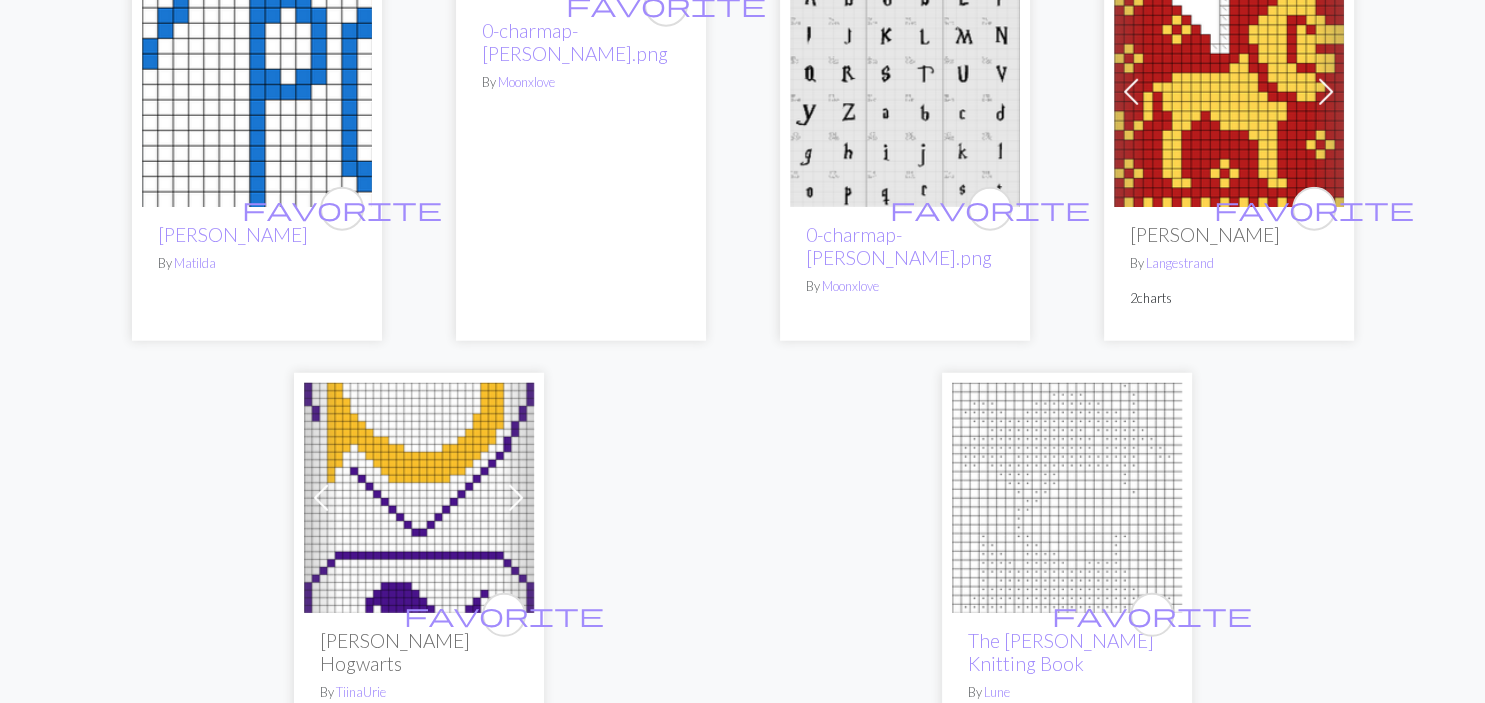 click on "2" at bounding box center (754, 815) 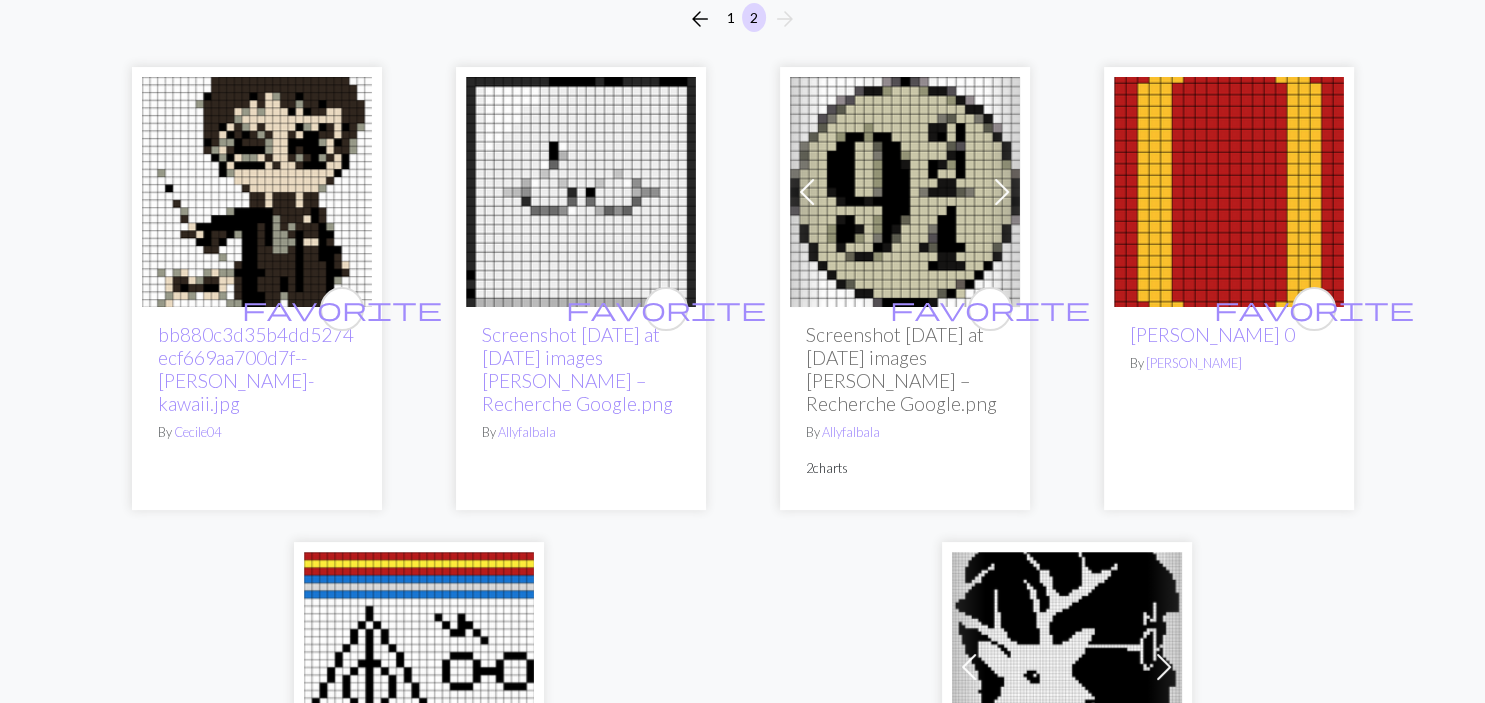 scroll, scrollTop: 0, scrollLeft: 0, axis: both 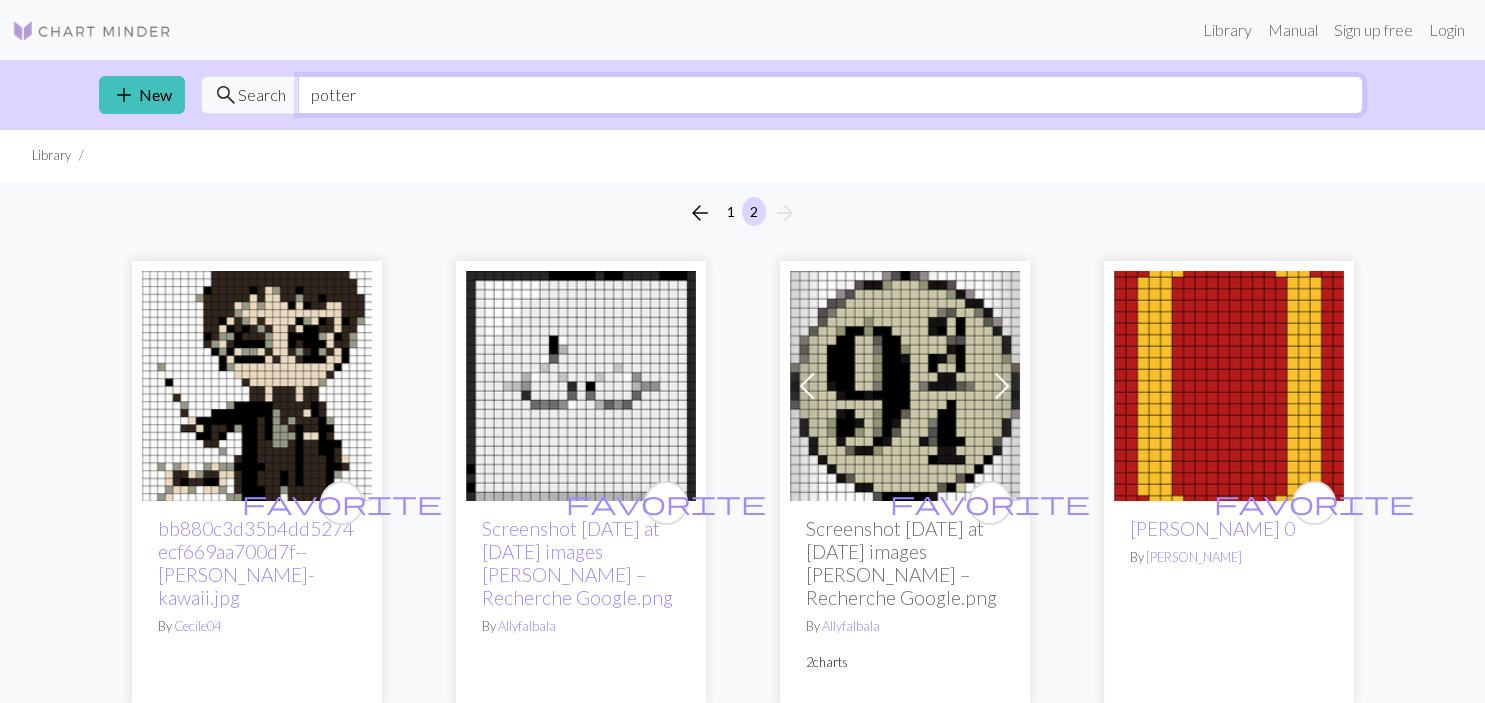 click on "potter" at bounding box center (830, 95) 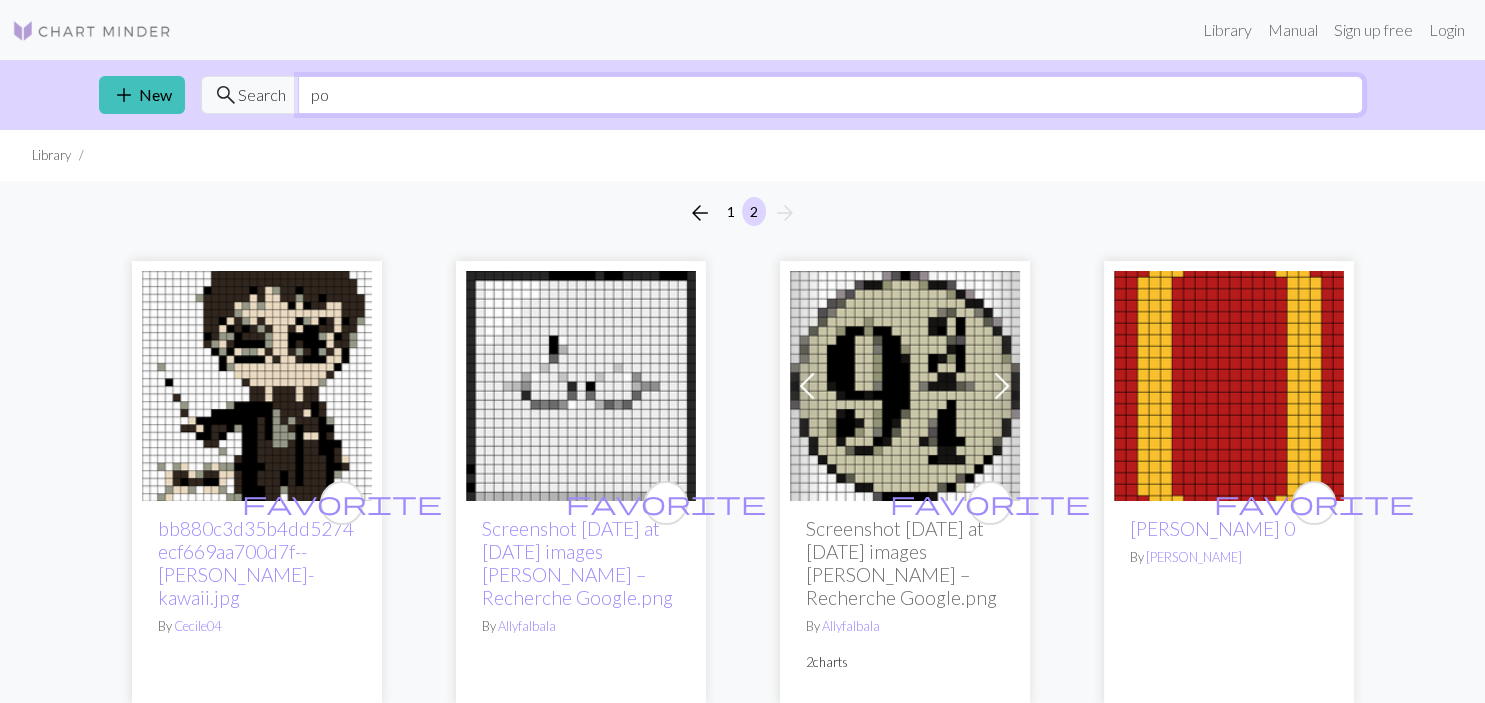 type on "p" 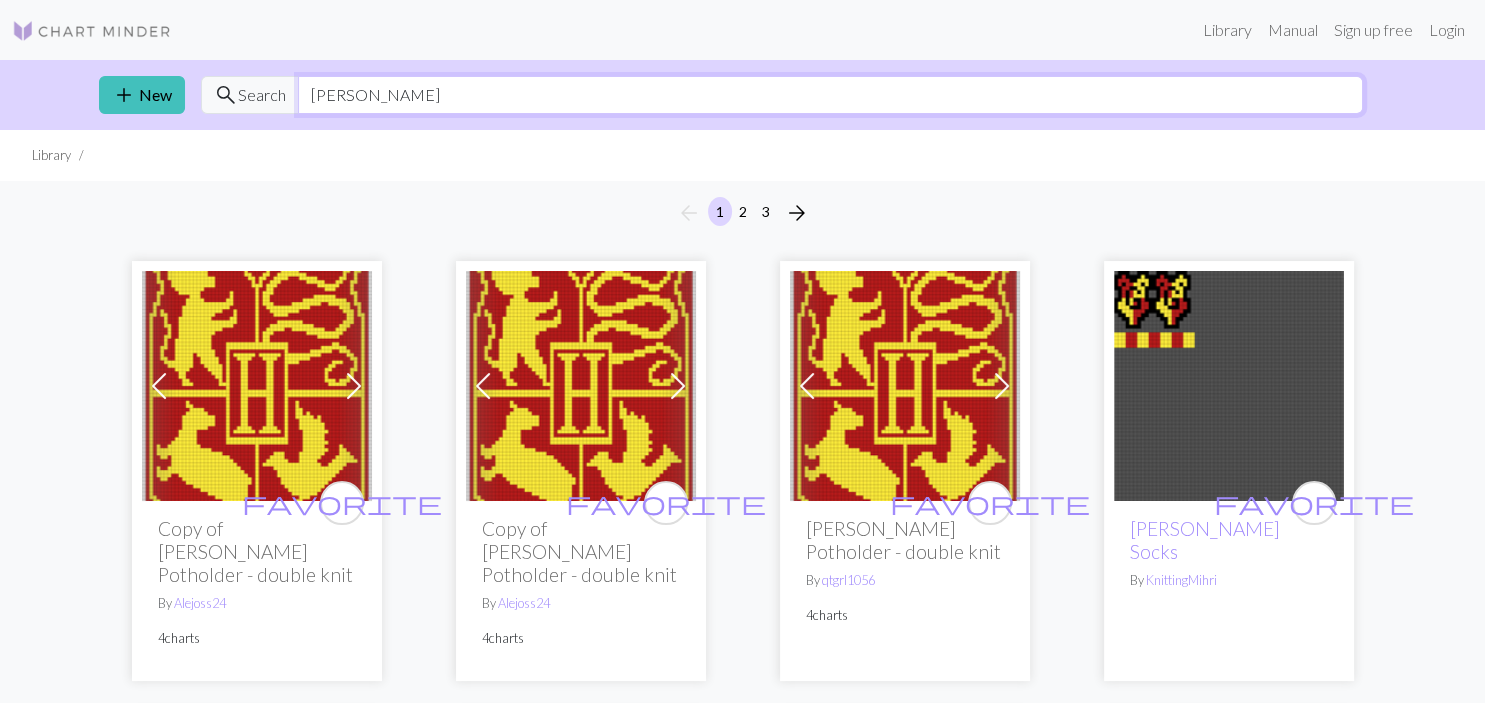 type on "harry potter" 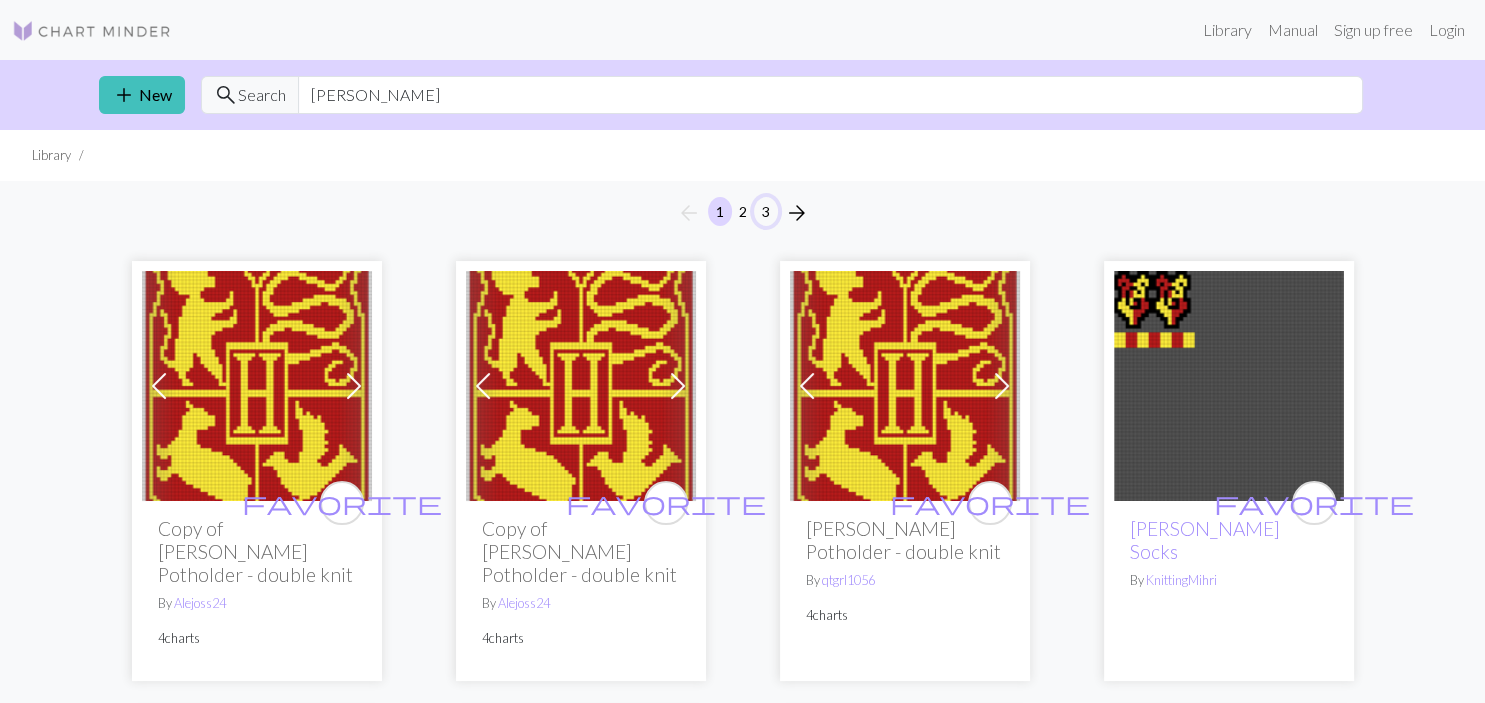 click on "3" at bounding box center (766, 211) 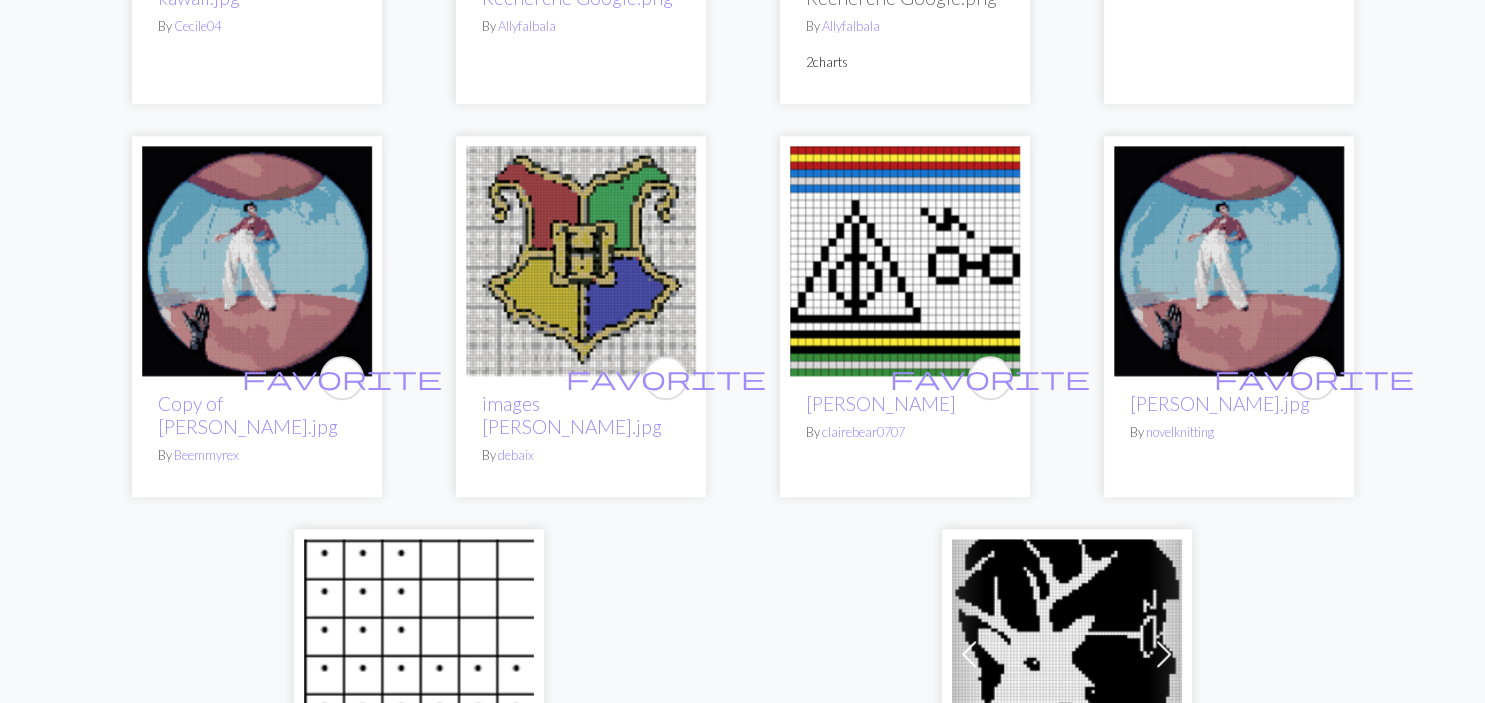 scroll, scrollTop: 1860, scrollLeft: 0, axis: vertical 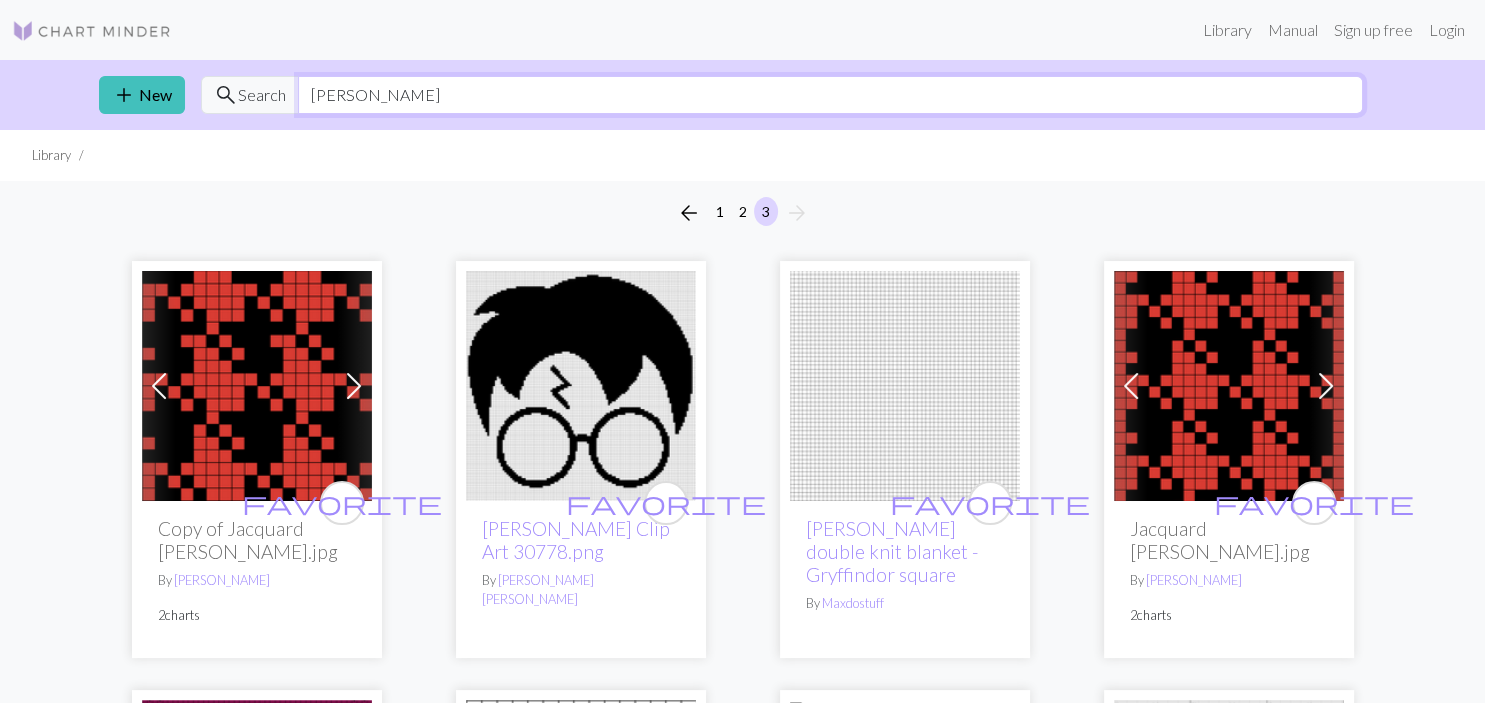 click on "harry potter" at bounding box center (830, 95) 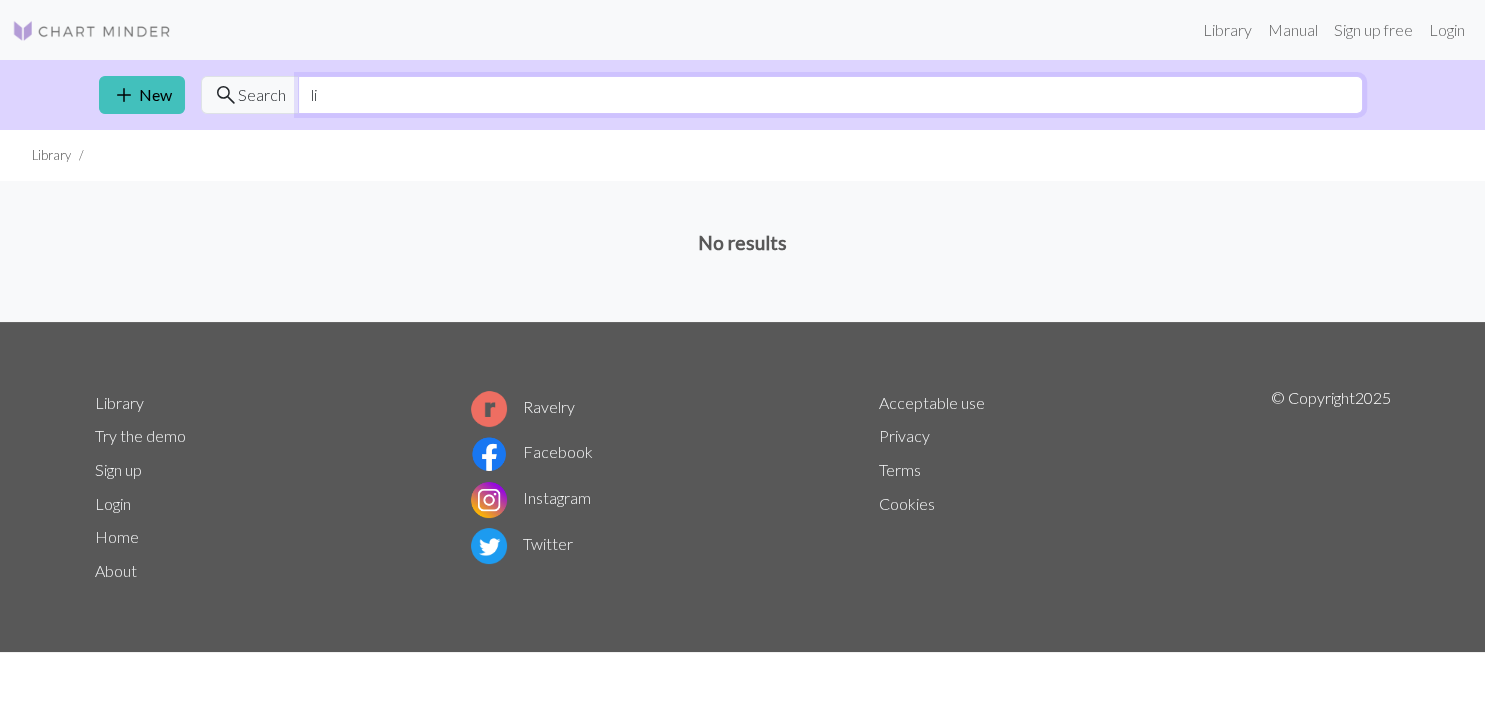 type on "l" 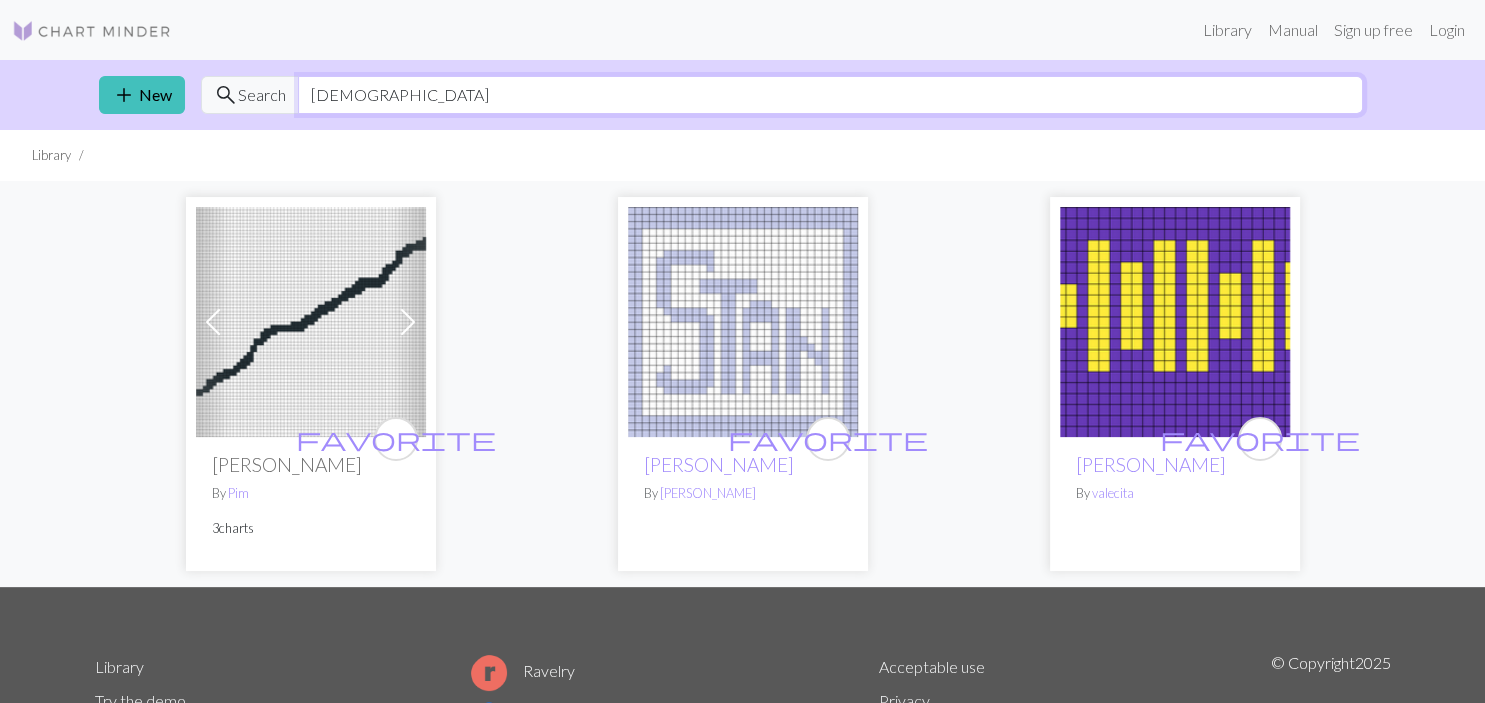 type on "satan" 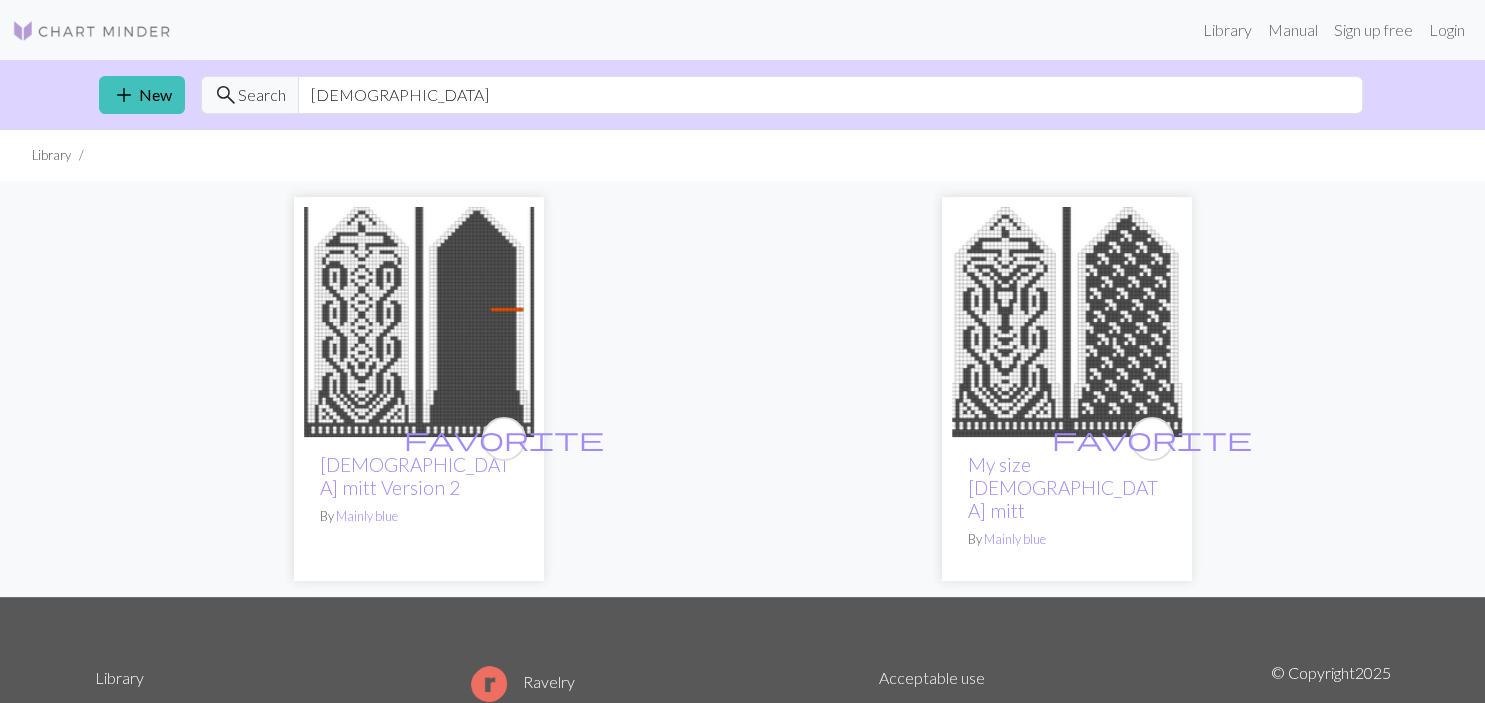 click at bounding box center [1067, 322] 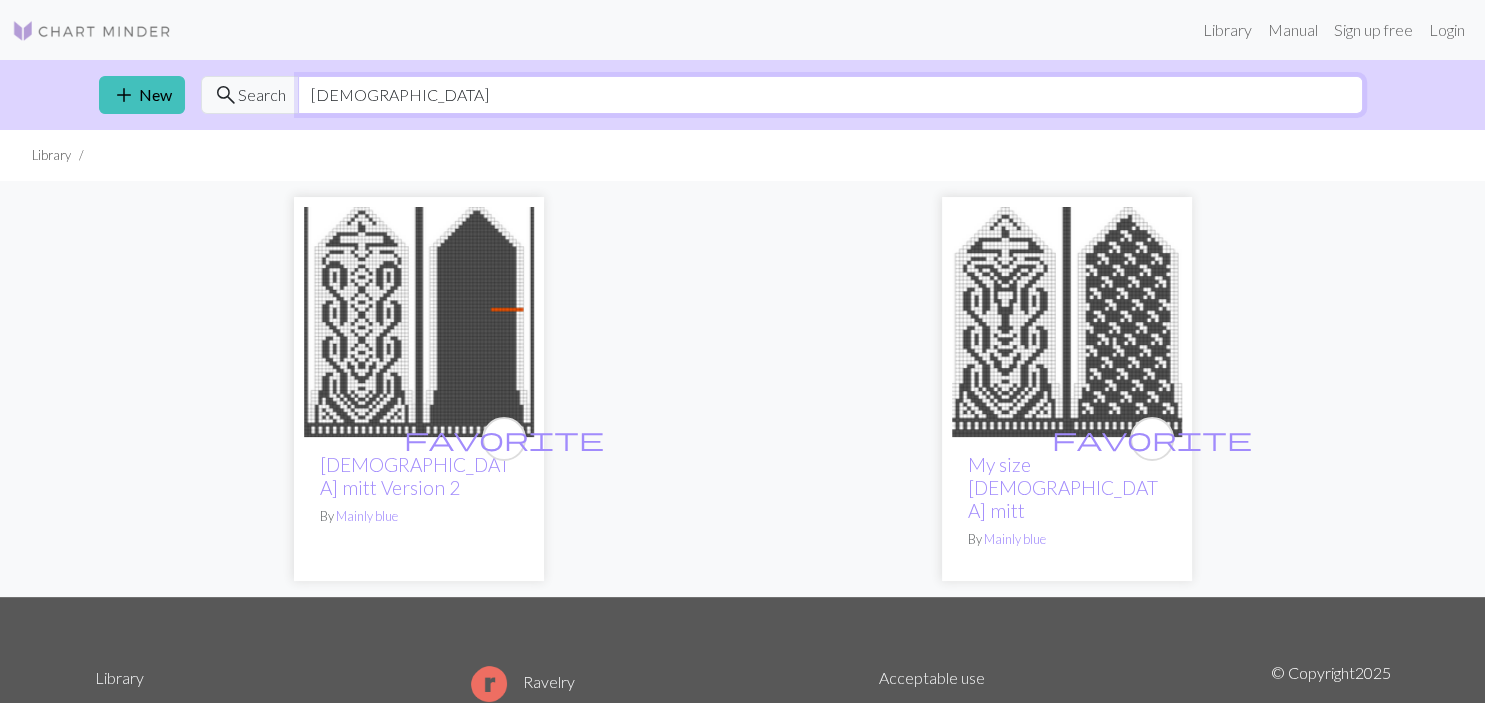 click on "satan" at bounding box center (830, 95) 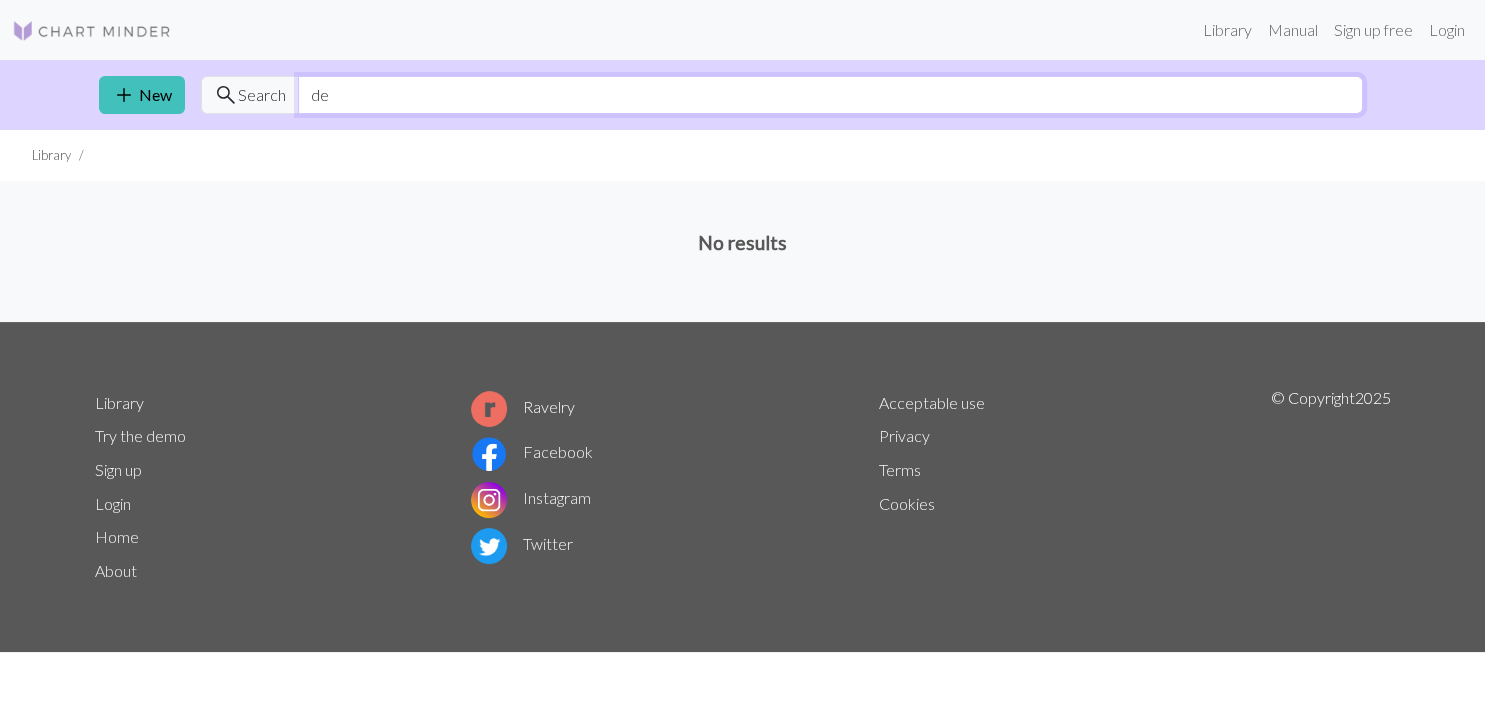 type on "d" 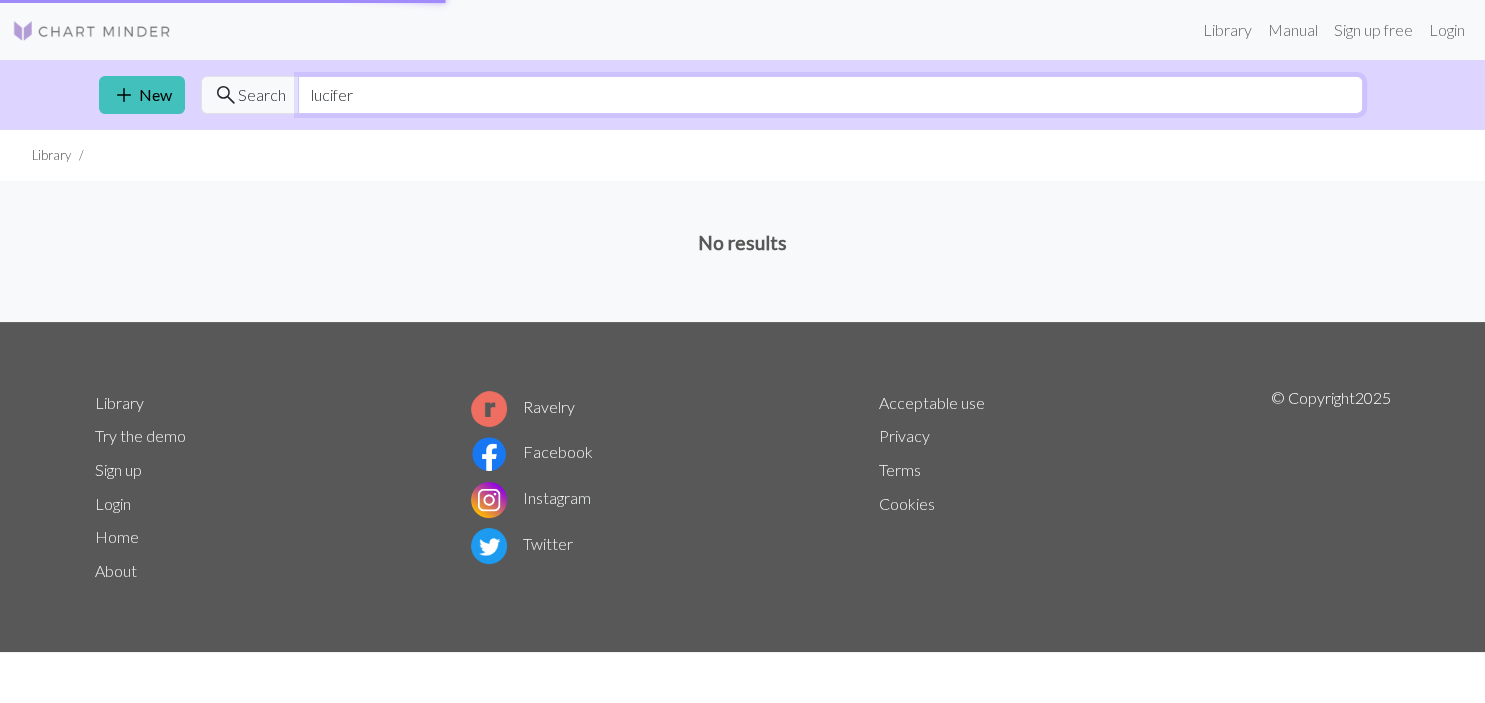 type on "lucifer" 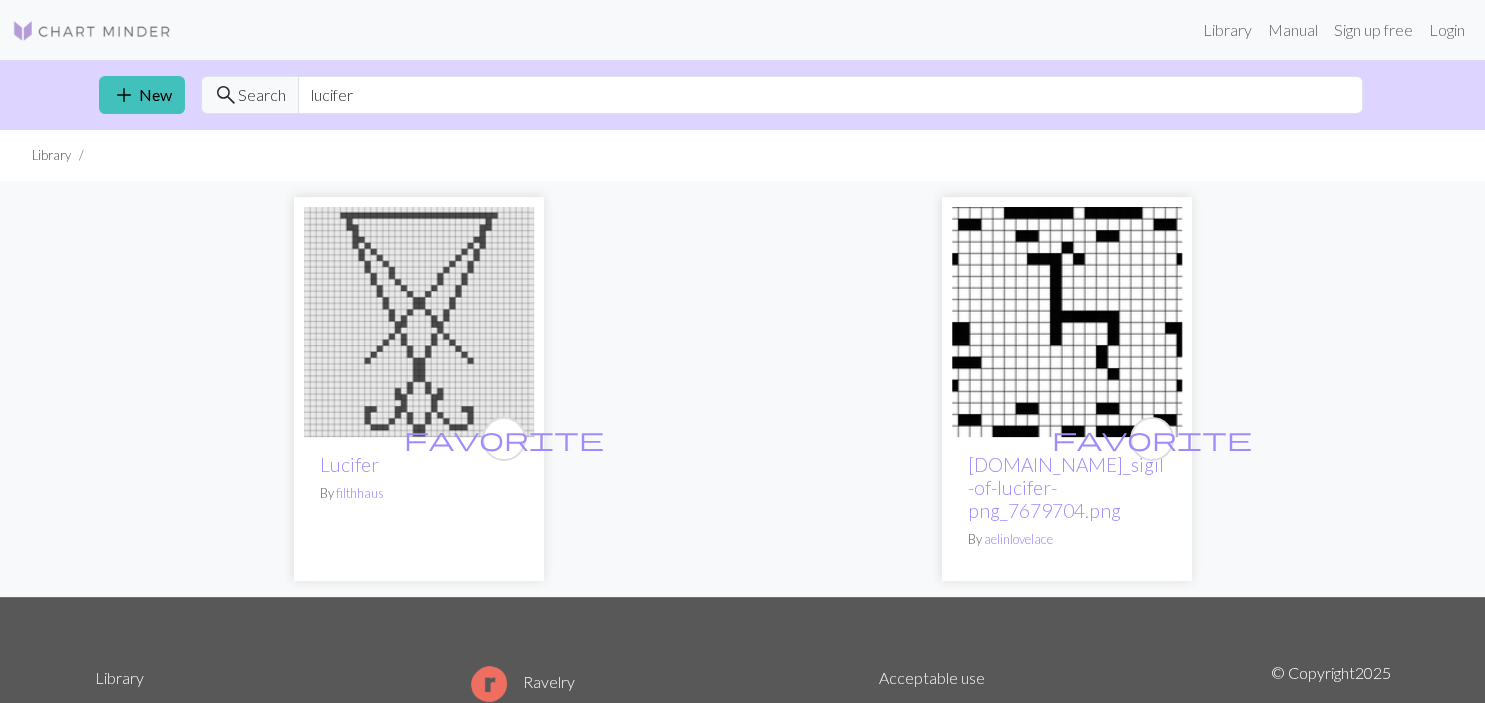 click at bounding box center [1067, 322] 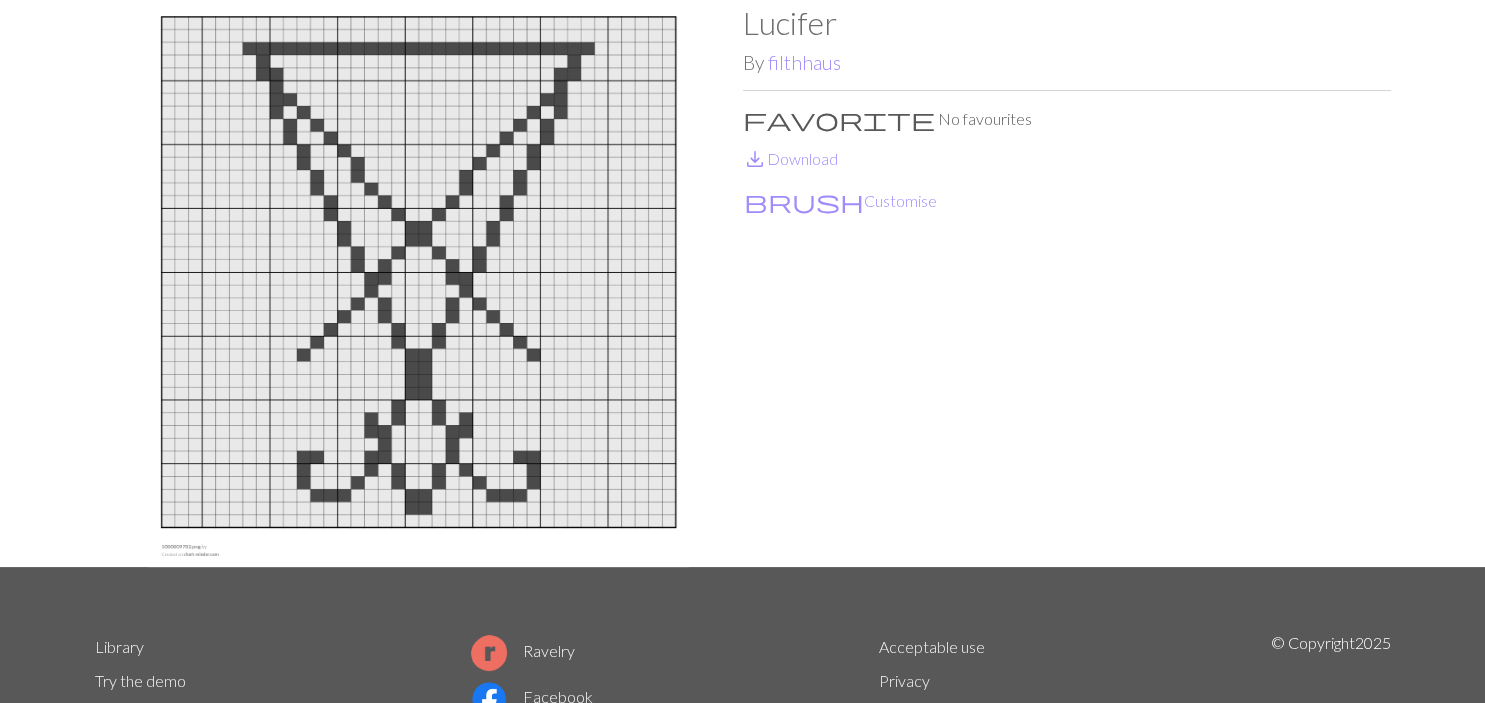 scroll, scrollTop: 105, scrollLeft: 0, axis: vertical 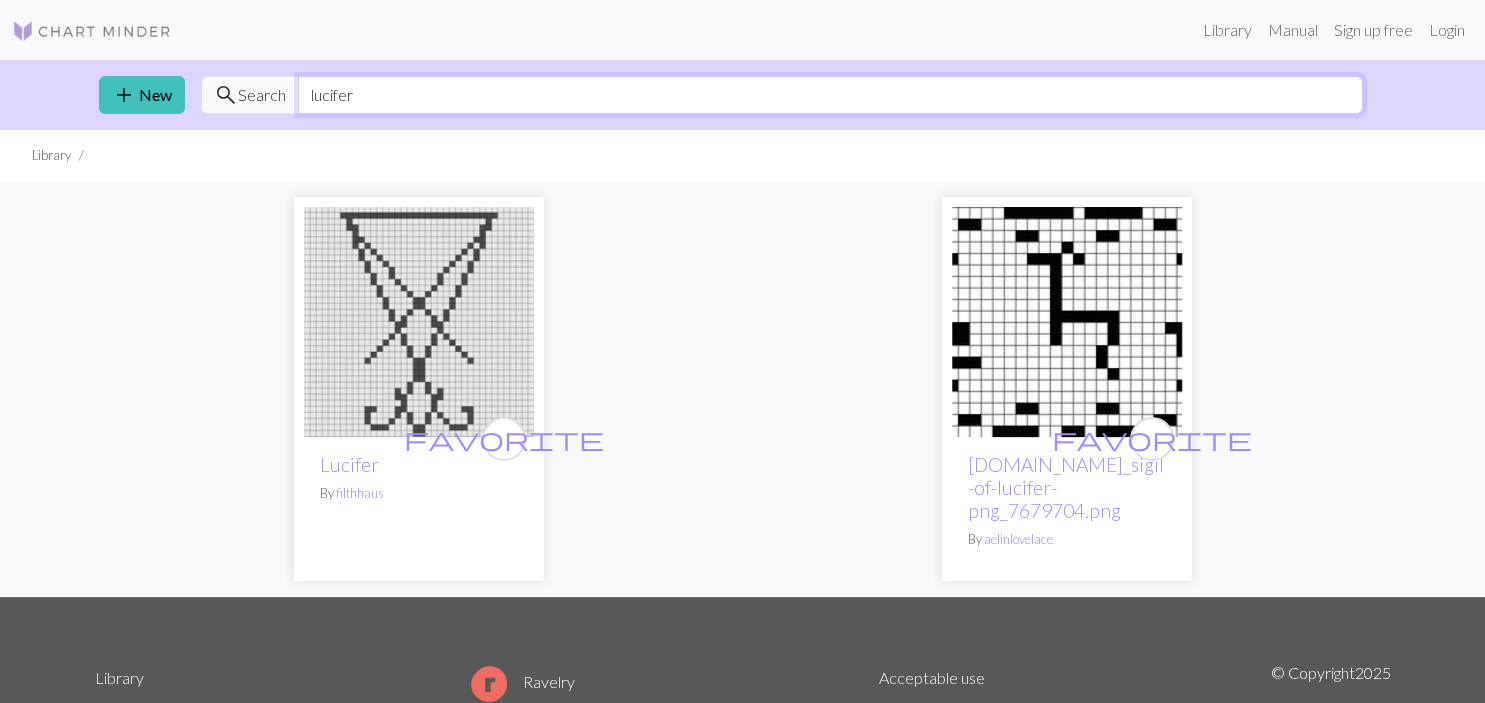 click on "lucifer" at bounding box center (830, 95) 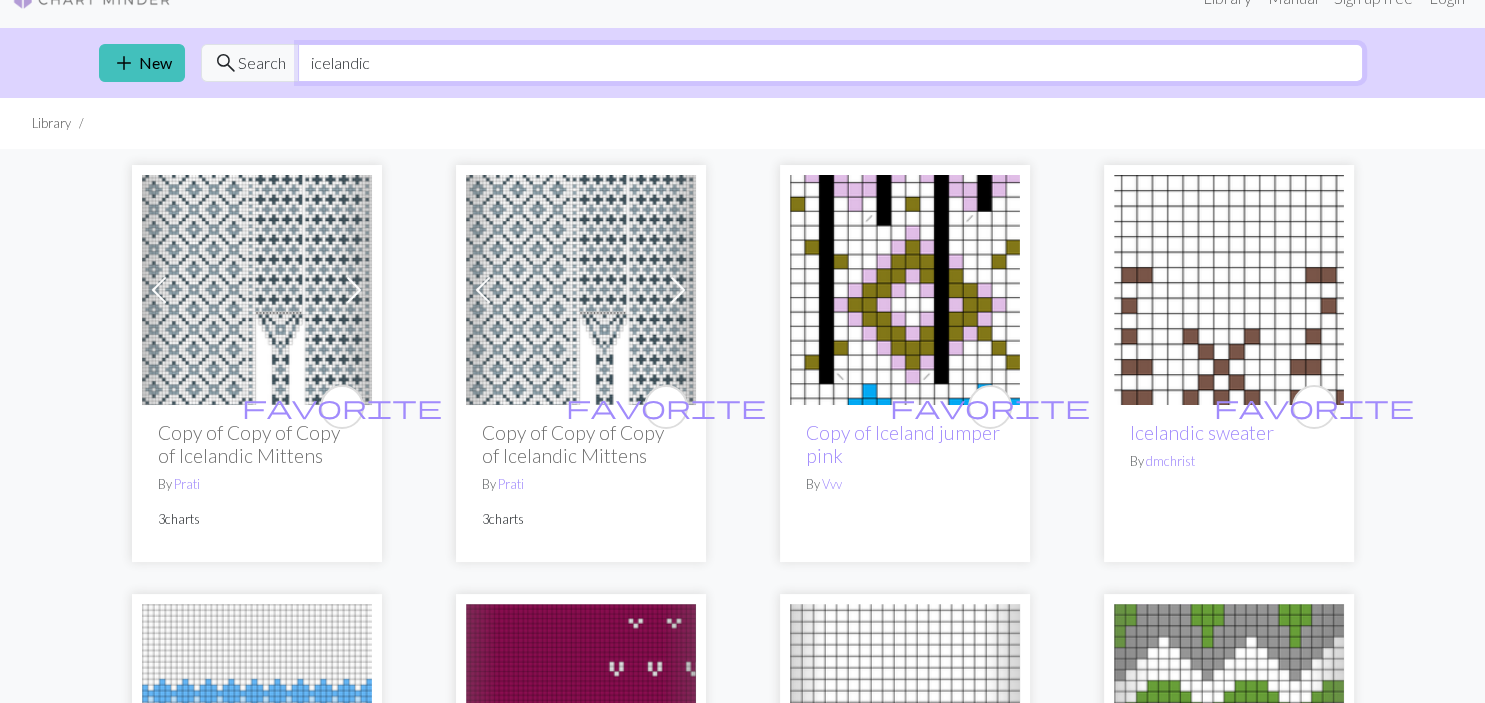 scroll, scrollTop: 0, scrollLeft: 0, axis: both 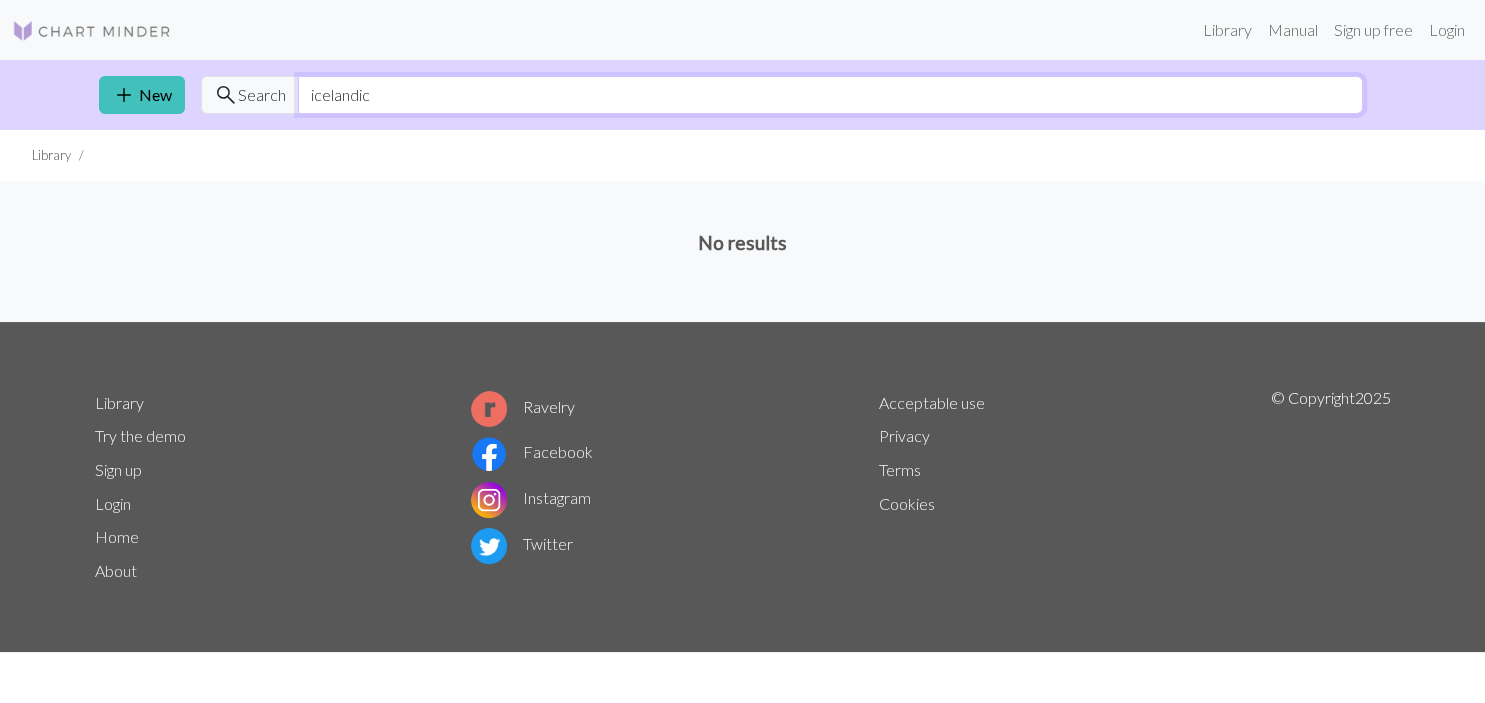 click on "icelandic" at bounding box center [830, 95] 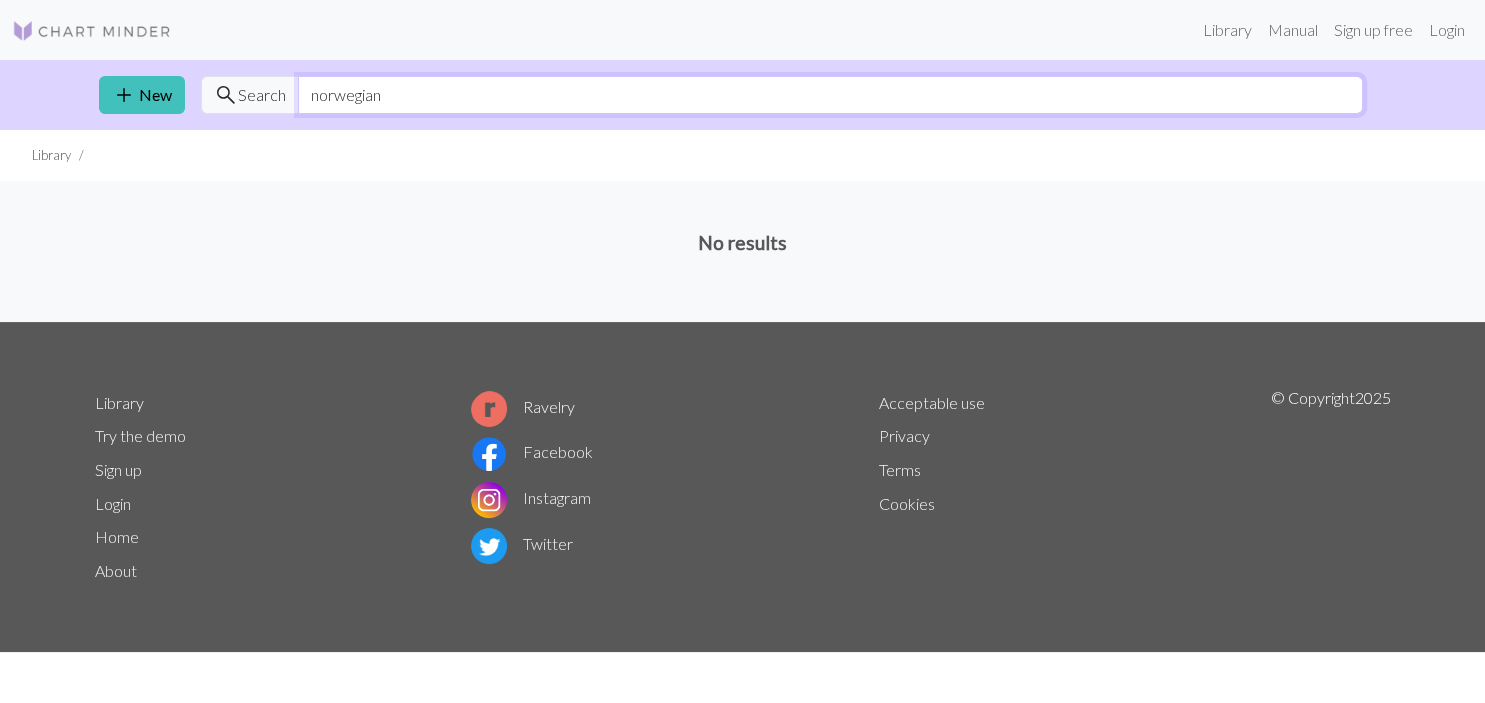 type on "norwegian" 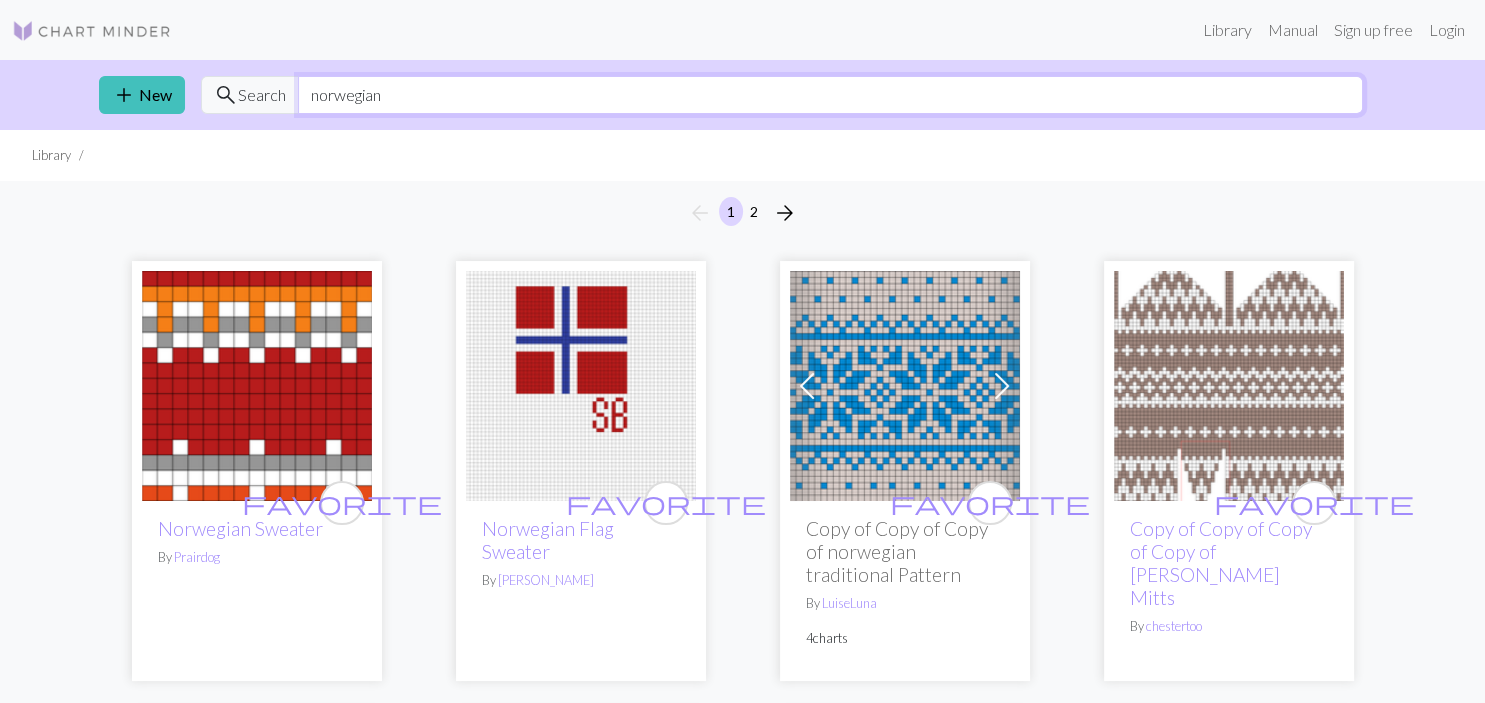 click on "norwegian" at bounding box center (830, 95) 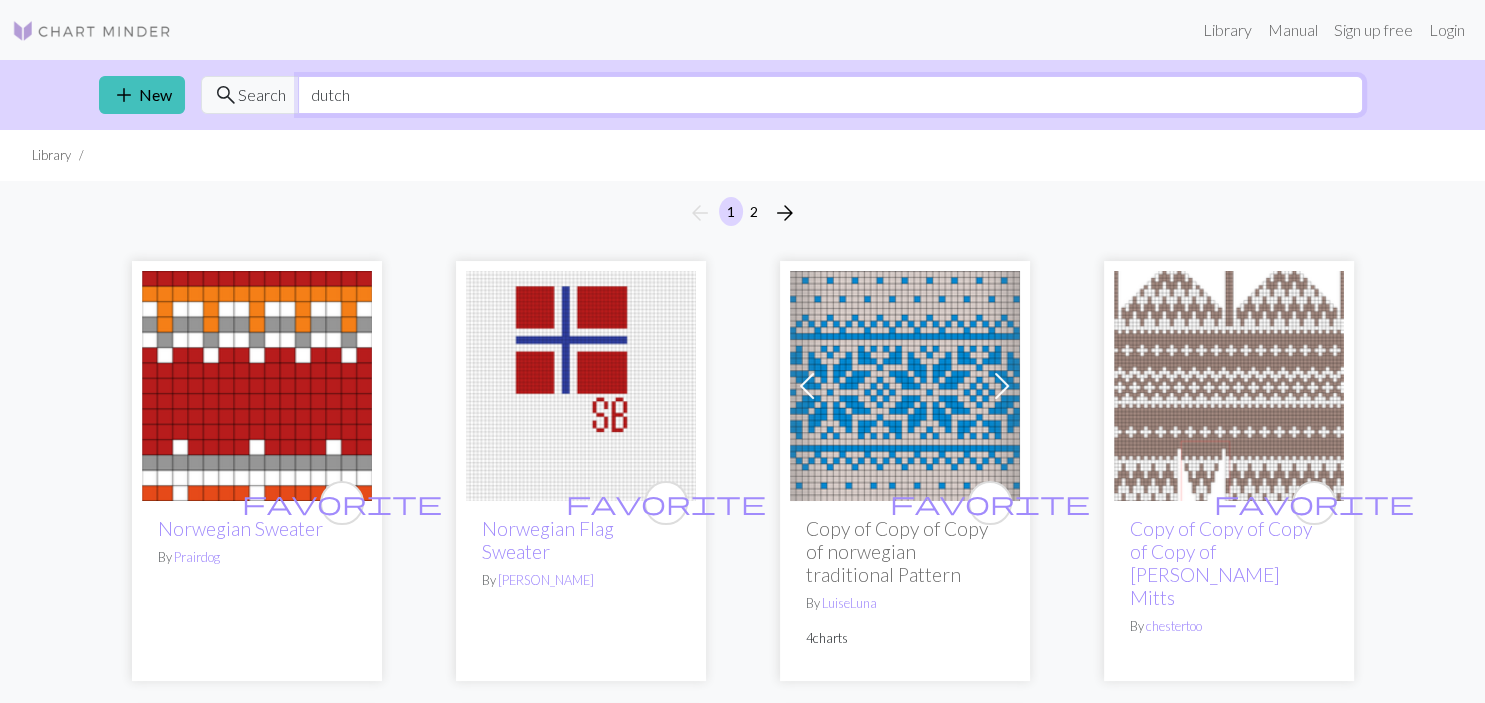 type on "dutch" 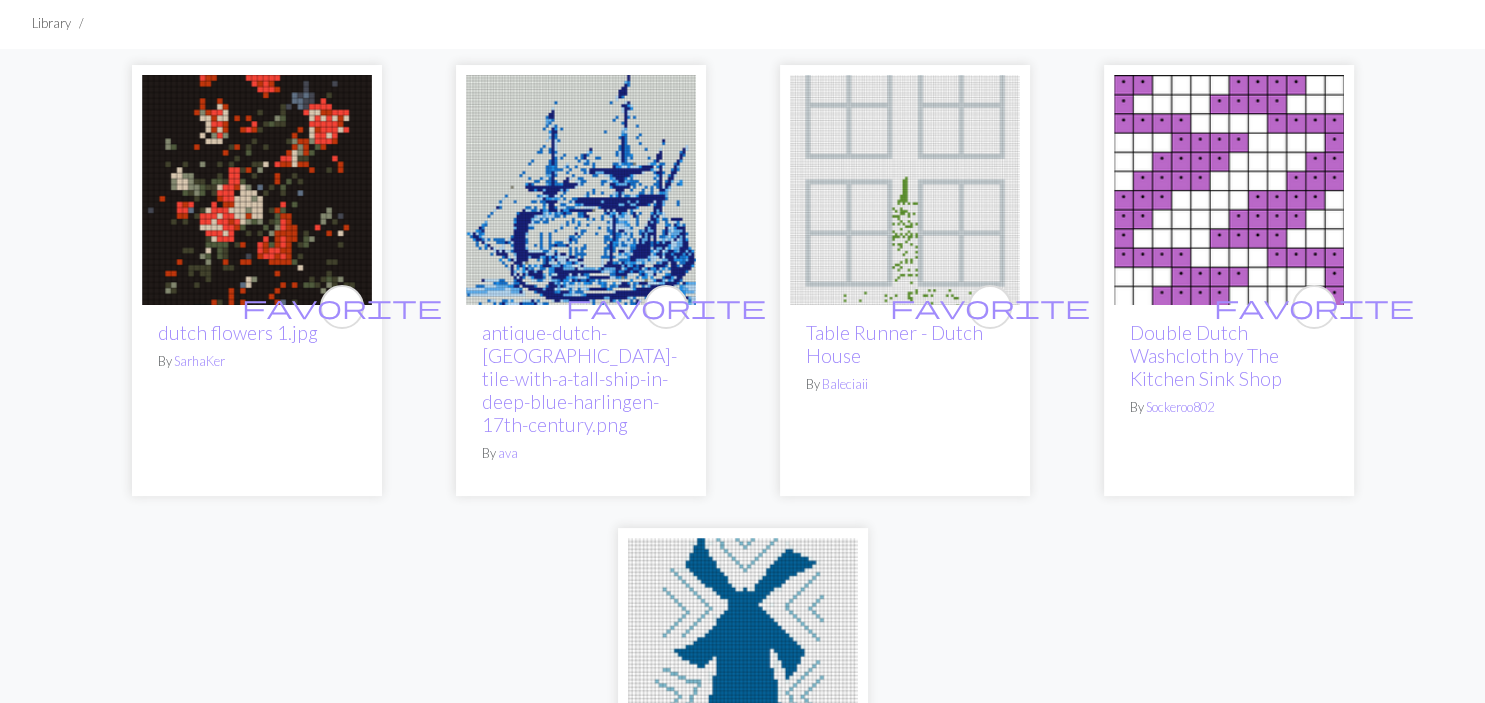 scroll, scrollTop: 132, scrollLeft: 0, axis: vertical 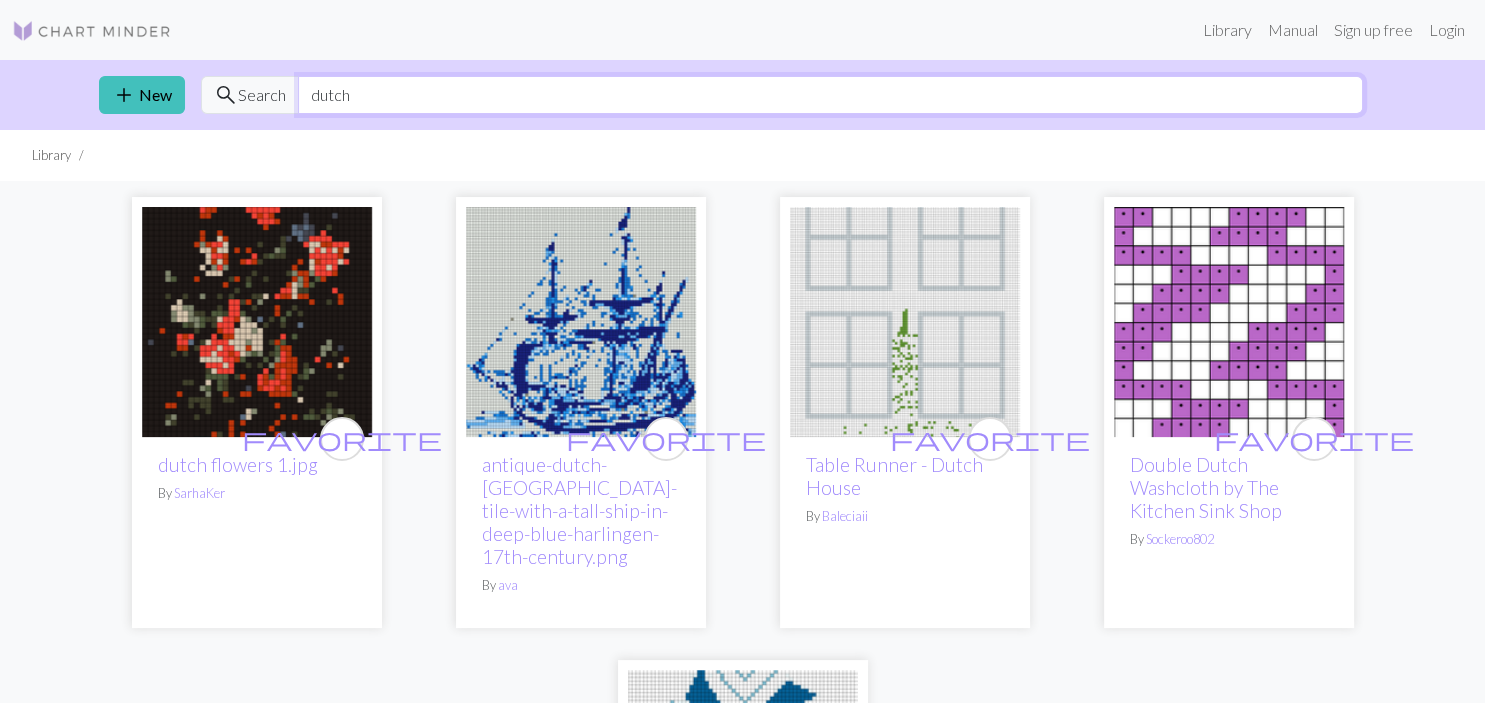 click on "dutch" at bounding box center (830, 95) 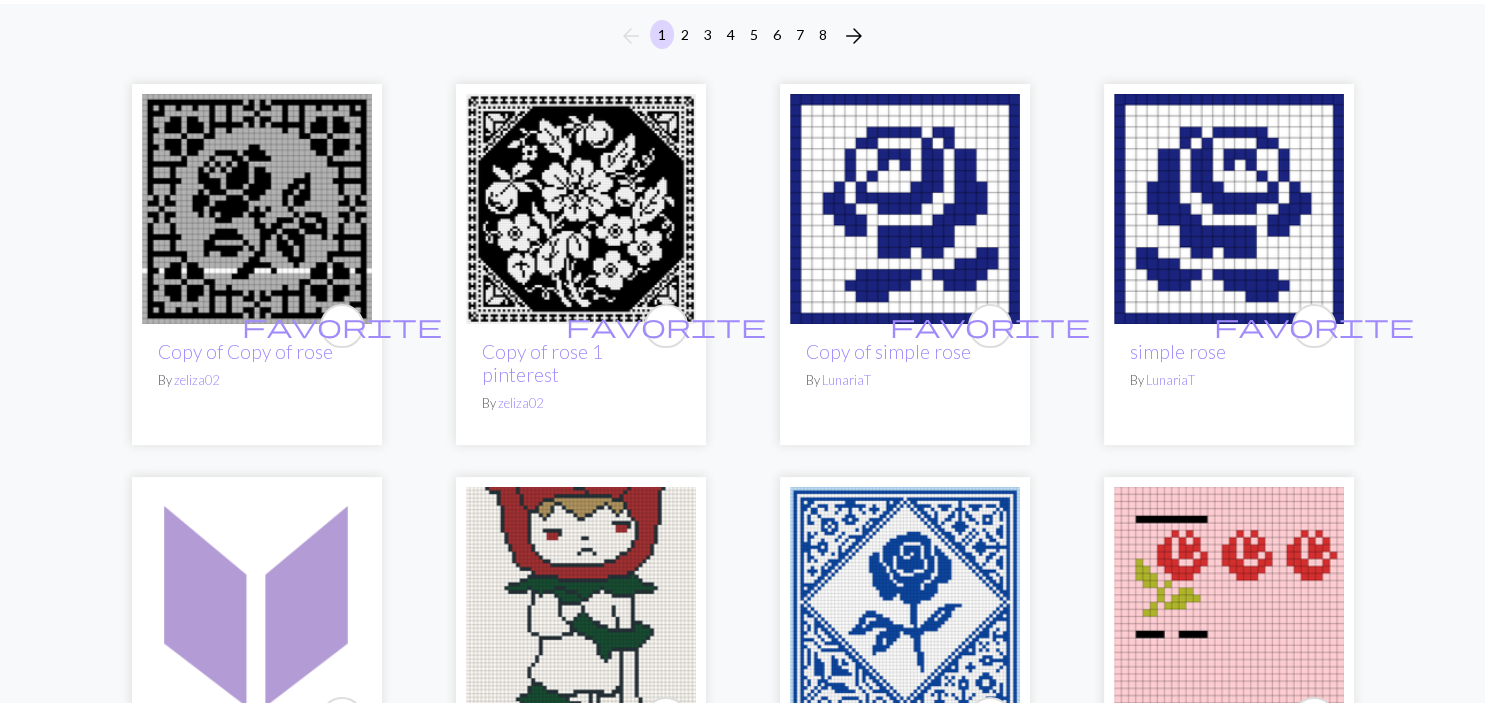 scroll, scrollTop: 0, scrollLeft: 0, axis: both 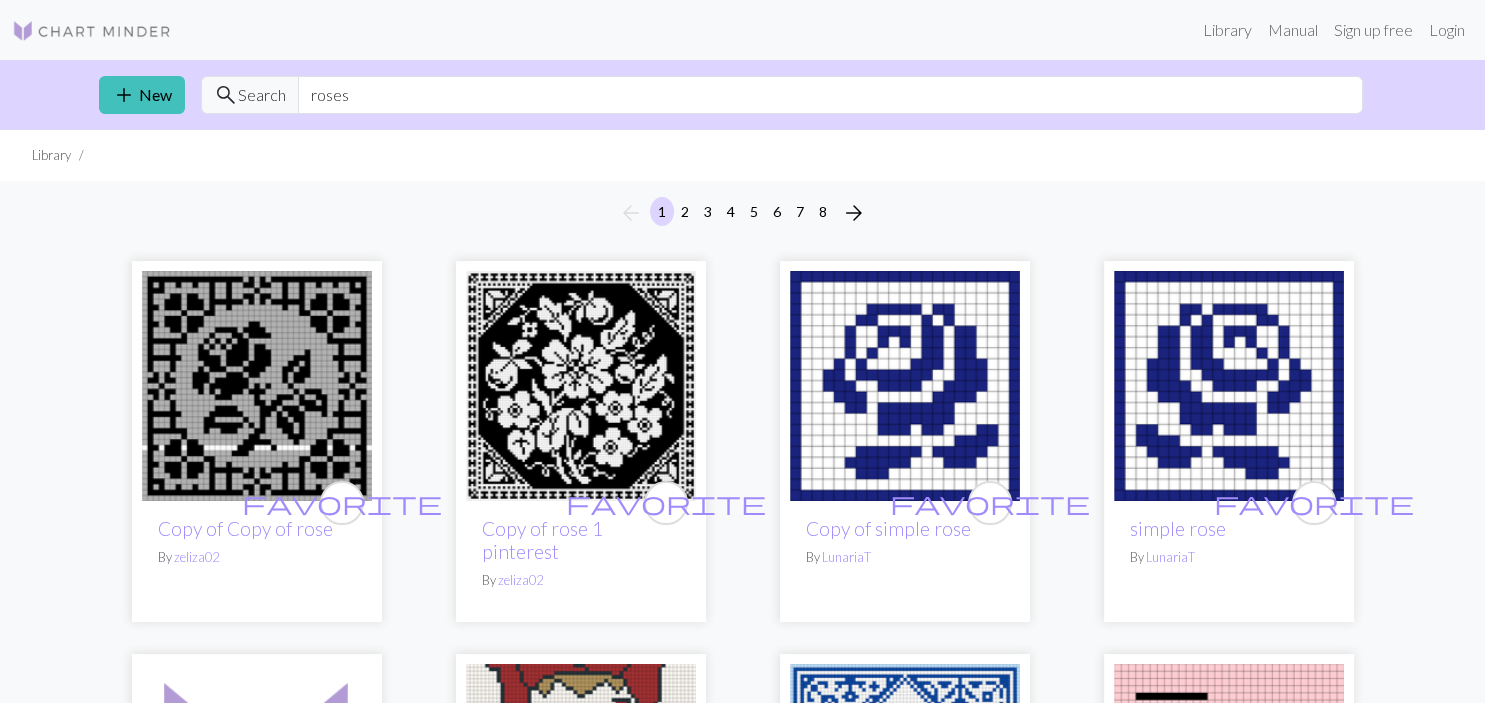 click on "add   New search   Search roses" at bounding box center [743, 95] 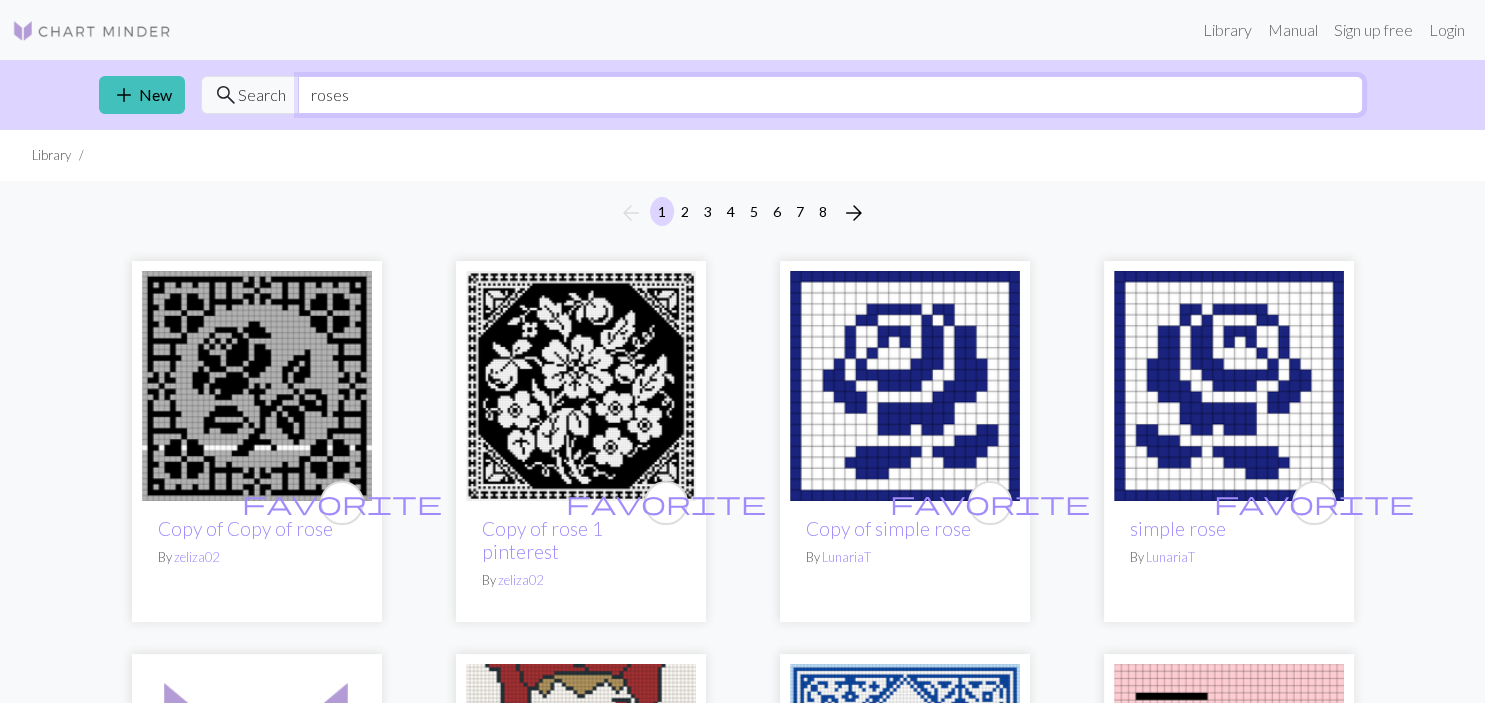 click on "roses" at bounding box center (830, 95) 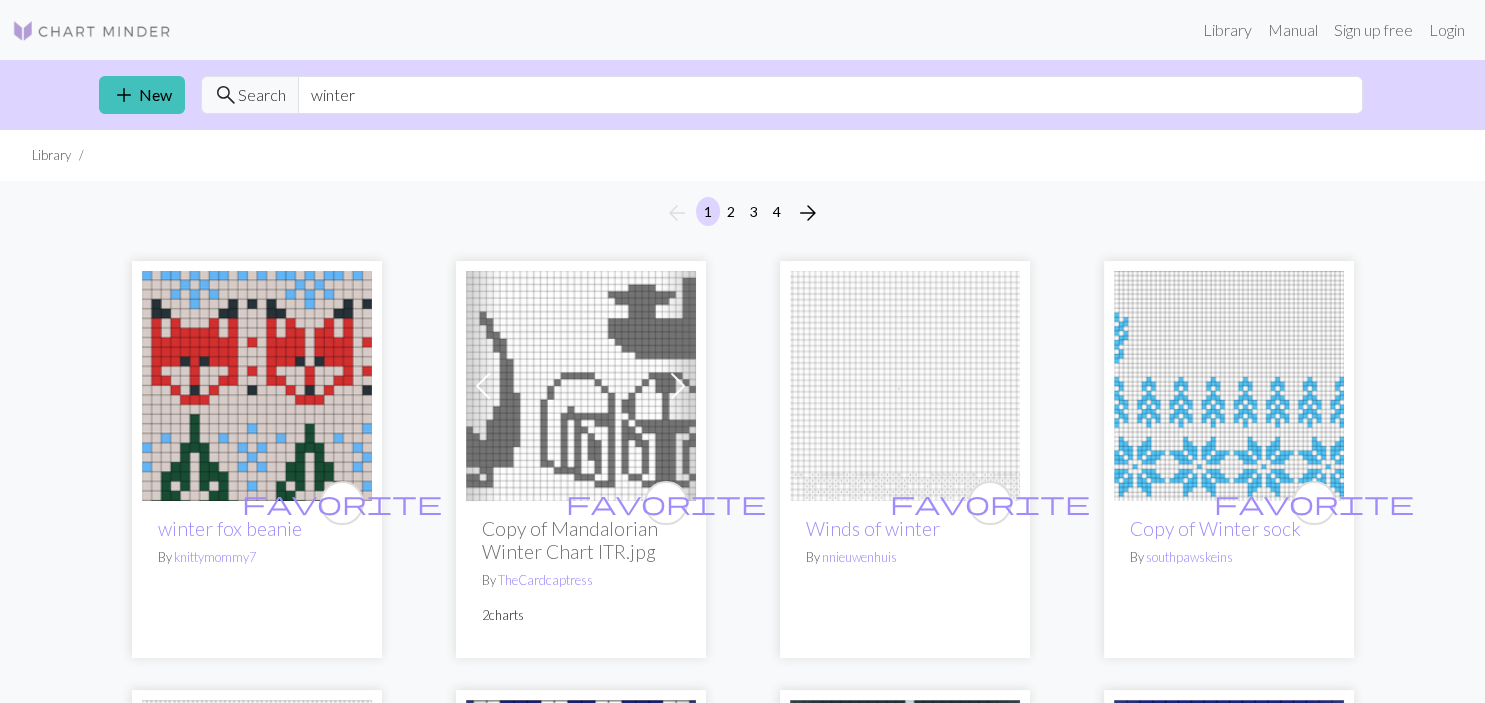 click on "add   New search   Search winter" at bounding box center (743, 95) 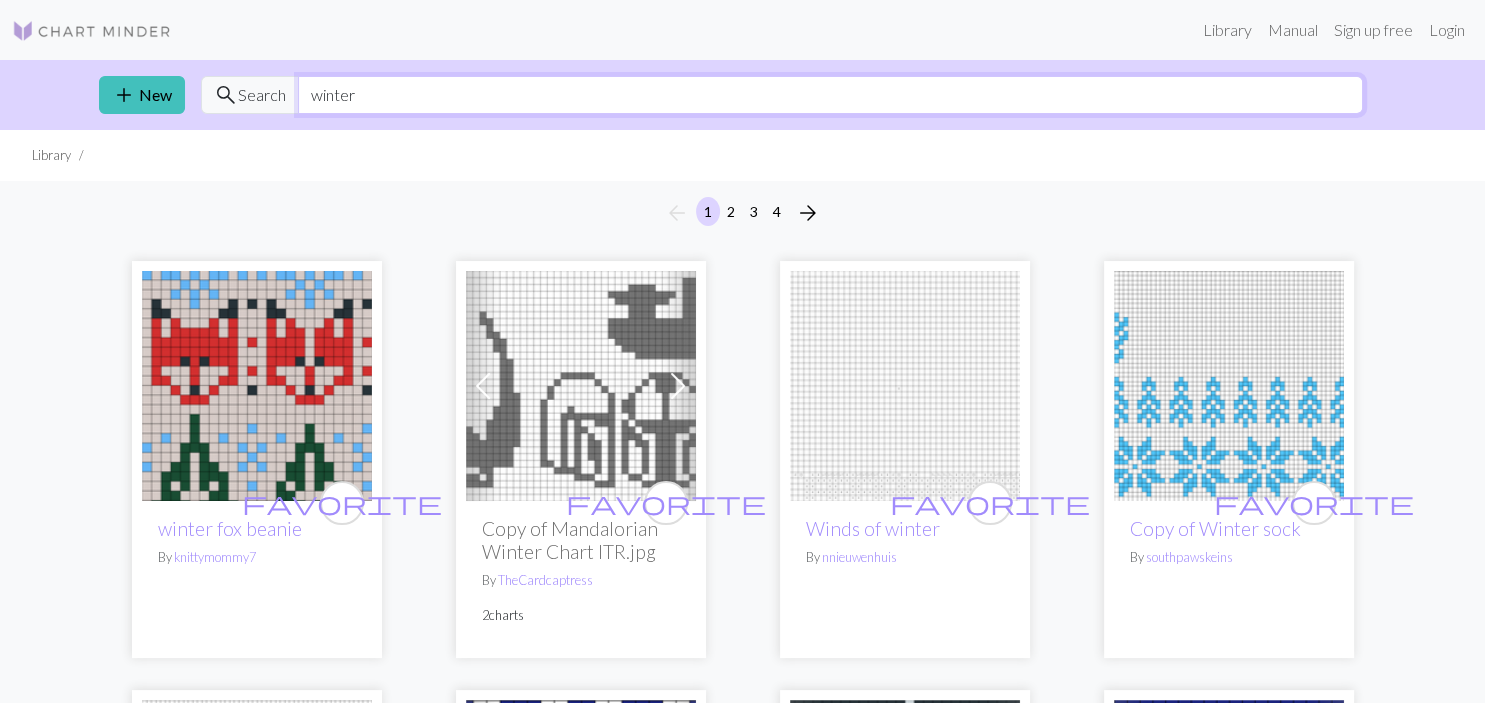 click on "winter" at bounding box center (830, 95) 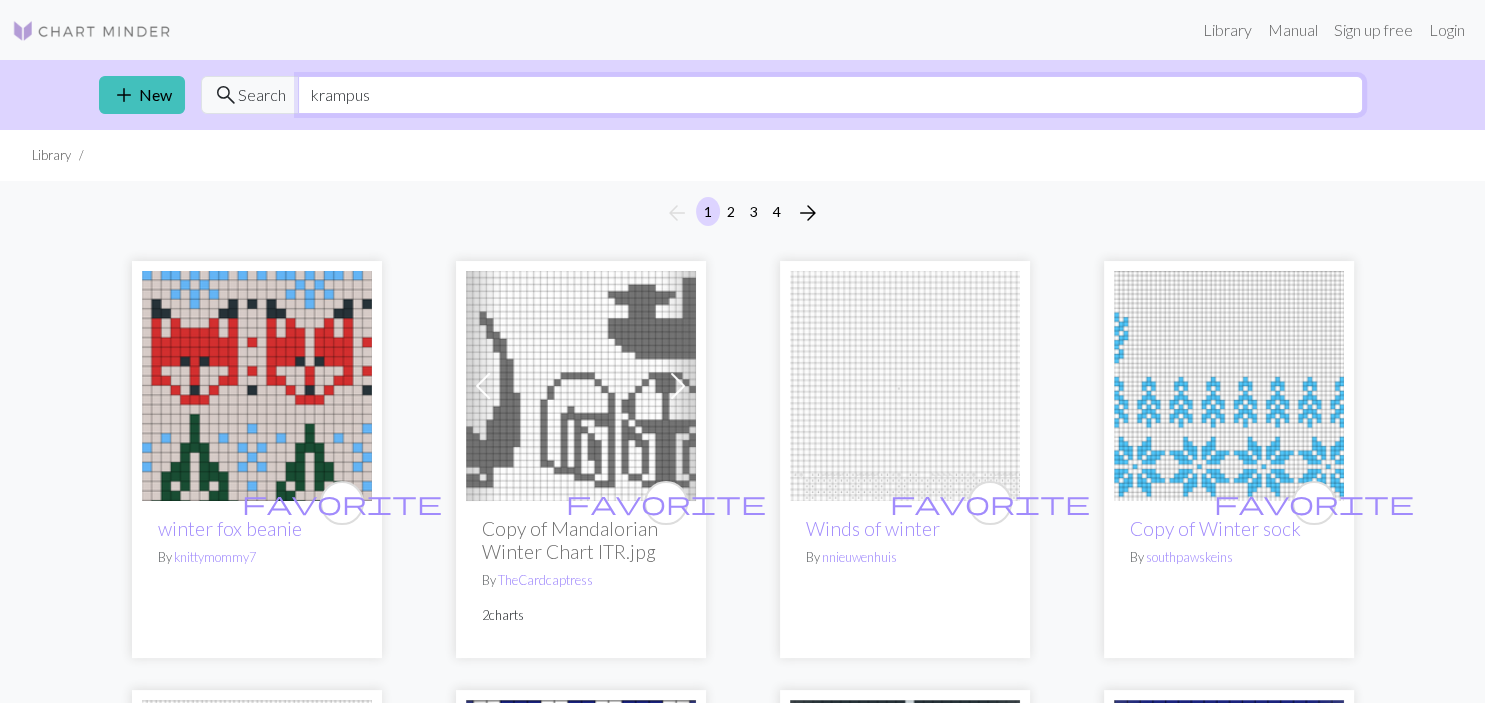 type on "krampus" 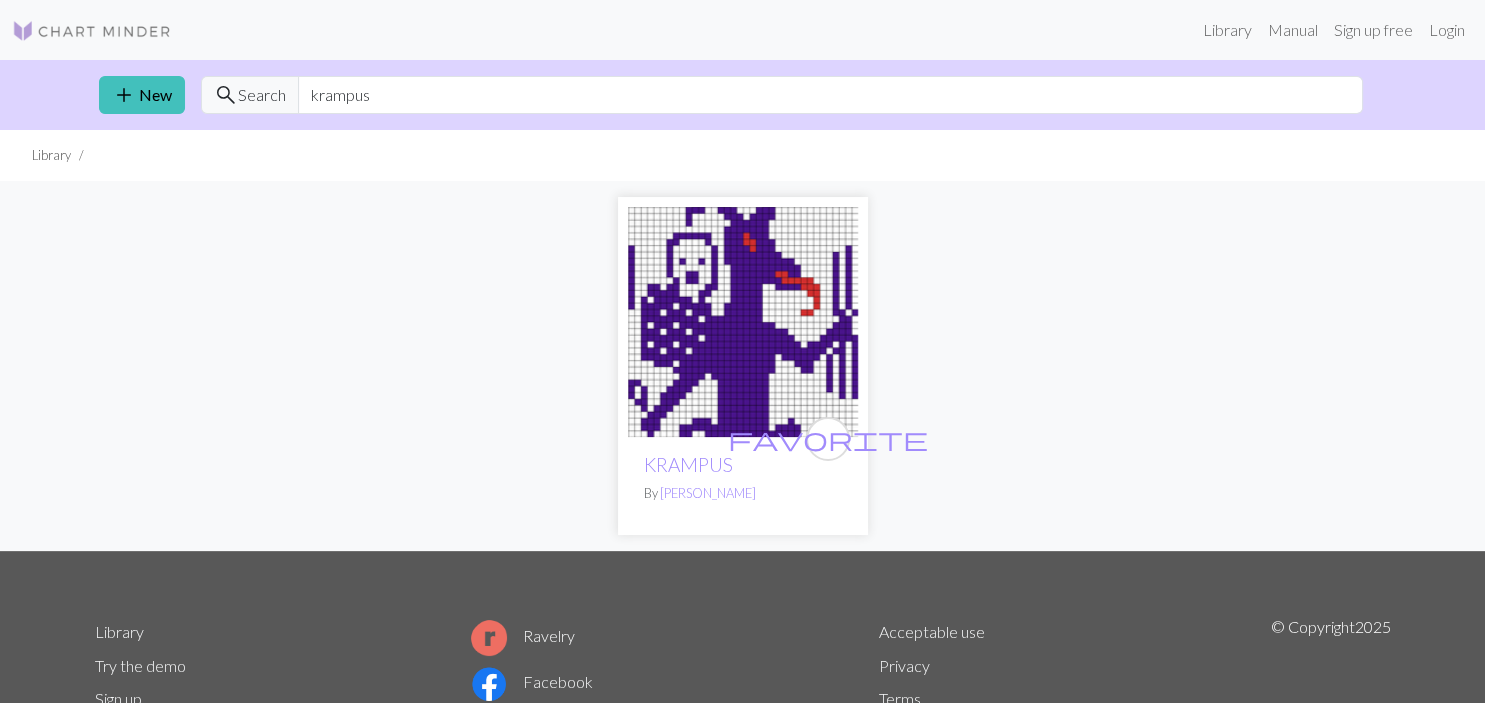 click at bounding box center (743, 322) 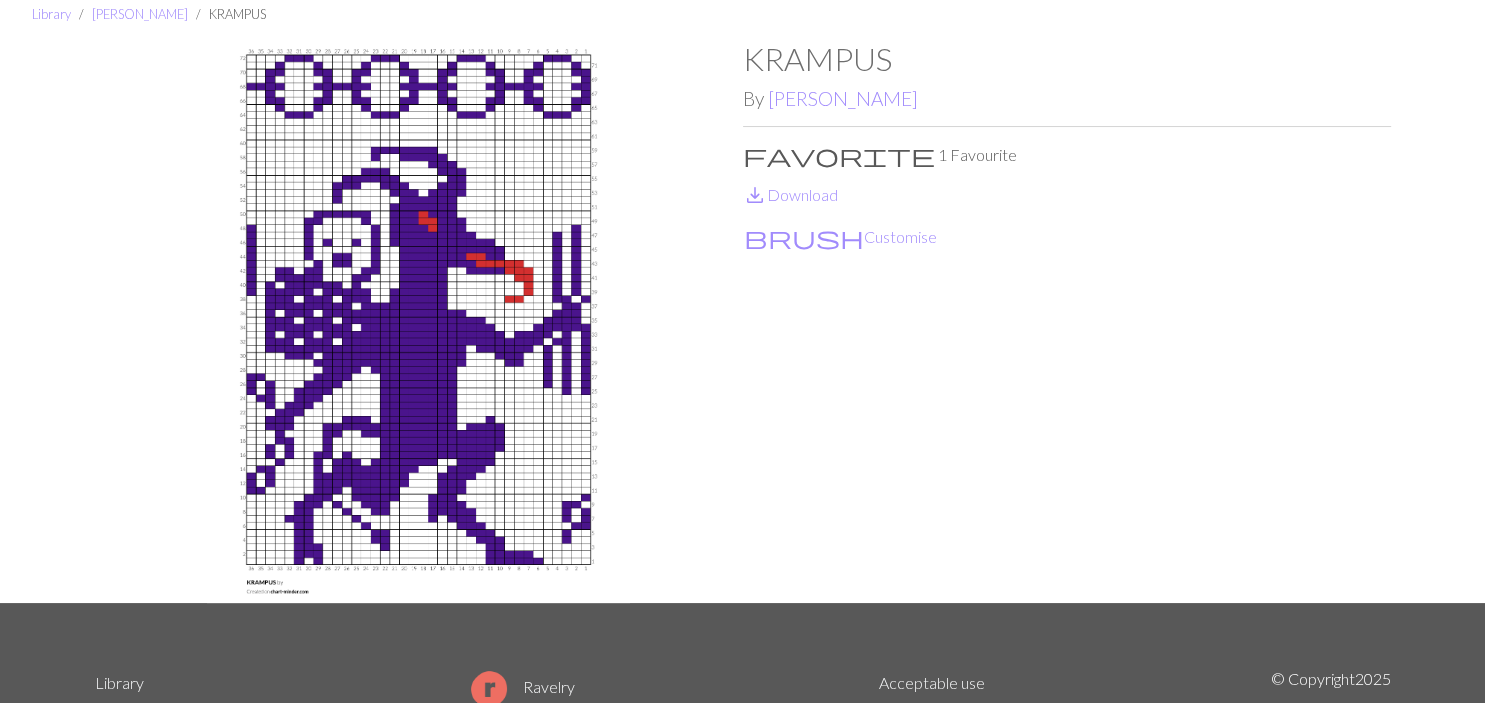 scroll, scrollTop: 70, scrollLeft: 0, axis: vertical 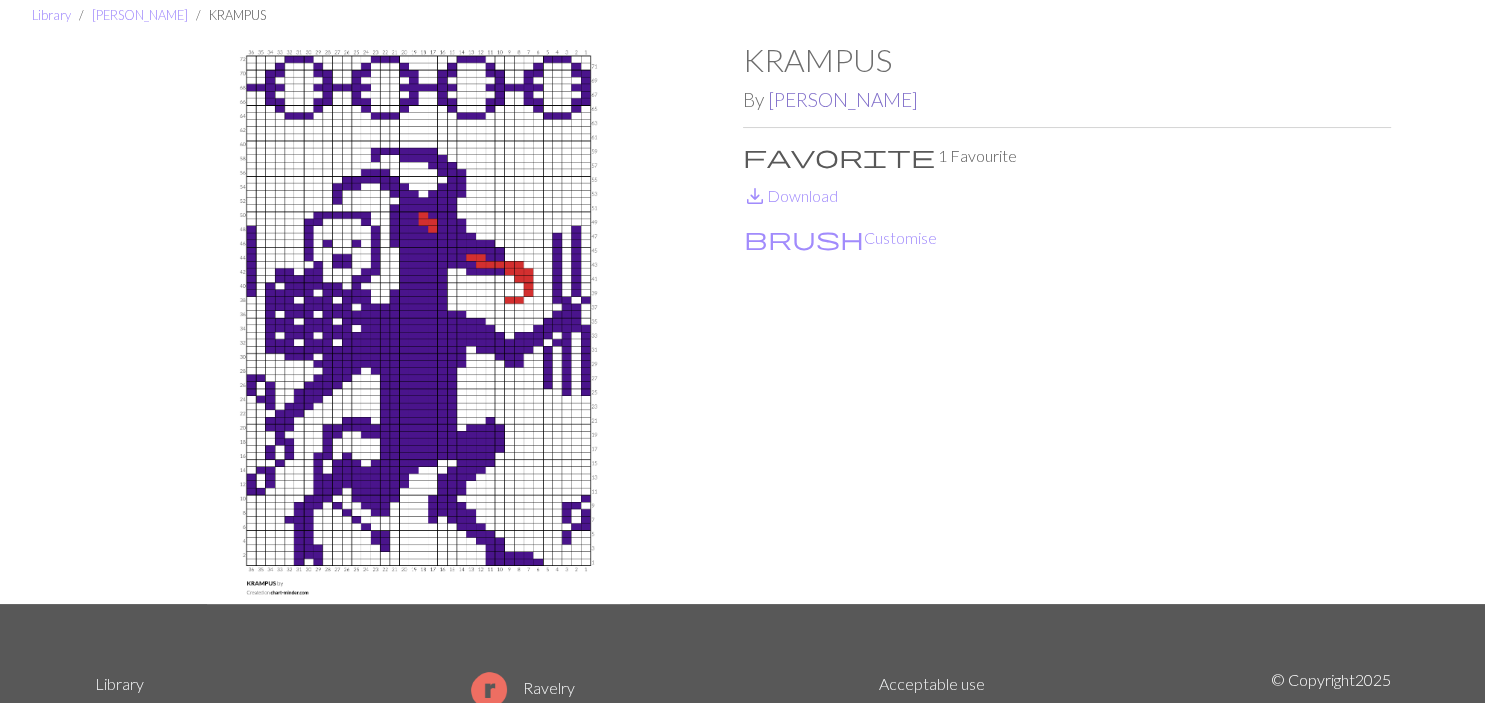 click on "[PERSON_NAME]" at bounding box center [843, 99] 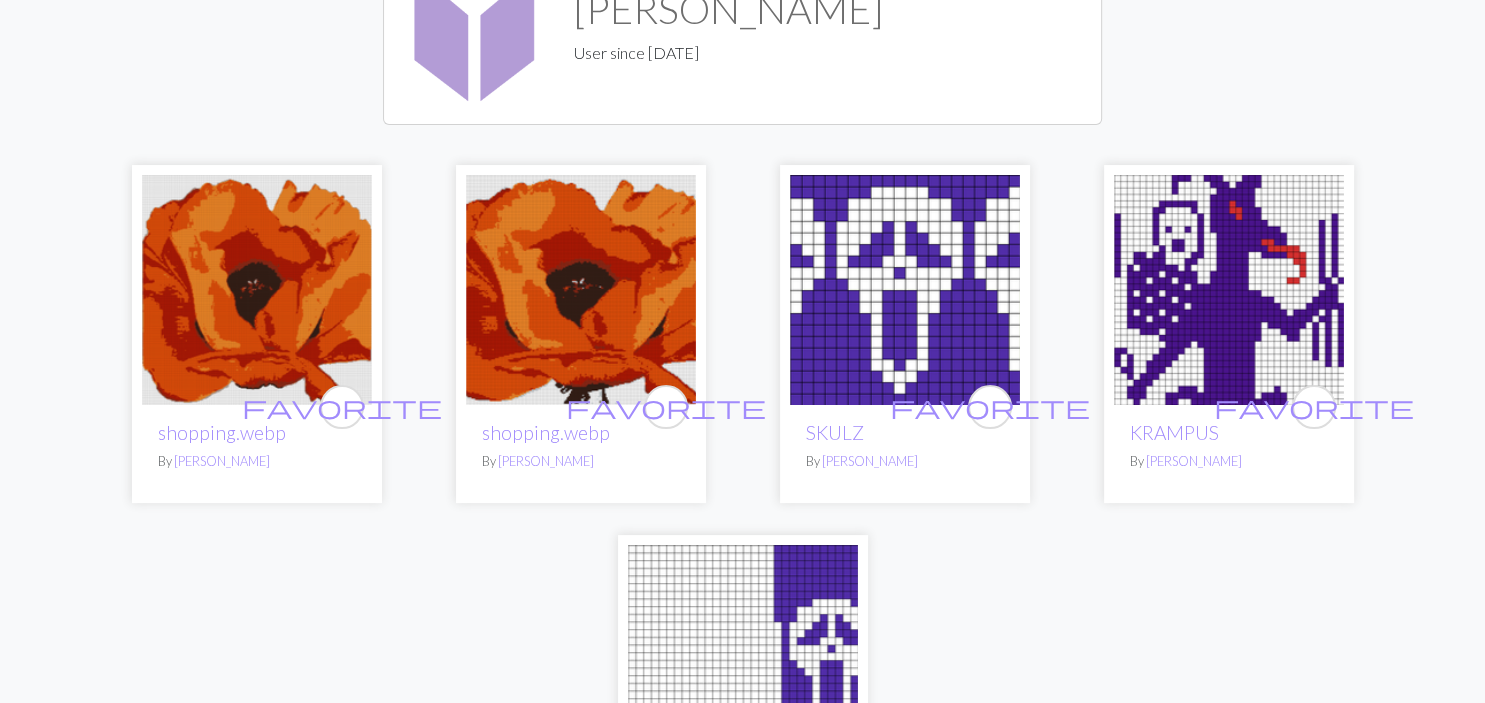 scroll, scrollTop: 0, scrollLeft: 0, axis: both 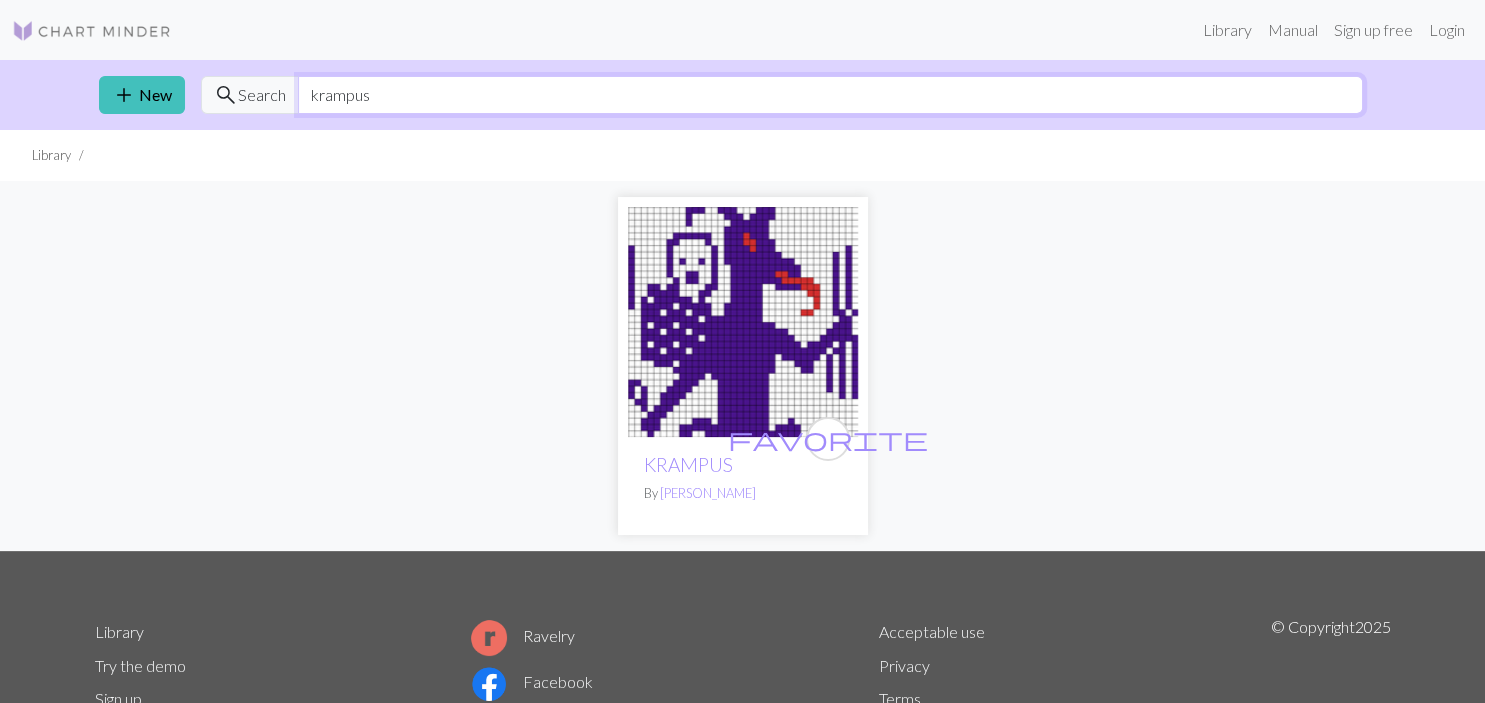 click on "krampus" at bounding box center (830, 95) 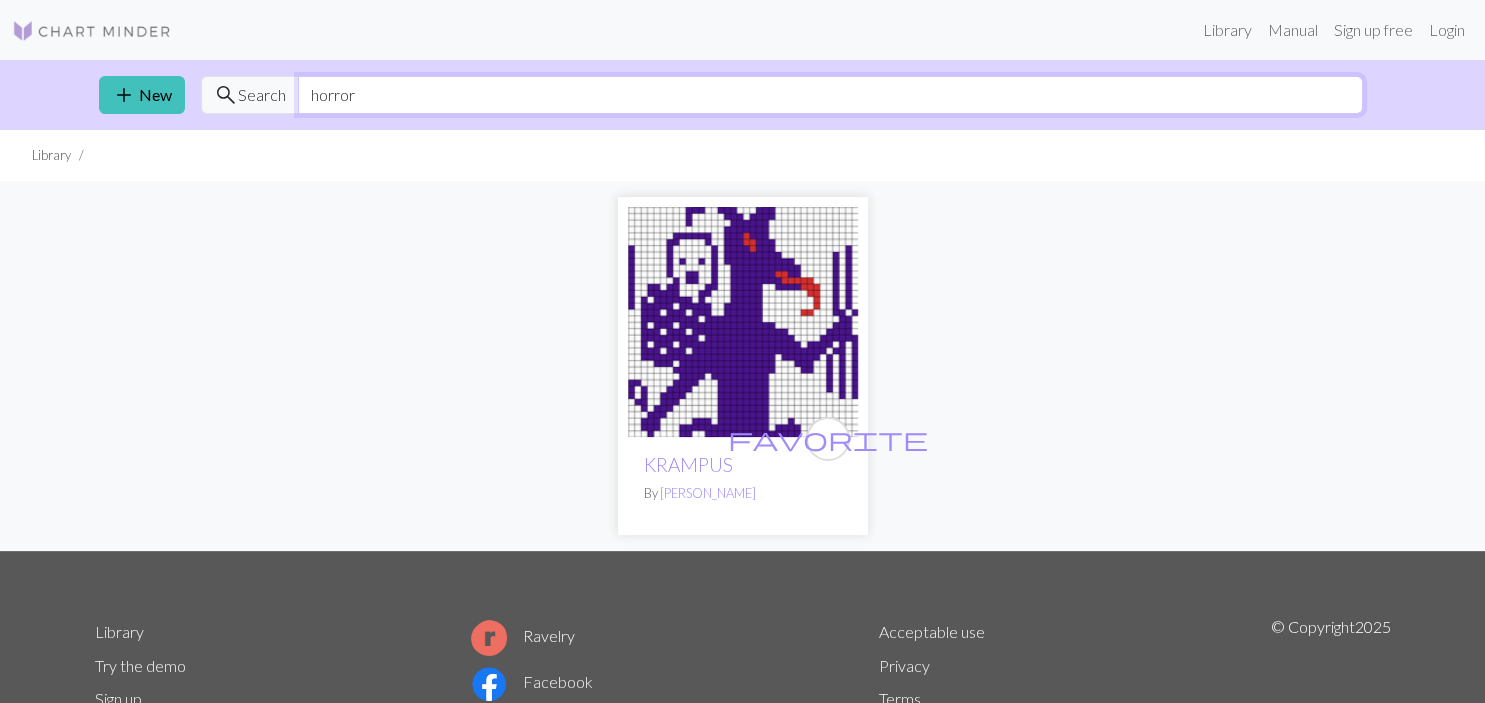 type on "horror" 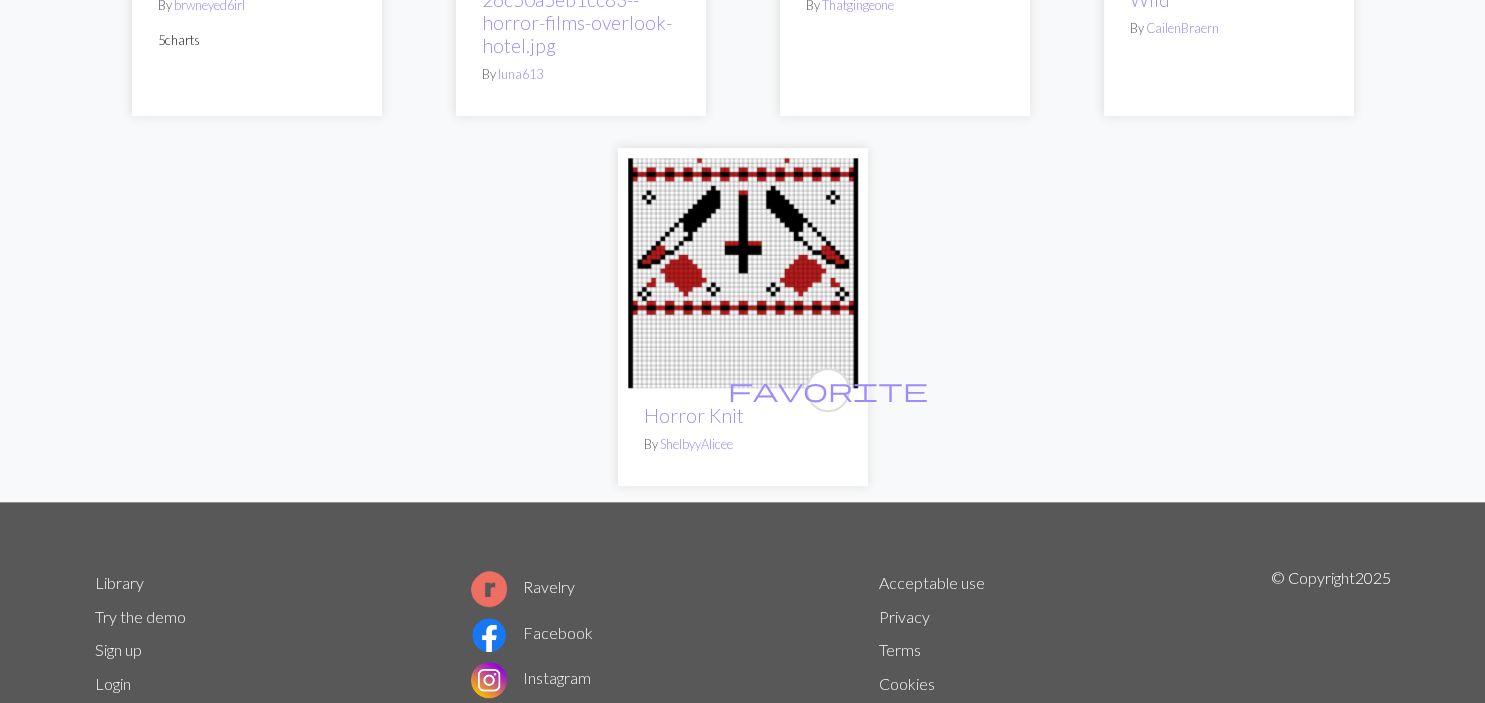 scroll, scrollTop: 895, scrollLeft: 0, axis: vertical 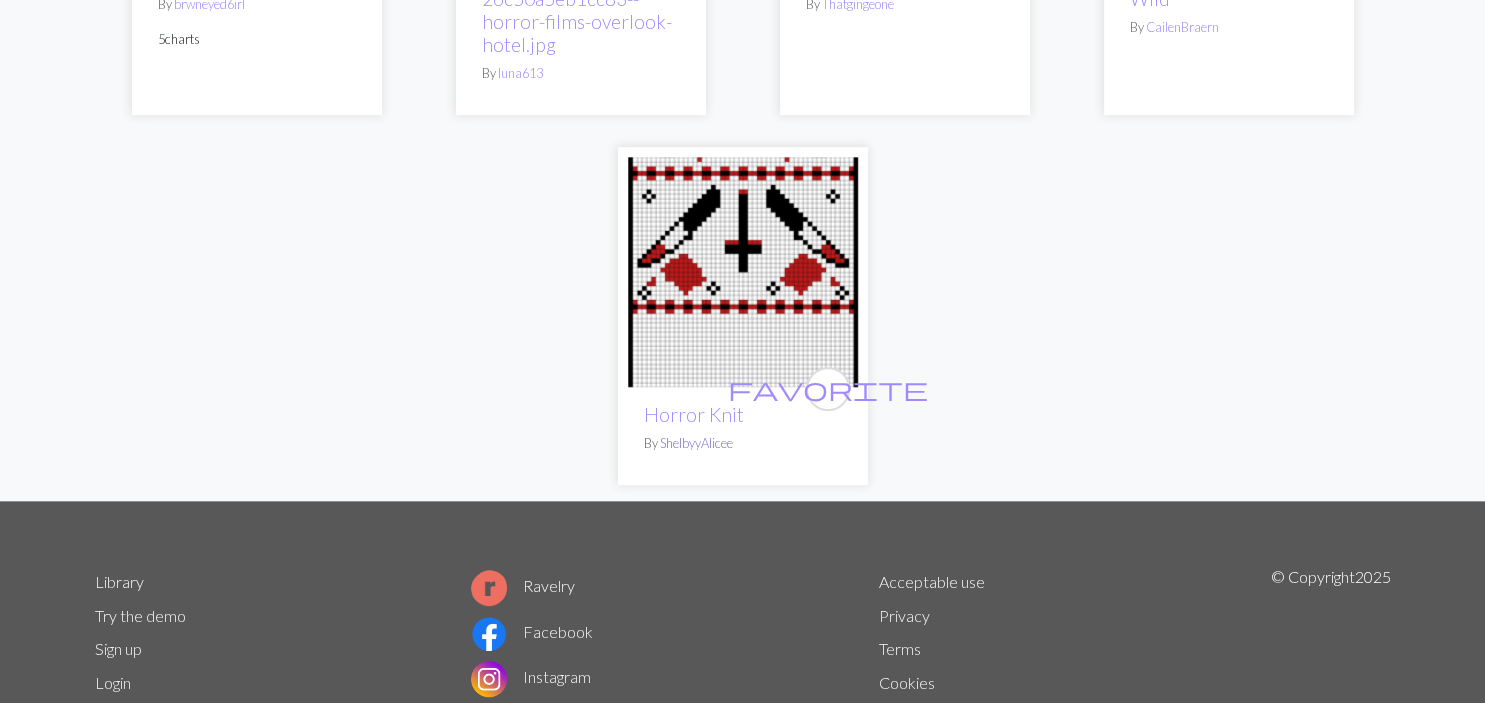 click on "ShelbyyAlicee" at bounding box center (696, 443) 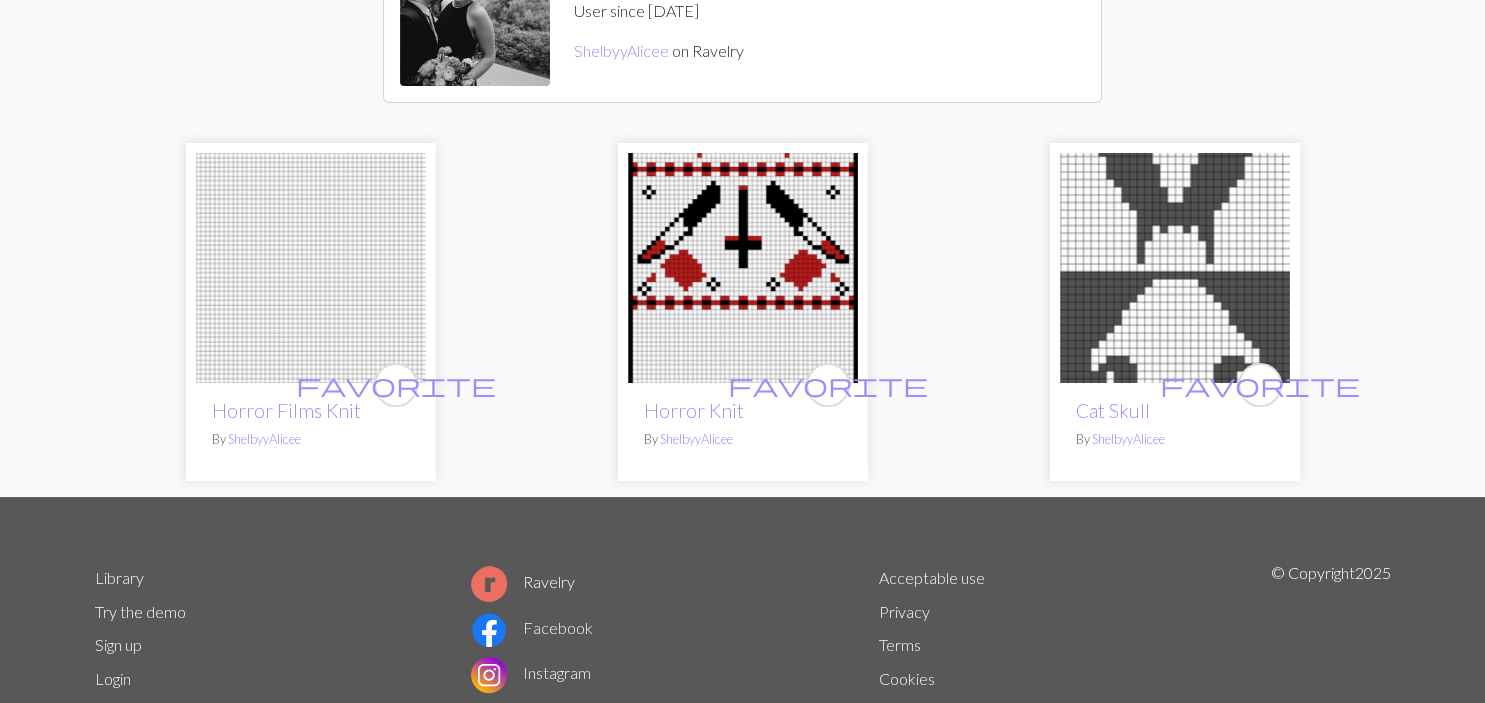 scroll, scrollTop: 218, scrollLeft: 0, axis: vertical 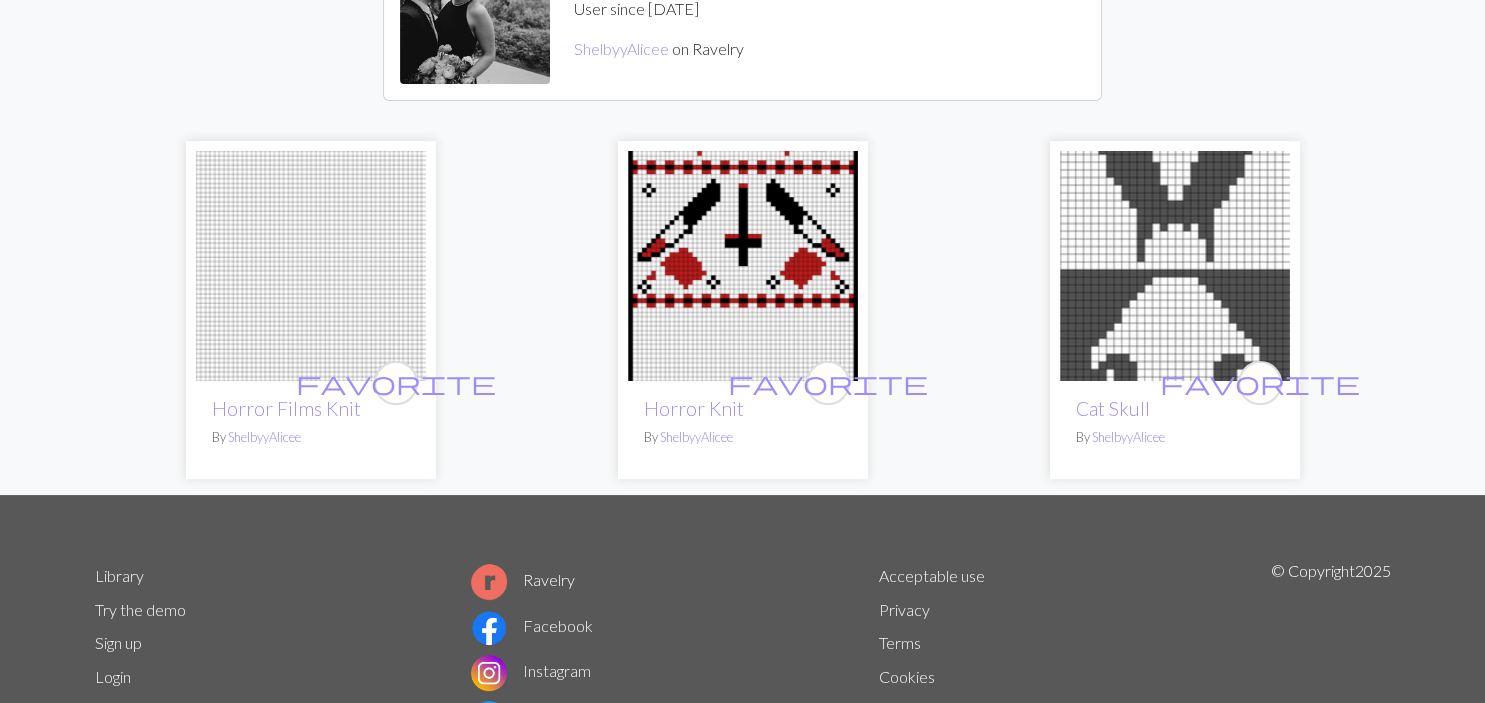 click at bounding box center [1175, 266] 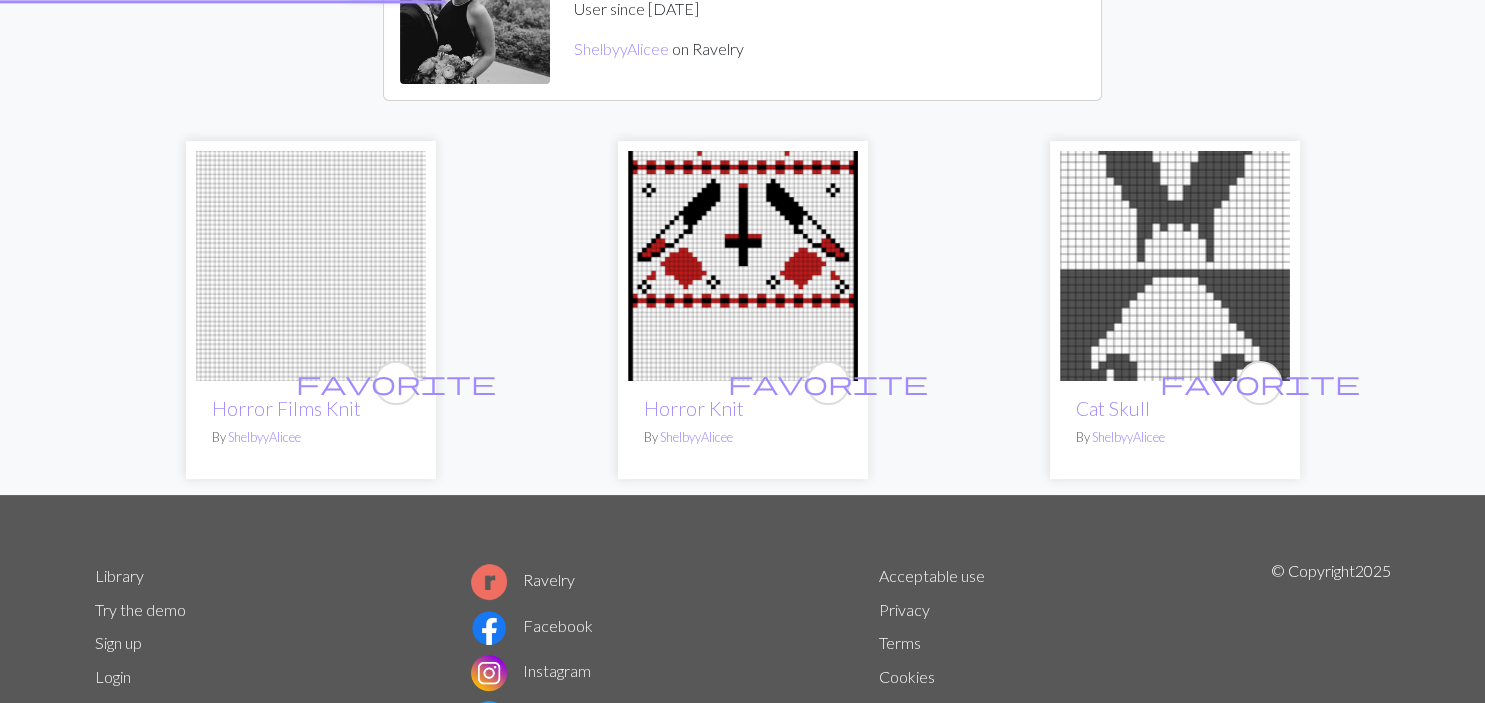 scroll, scrollTop: 0, scrollLeft: 0, axis: both 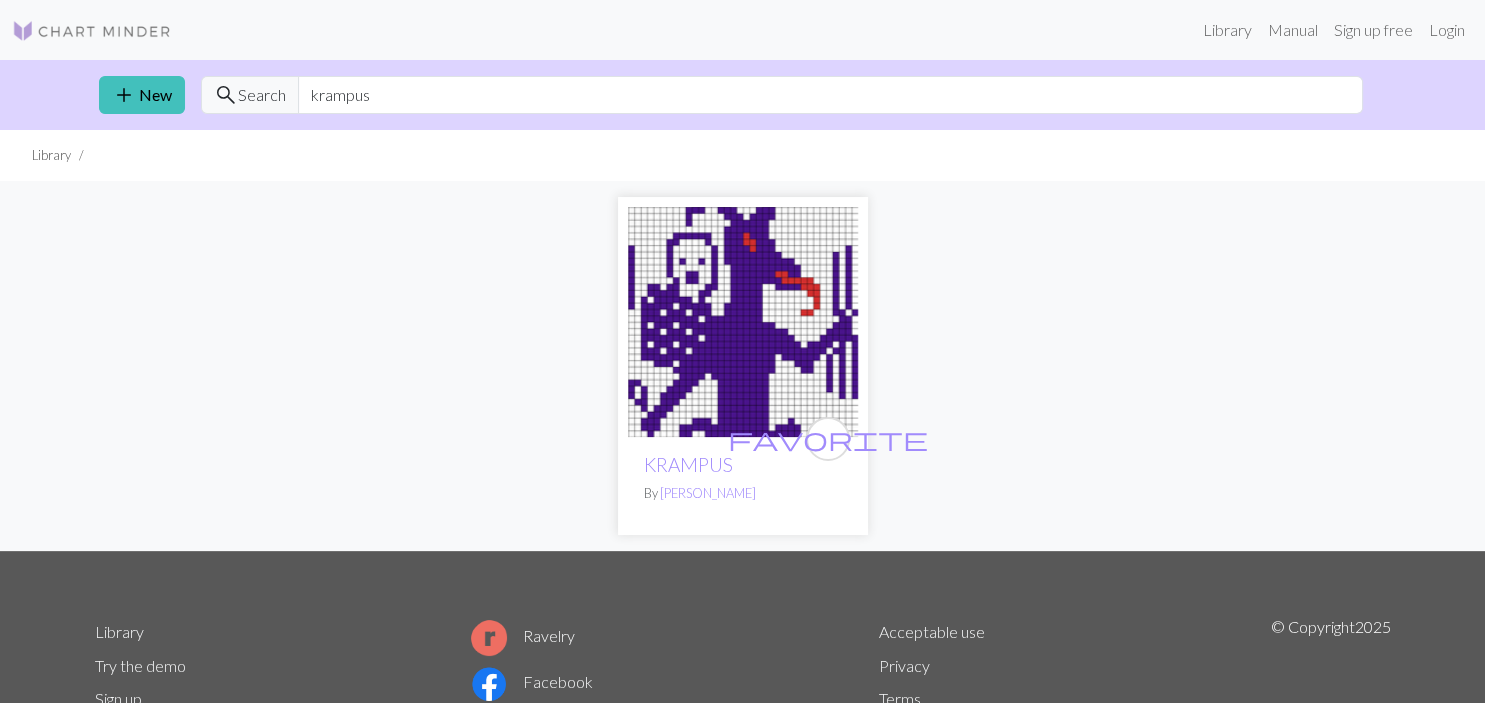 drag, startPoint x: 350, startPoint y: 115, endPoint x: 348, endPoint y: 90, distance: 25.079872 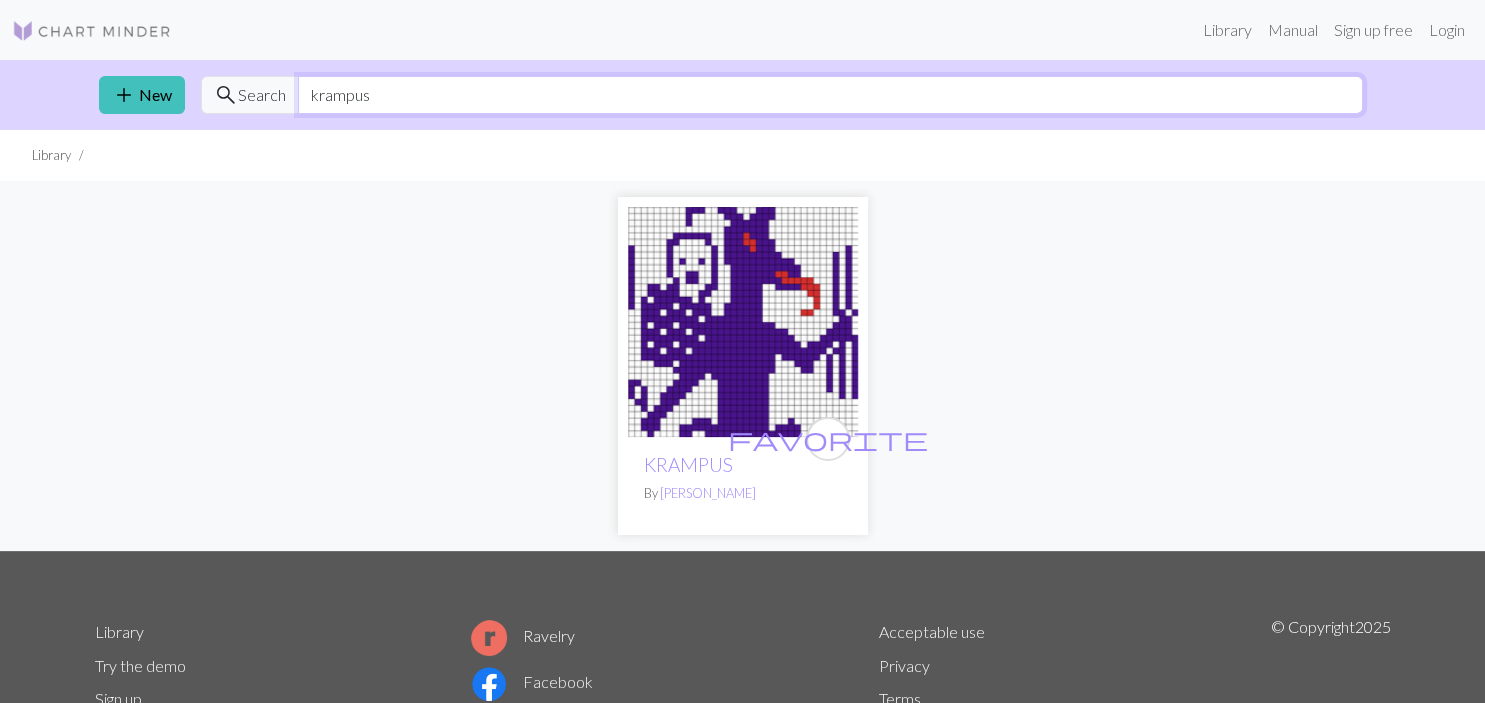 click on "krampus" at bounding box center [830, 95] 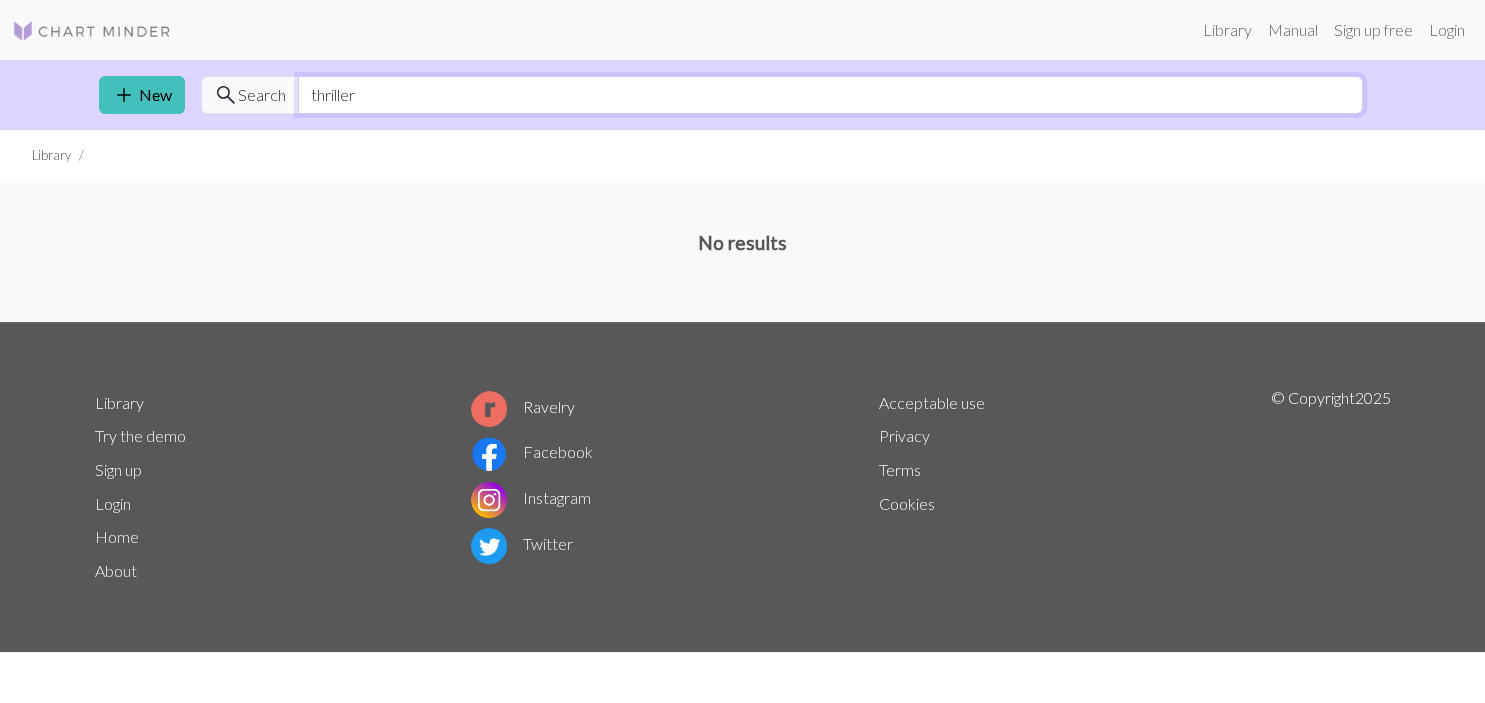 type on "thriller" 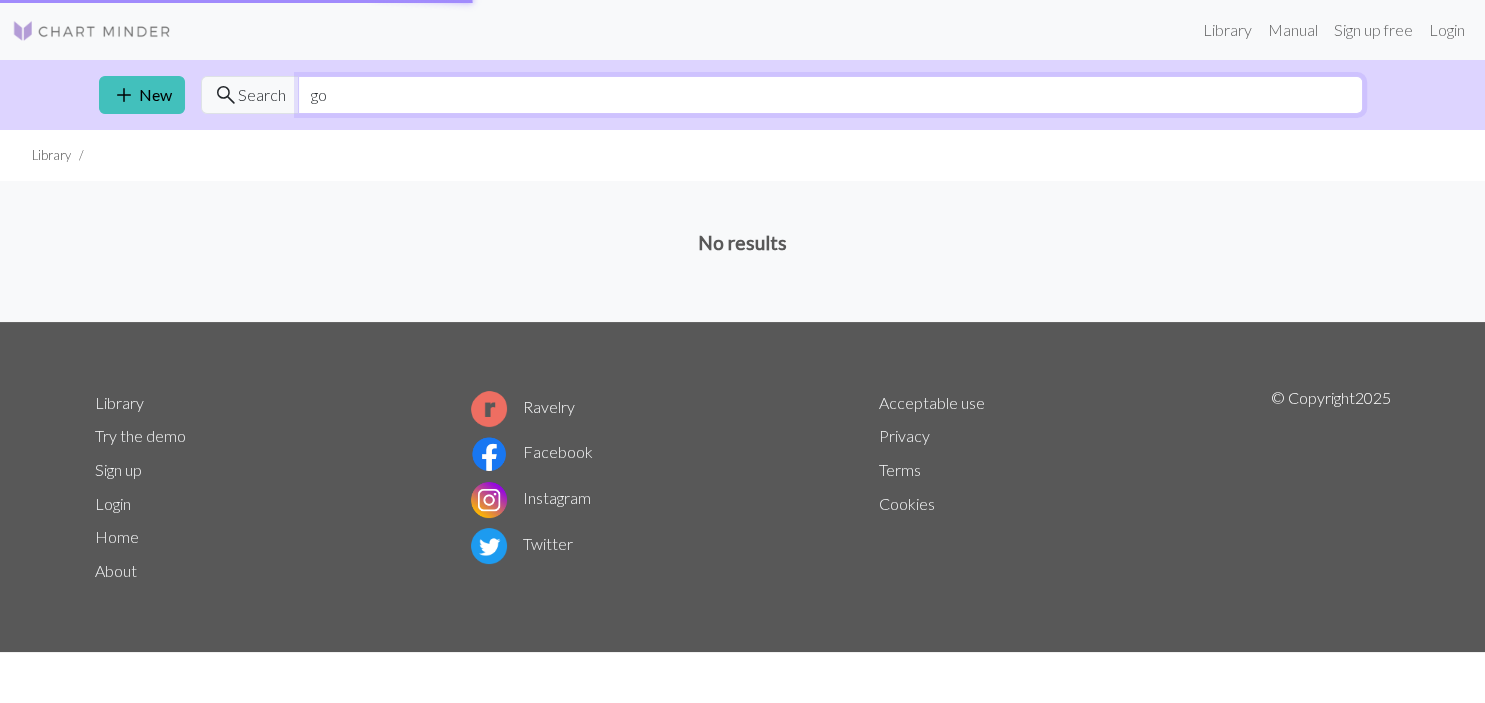 type on "g" 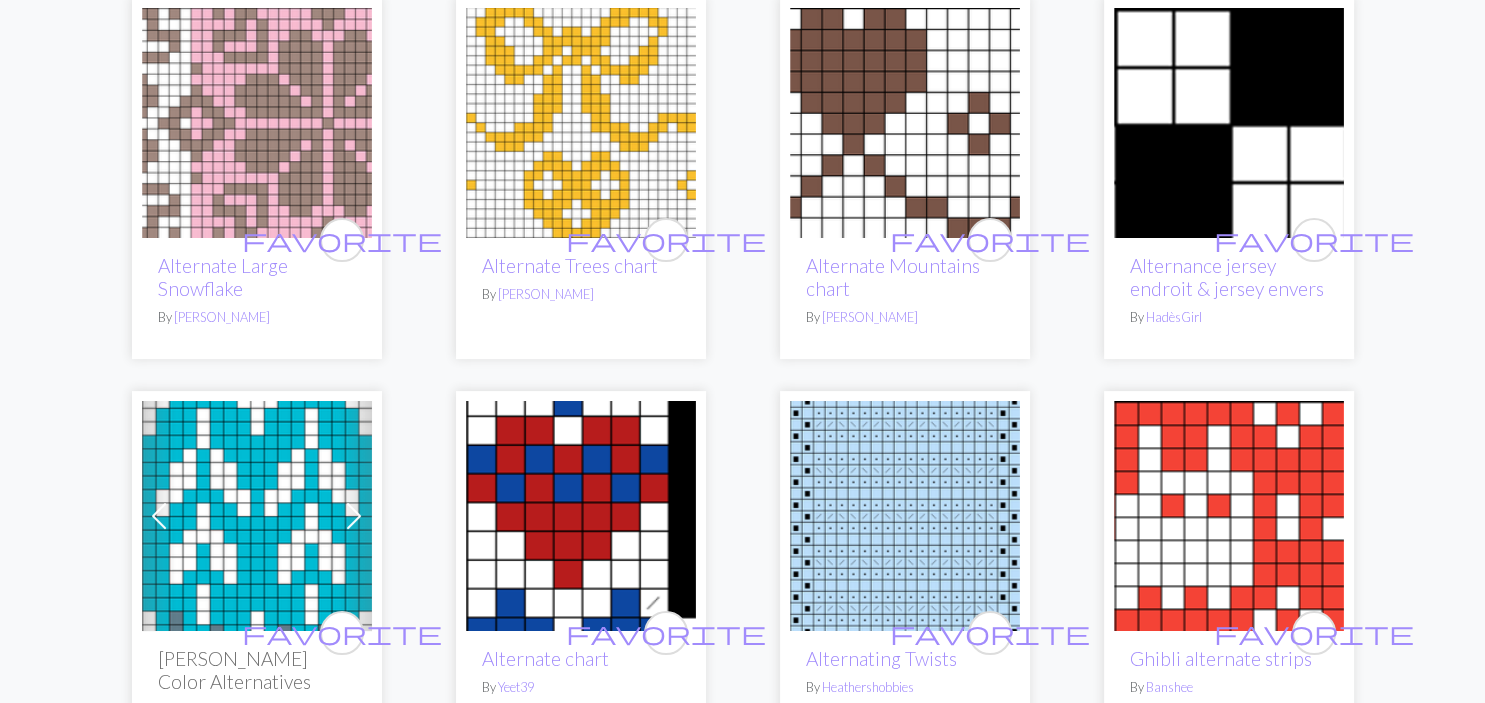 scroll, scrollTop: 0, scrollLeft: 0, axis: both 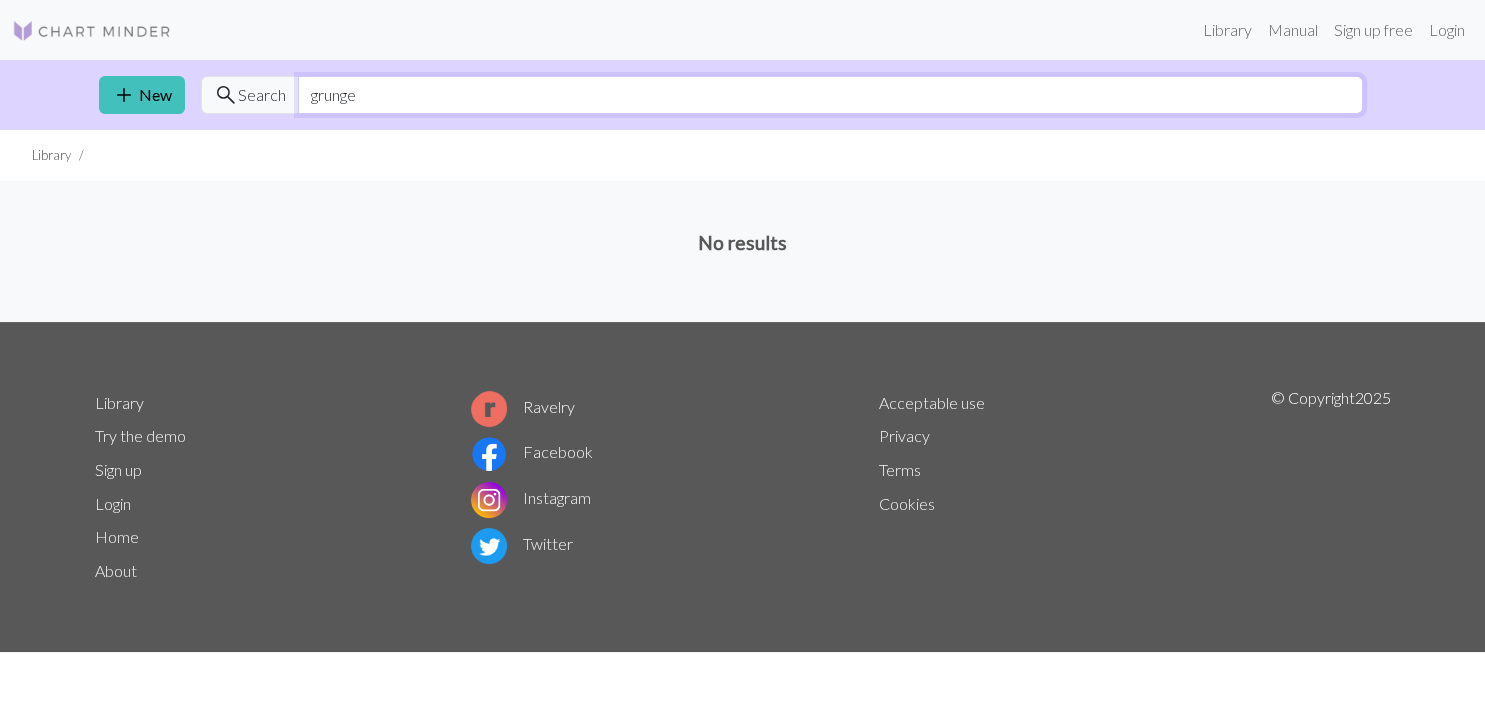 type on "grunge" 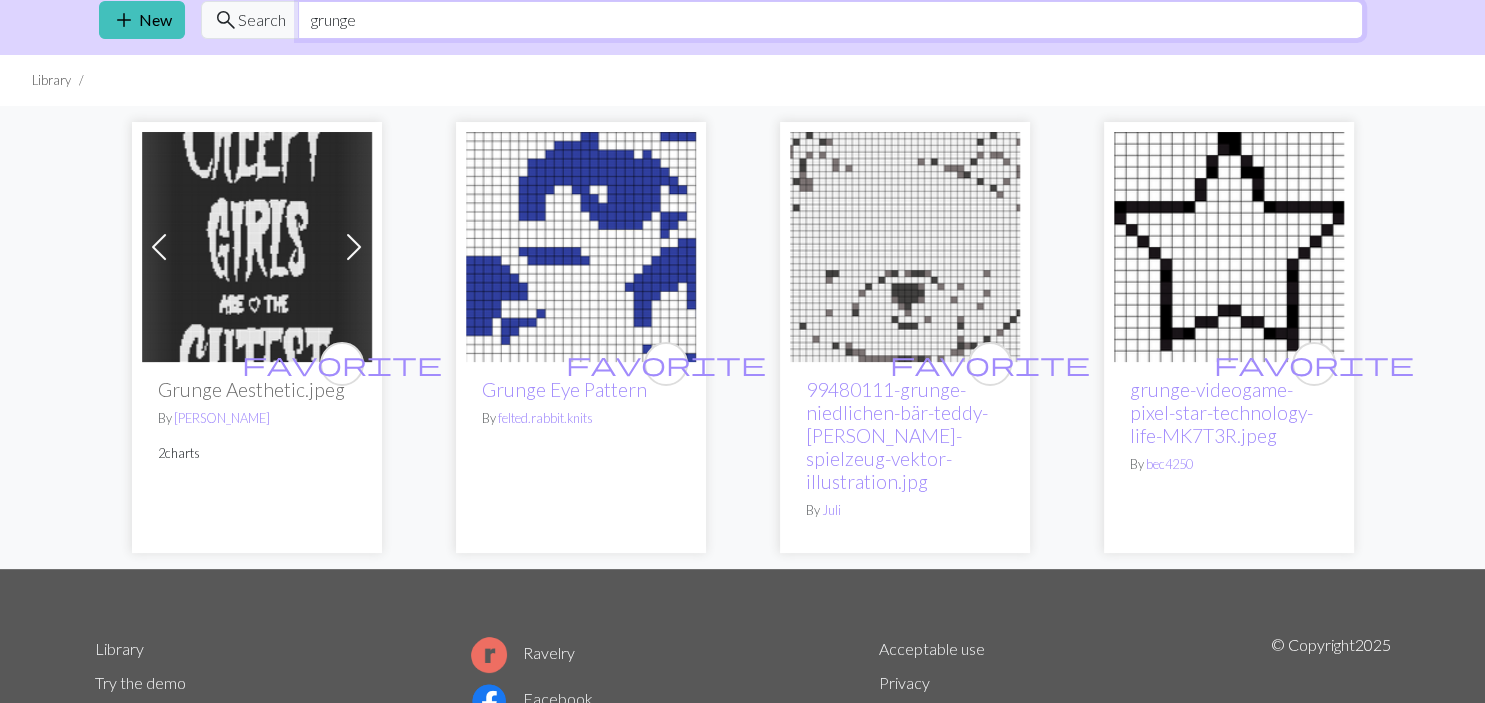 scroll, scrollTop: 74, scrollLeft: 0, axis: vertical 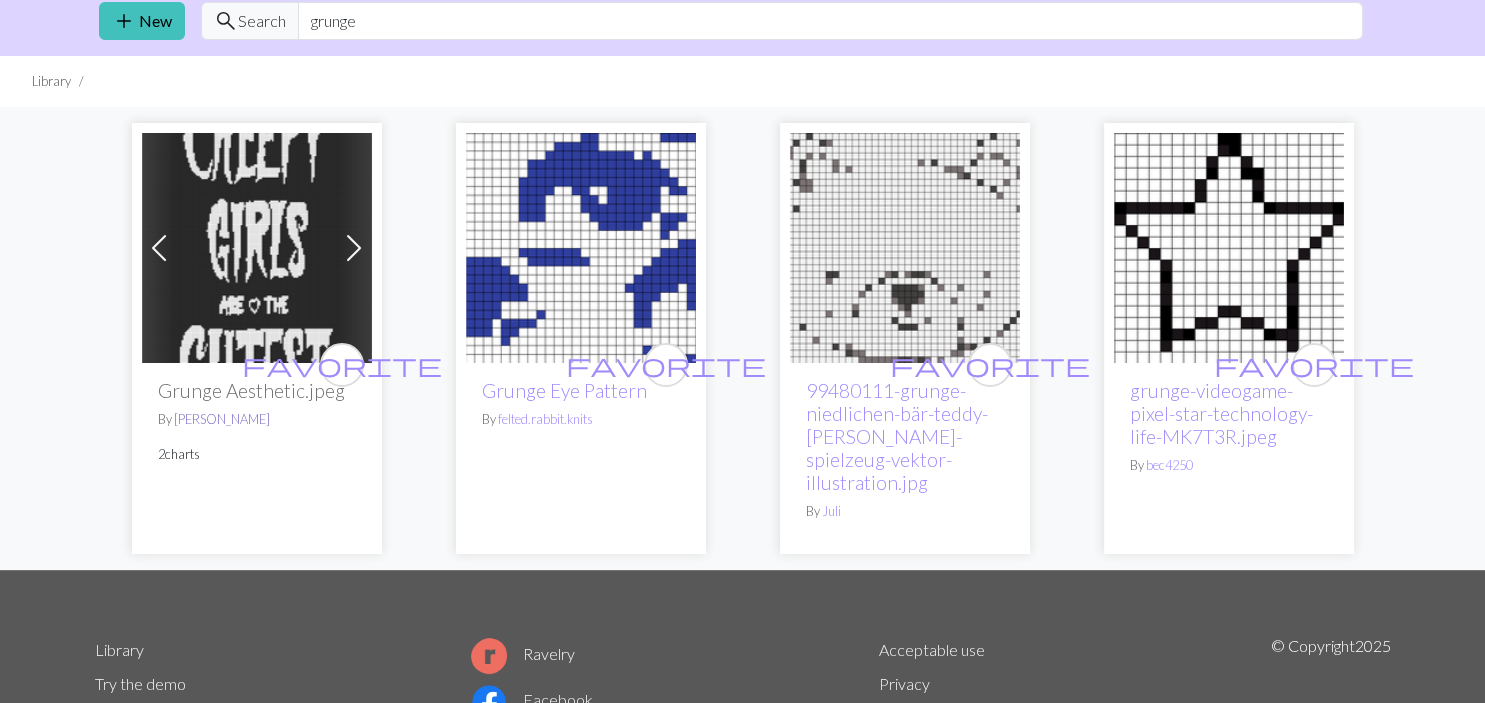 click on "[PERSON_NAME]" at bounding box center (222, 419) 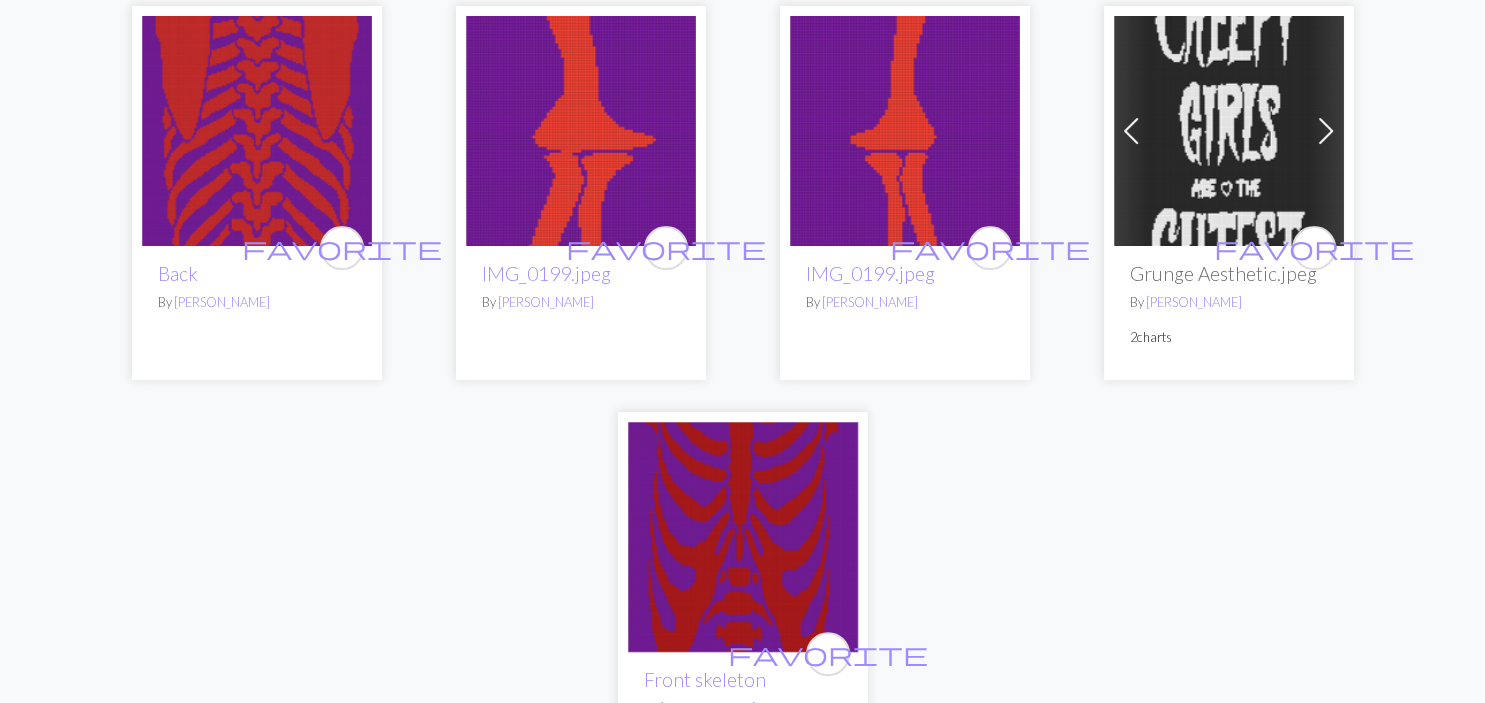 scroll, scrollTop: 354, scrollLeft: 0, axis: vertical 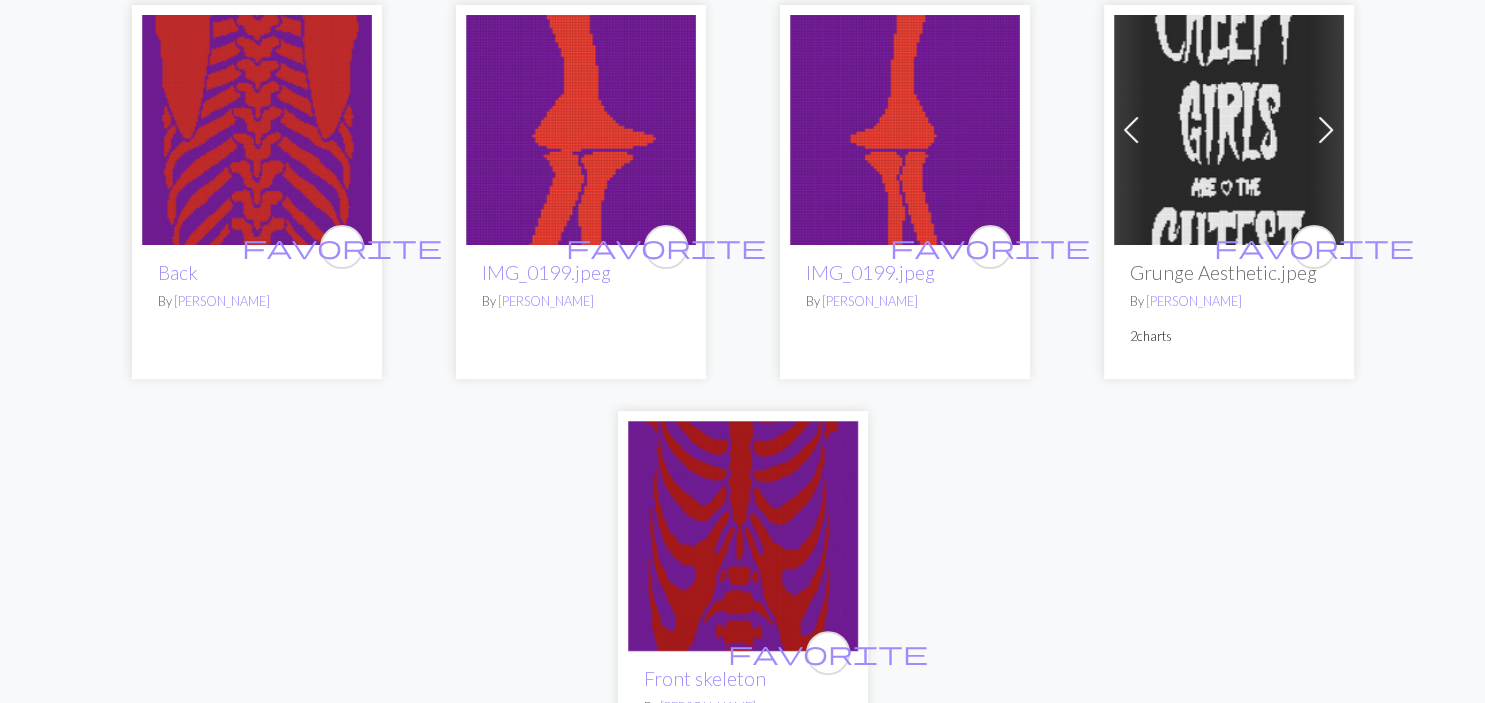 click at bounding box center (743, 536) 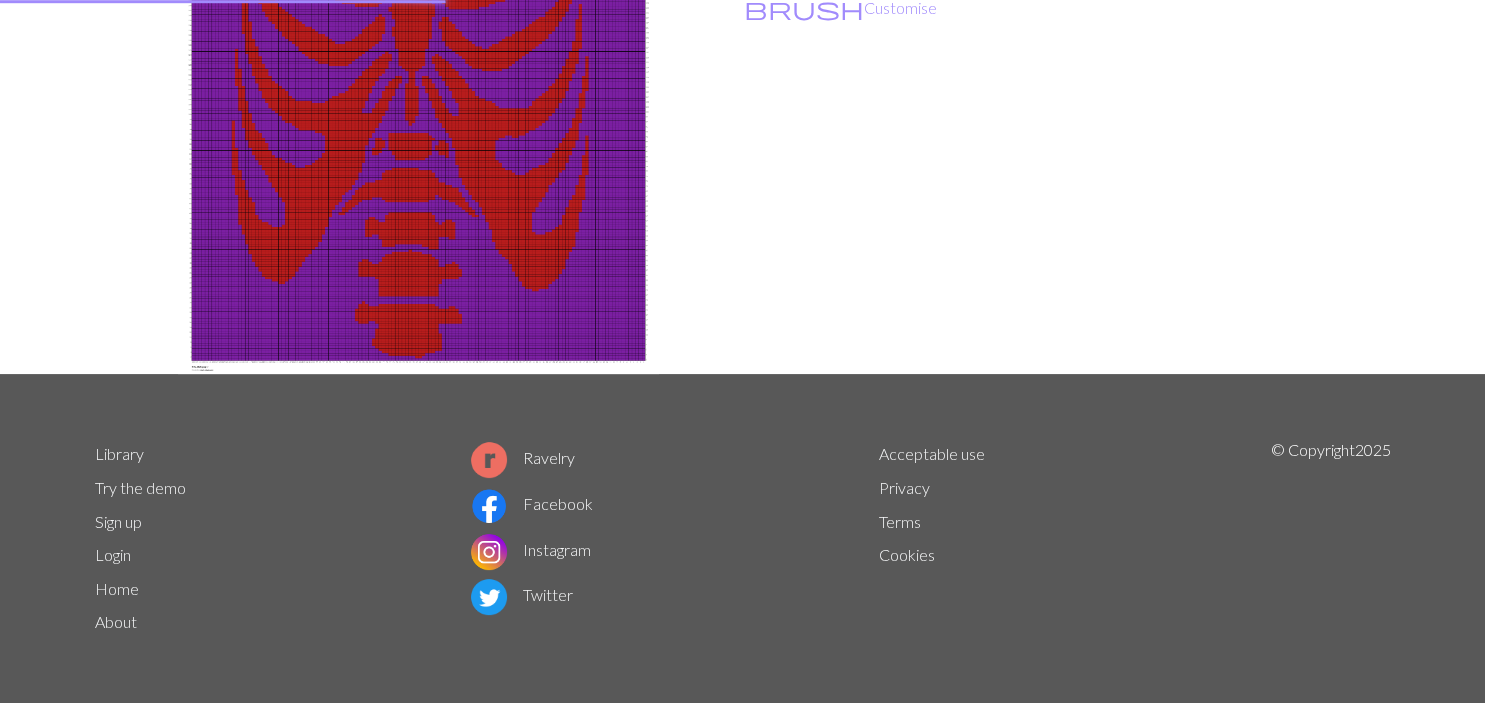 scroll, scrollTop: 0, scrollLeft: 0, axis: both 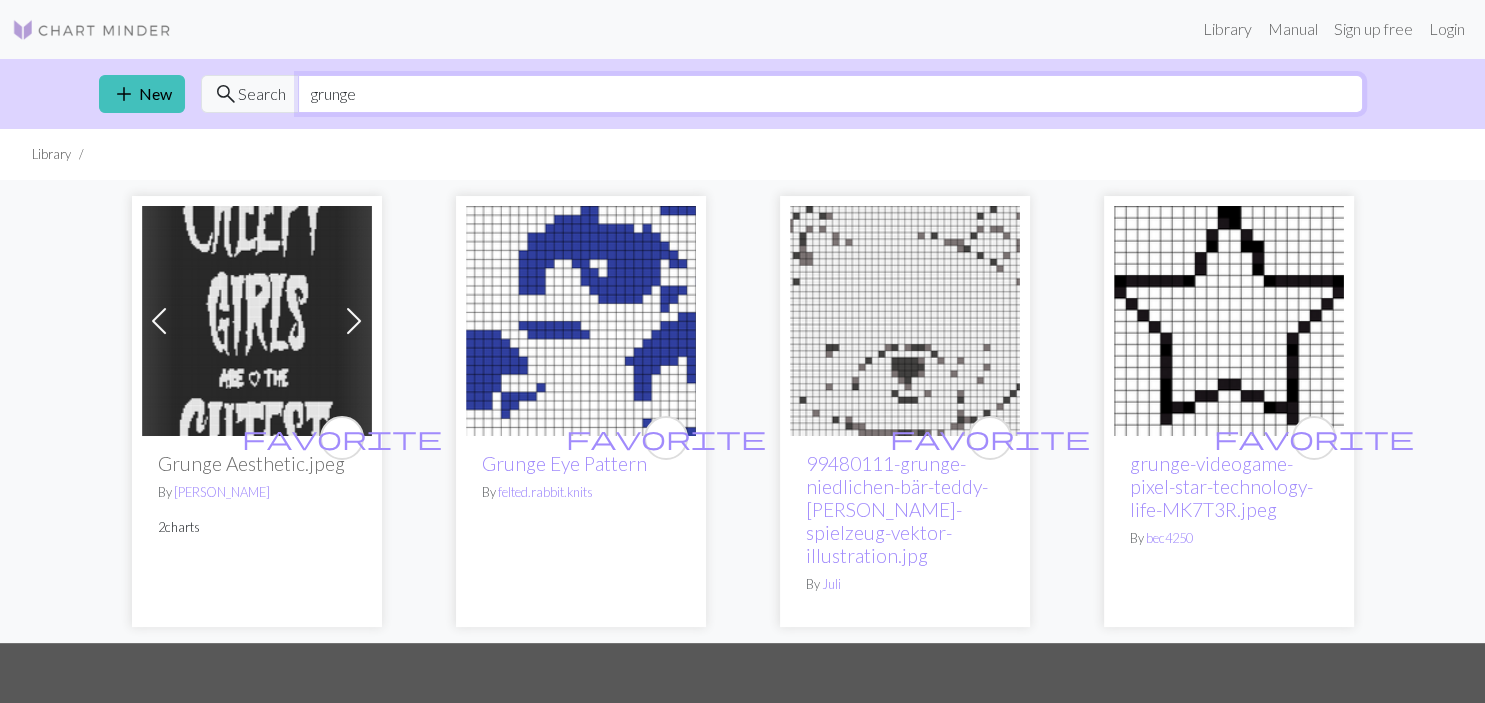 click on "grunge" at bounding box center (830, 94) 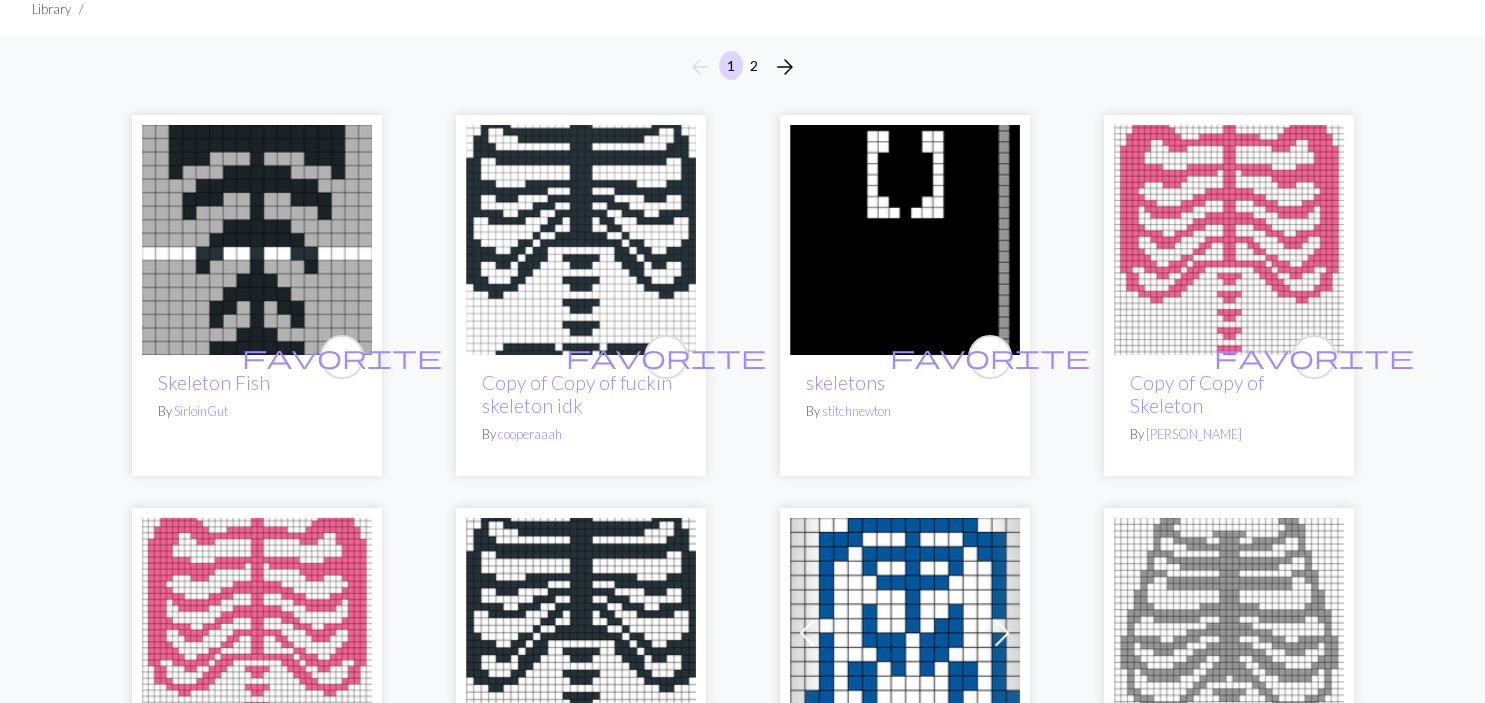 scroll, scrollTop: 0, scrollLeft: 0, axis: both 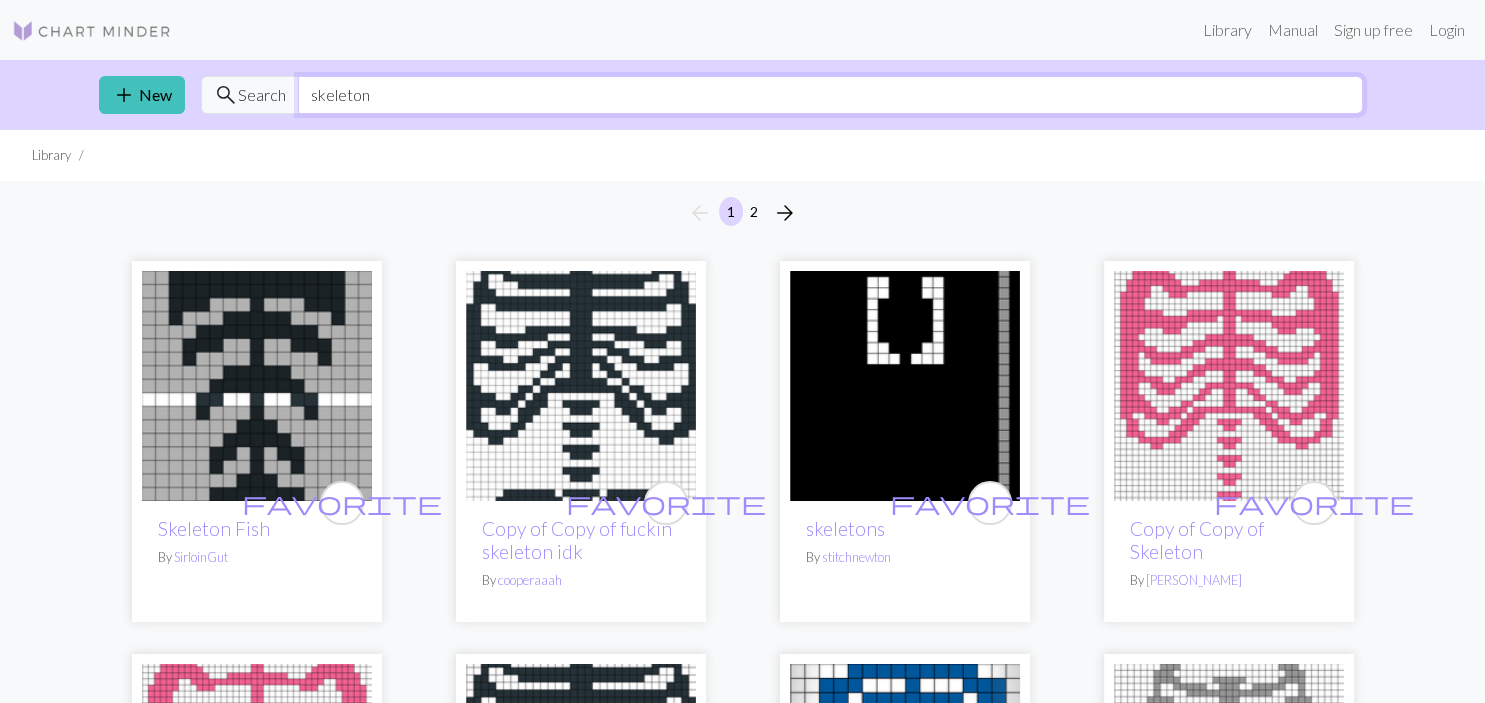 paste on "animals" 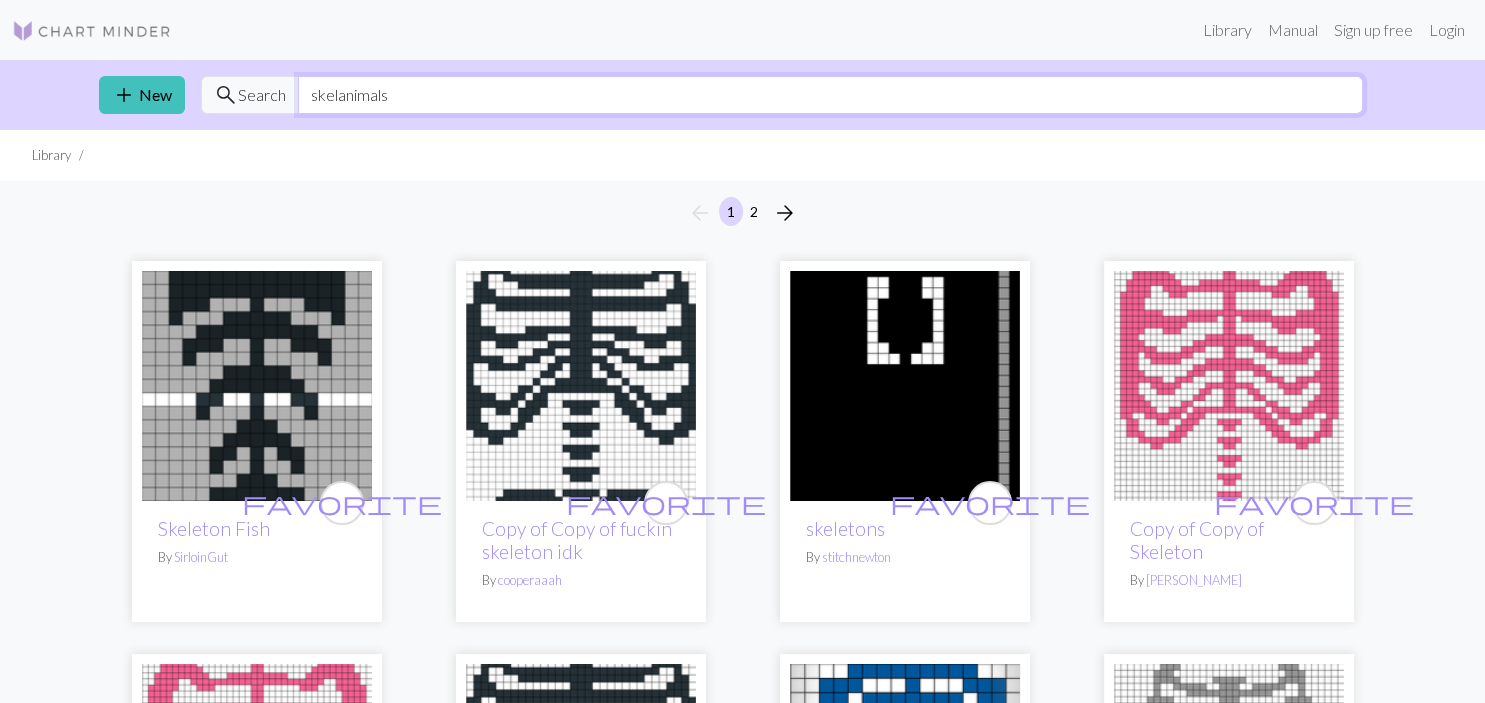 type on "skelanimals" 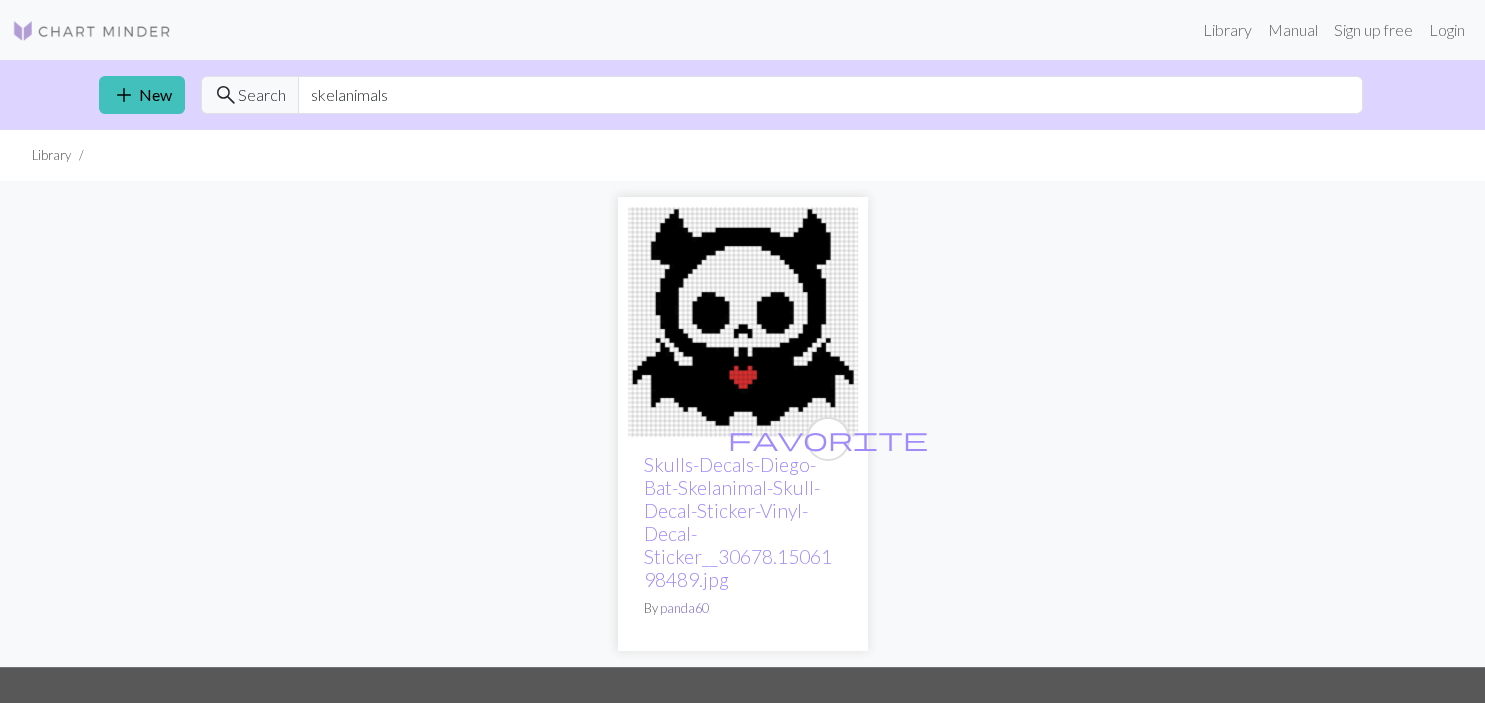 click on "panda60" at bounding box center [684, 608] 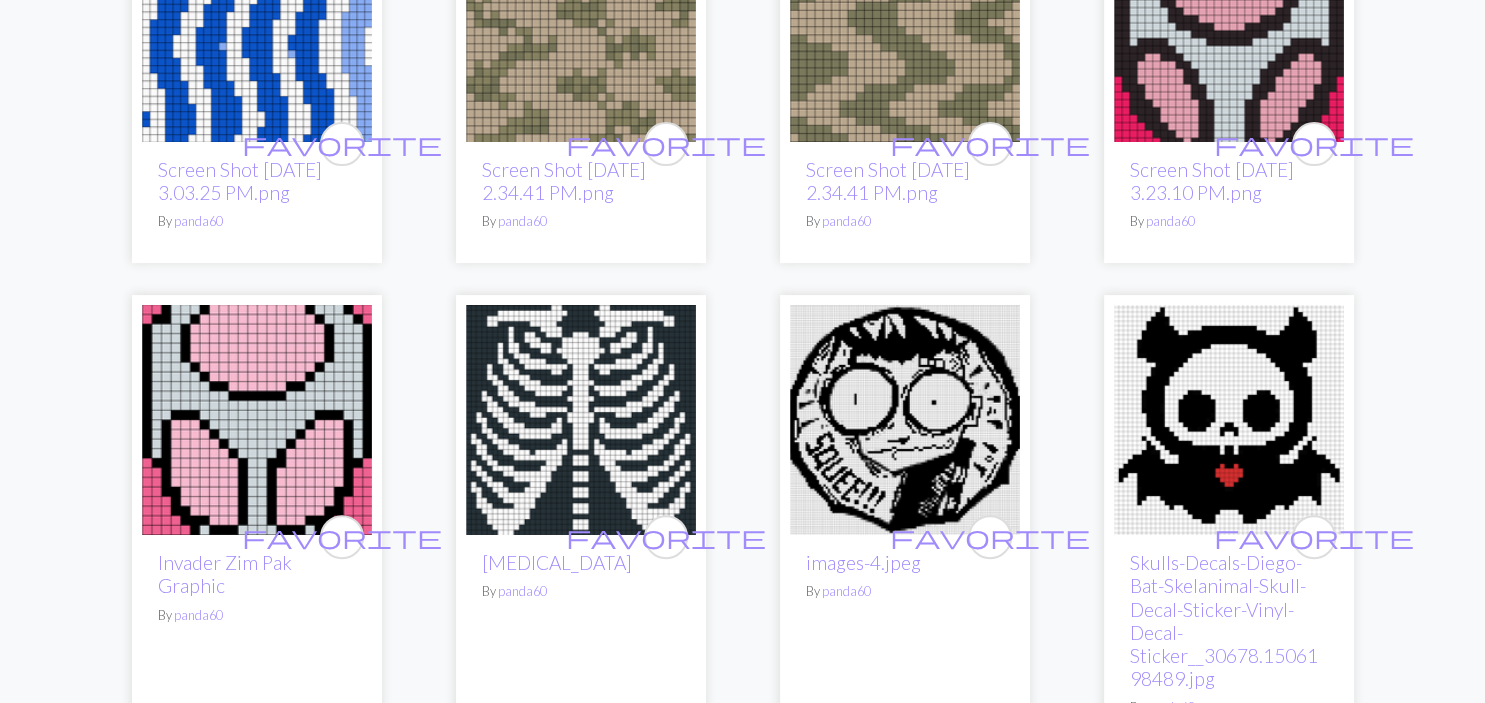 scroll, scrollTop: 467, scrollLeft: 0, axis: vertical 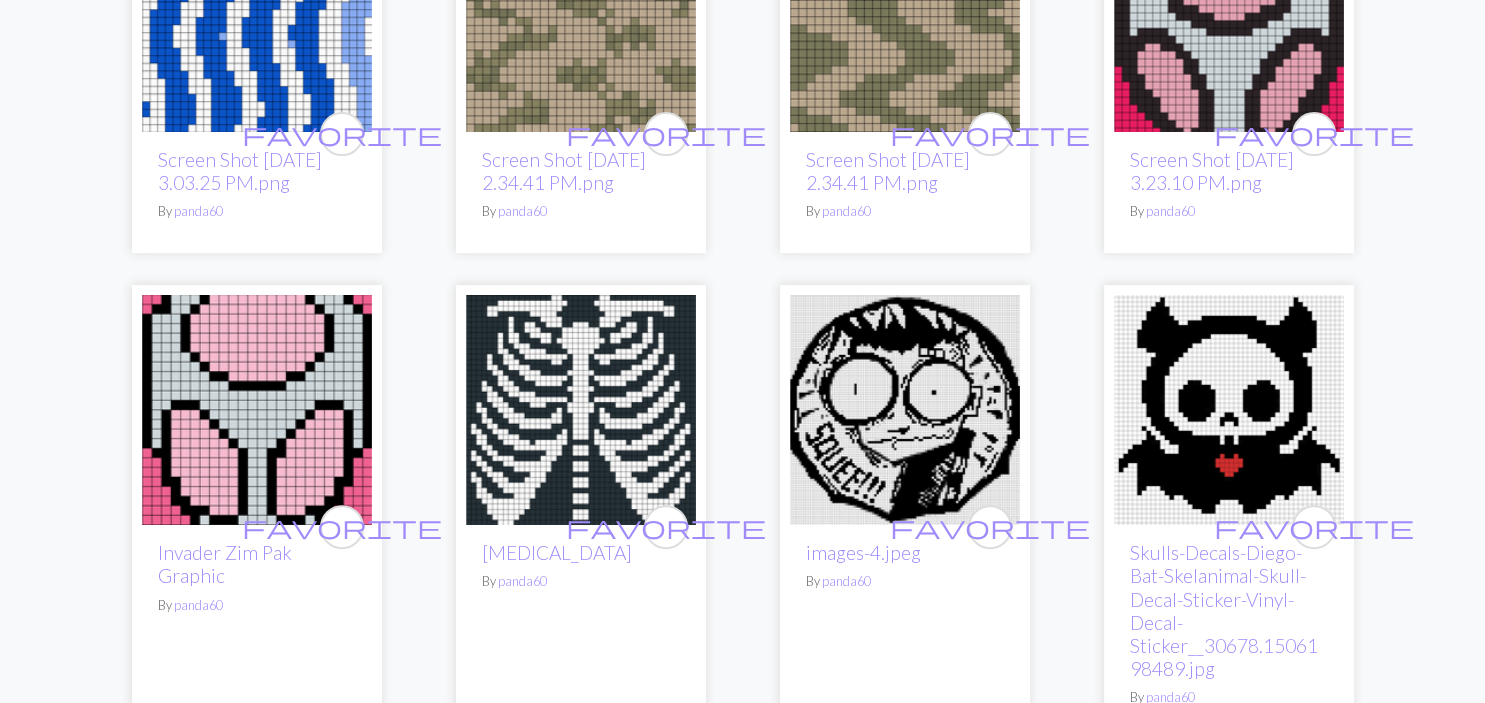 click at bounding box center [905, 410] 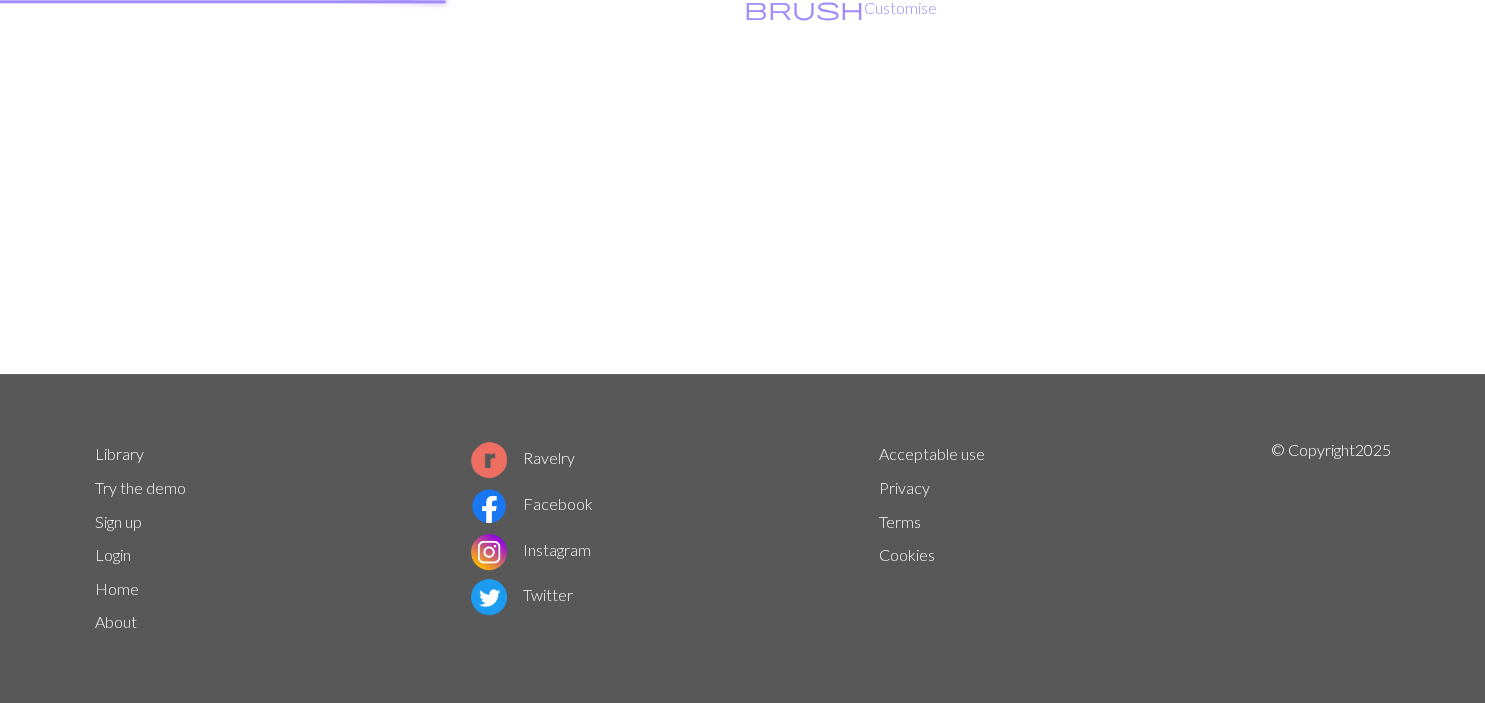 scroll, scrollTop: 0, scrollLeft: 0, axis: both 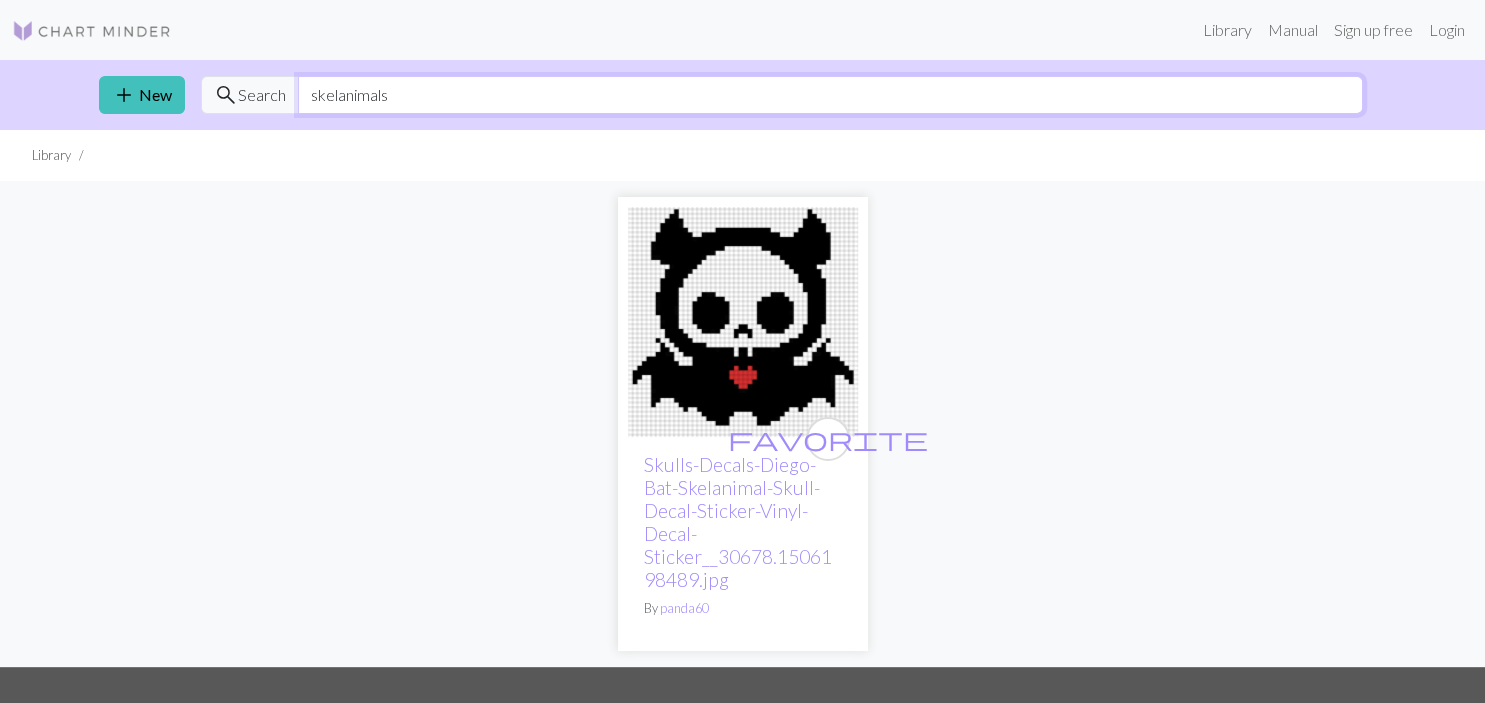 click on "skelanimals" at bounding box center (830, 95) 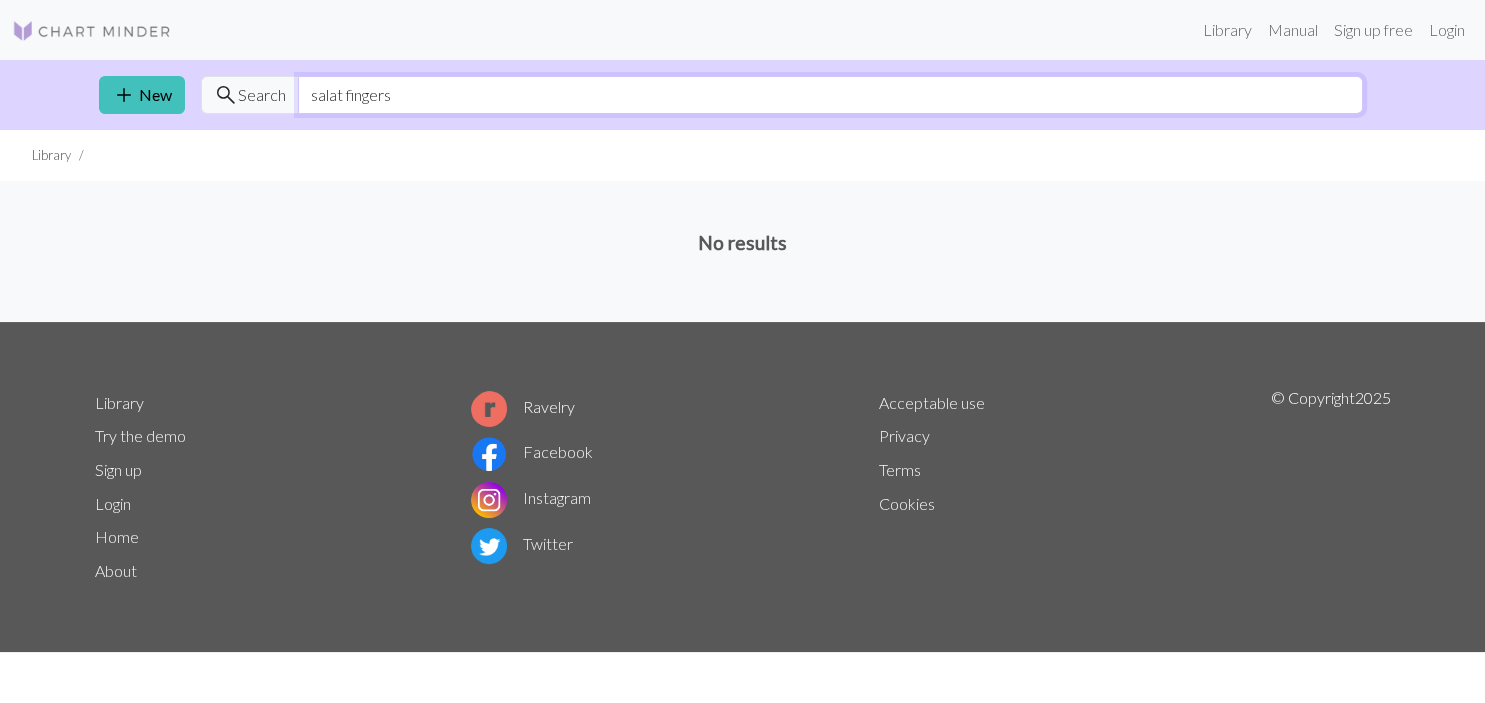 type on "salat fingers" 